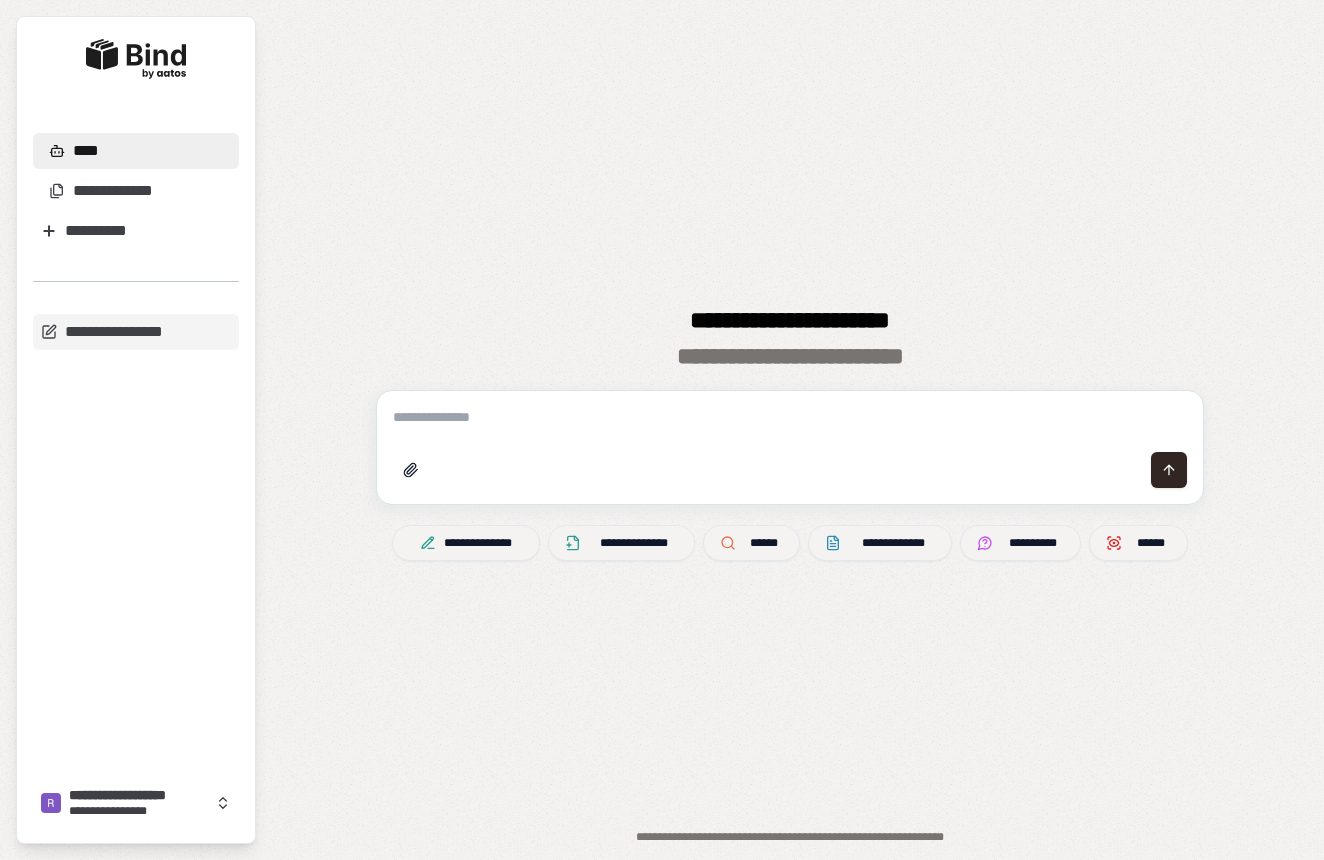 scroll, scrollTop: 0, scrollLeft: 0, axis: both 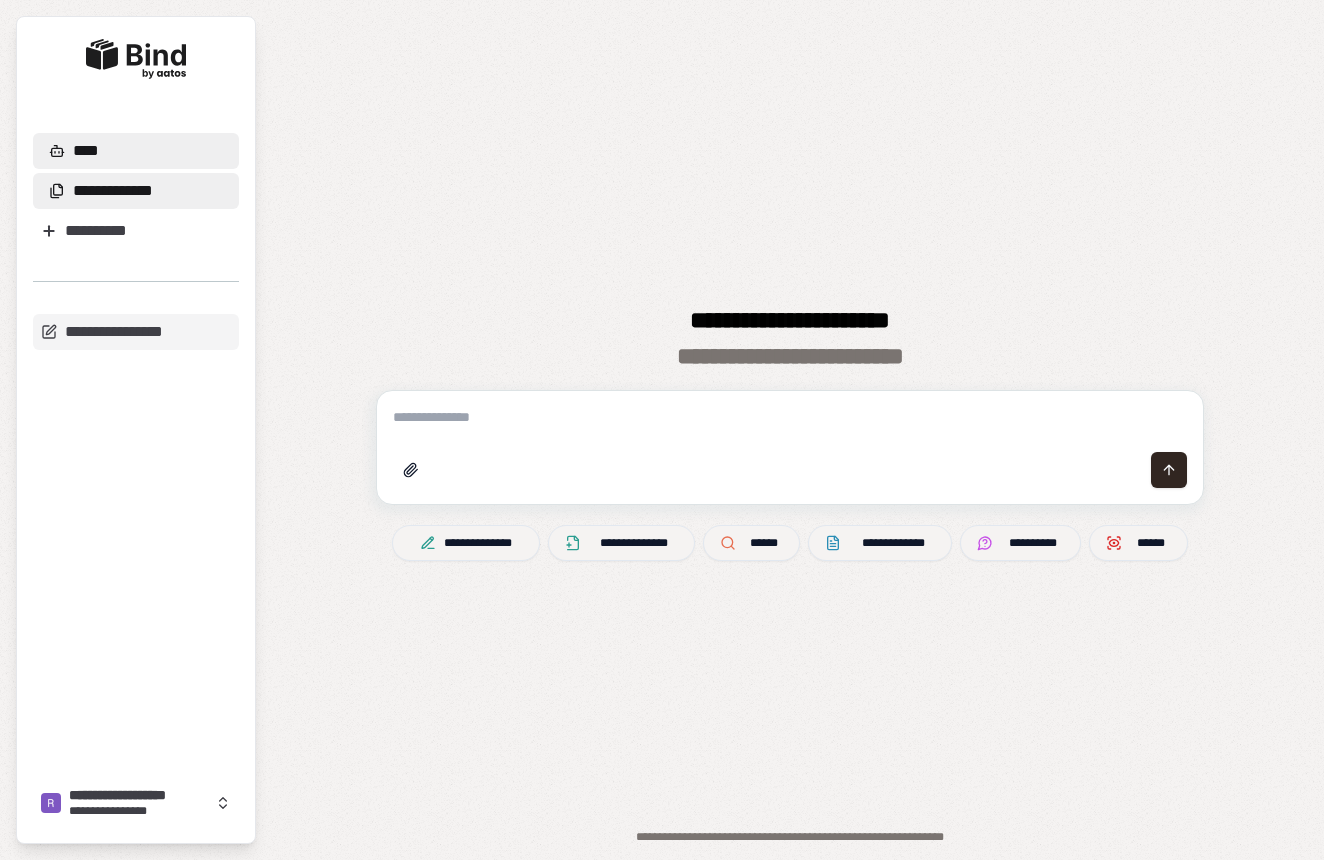 click on "**********" at bounding box center (113, 191) 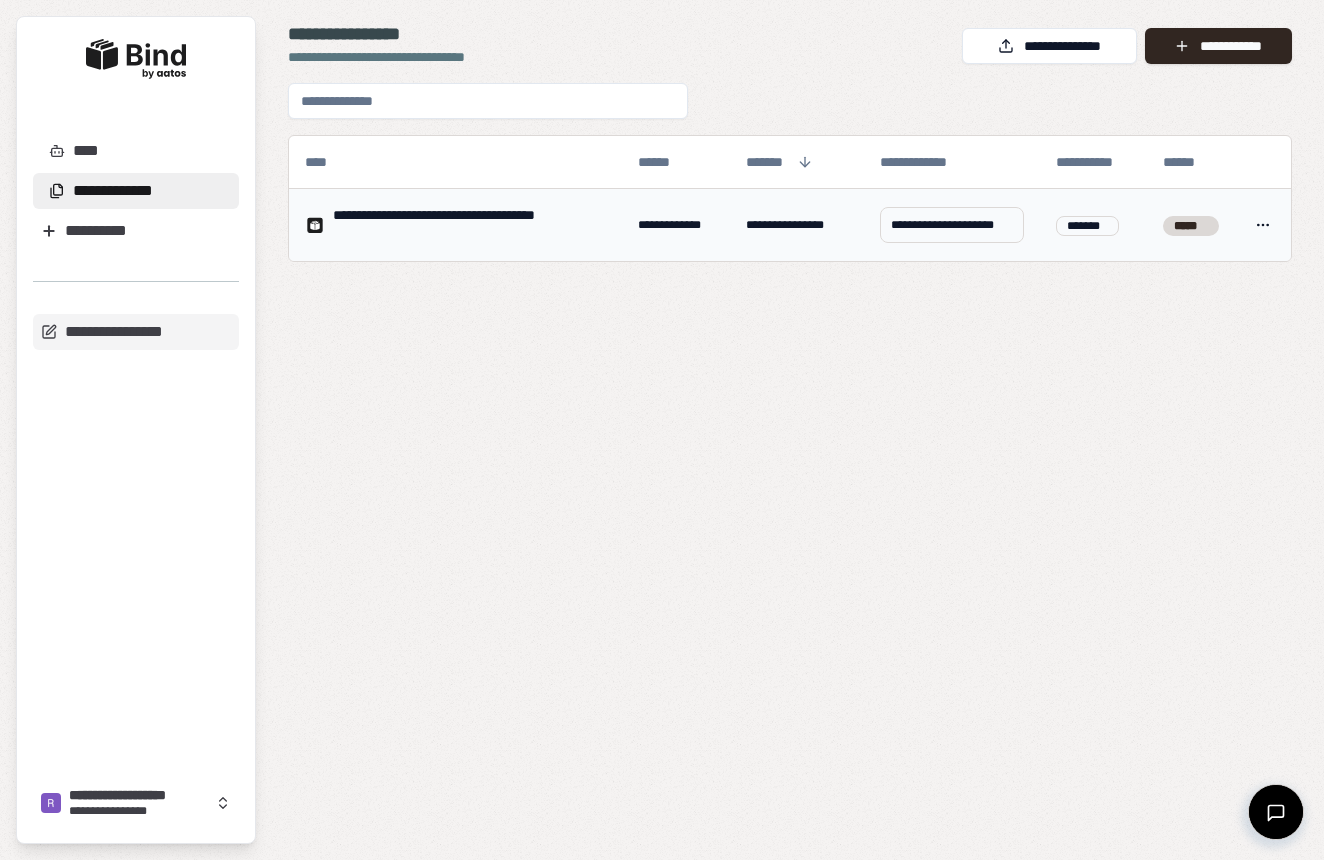 click on "**********" at bounding box center [952, 225] 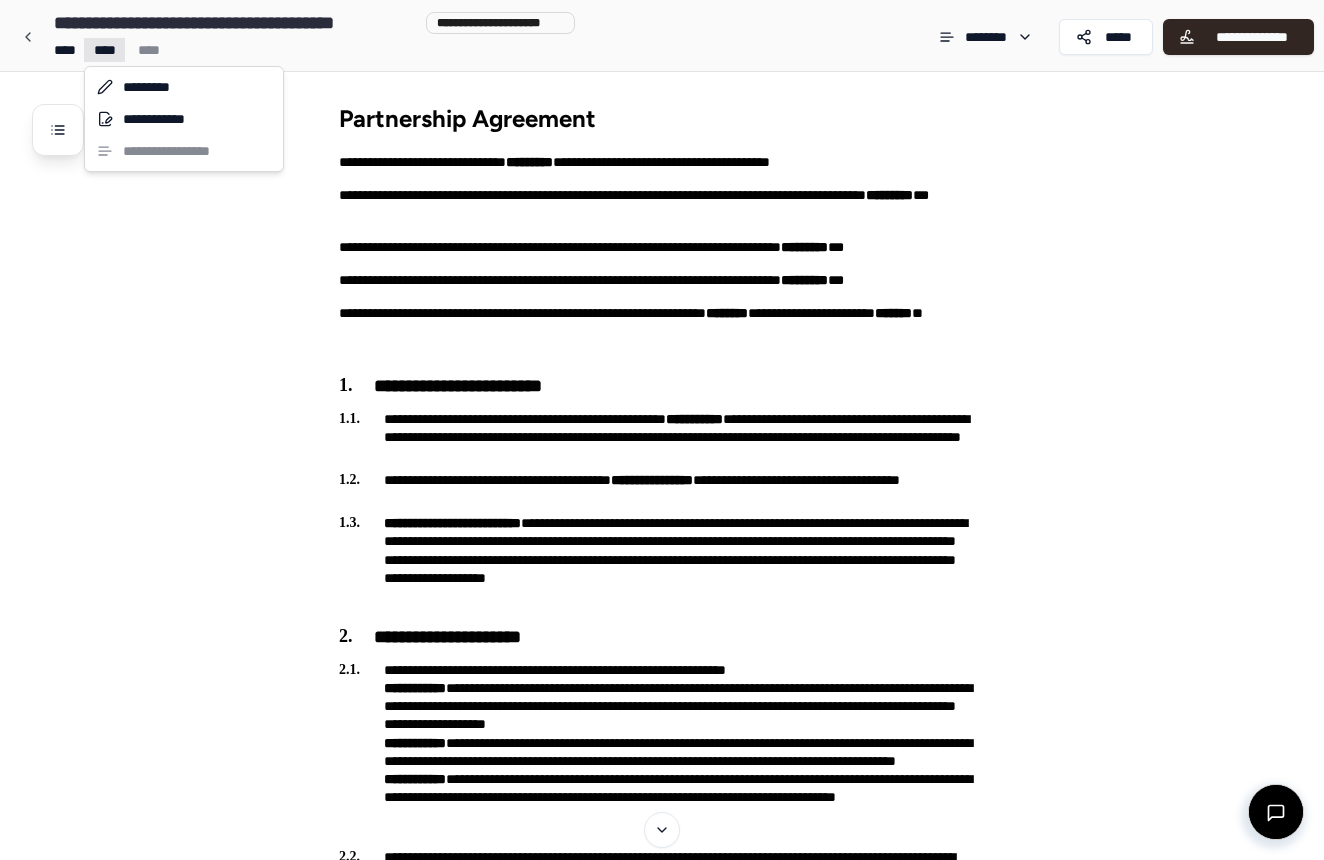 click on "**********" at bounding box center [662, 2055] 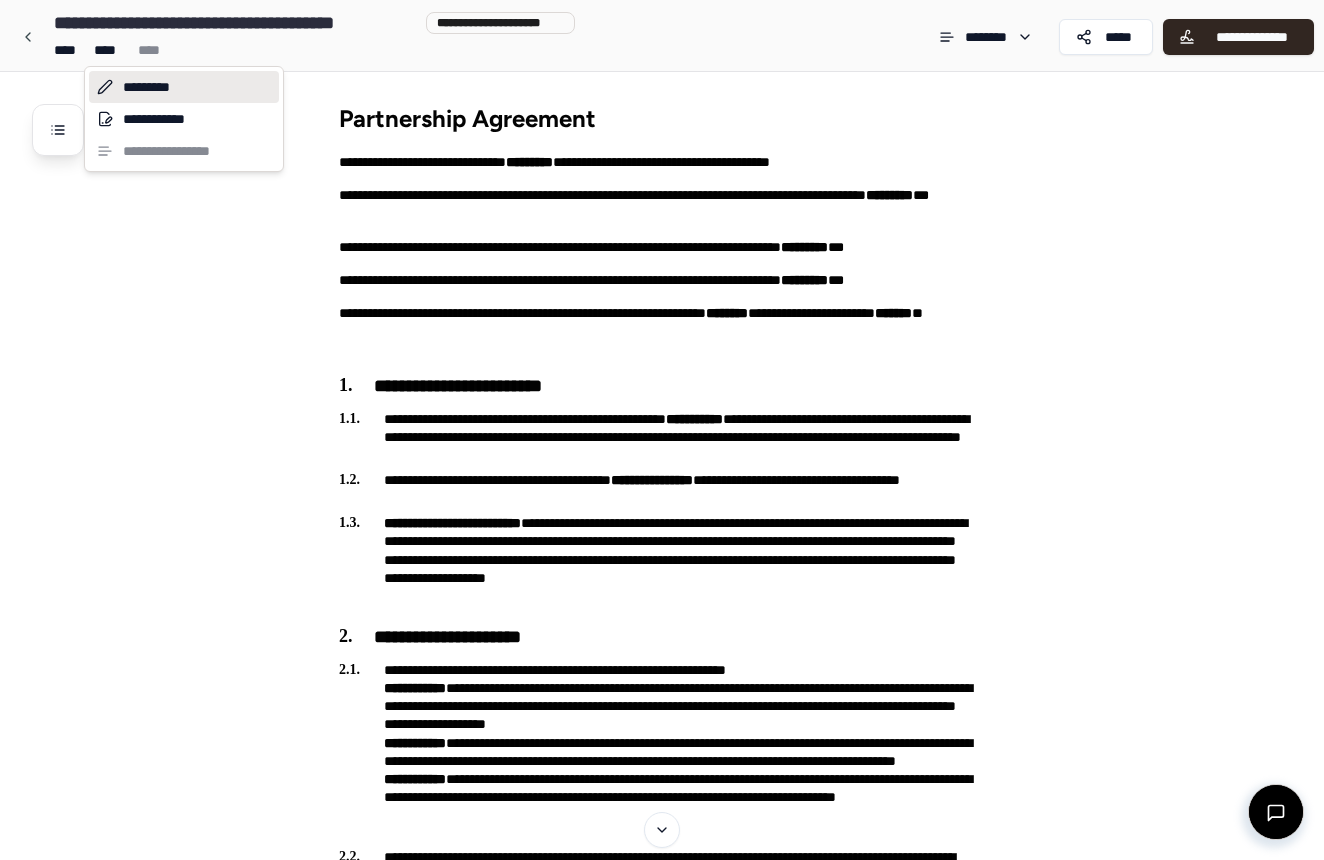 click on "*********" at bounding box center (184, 87) 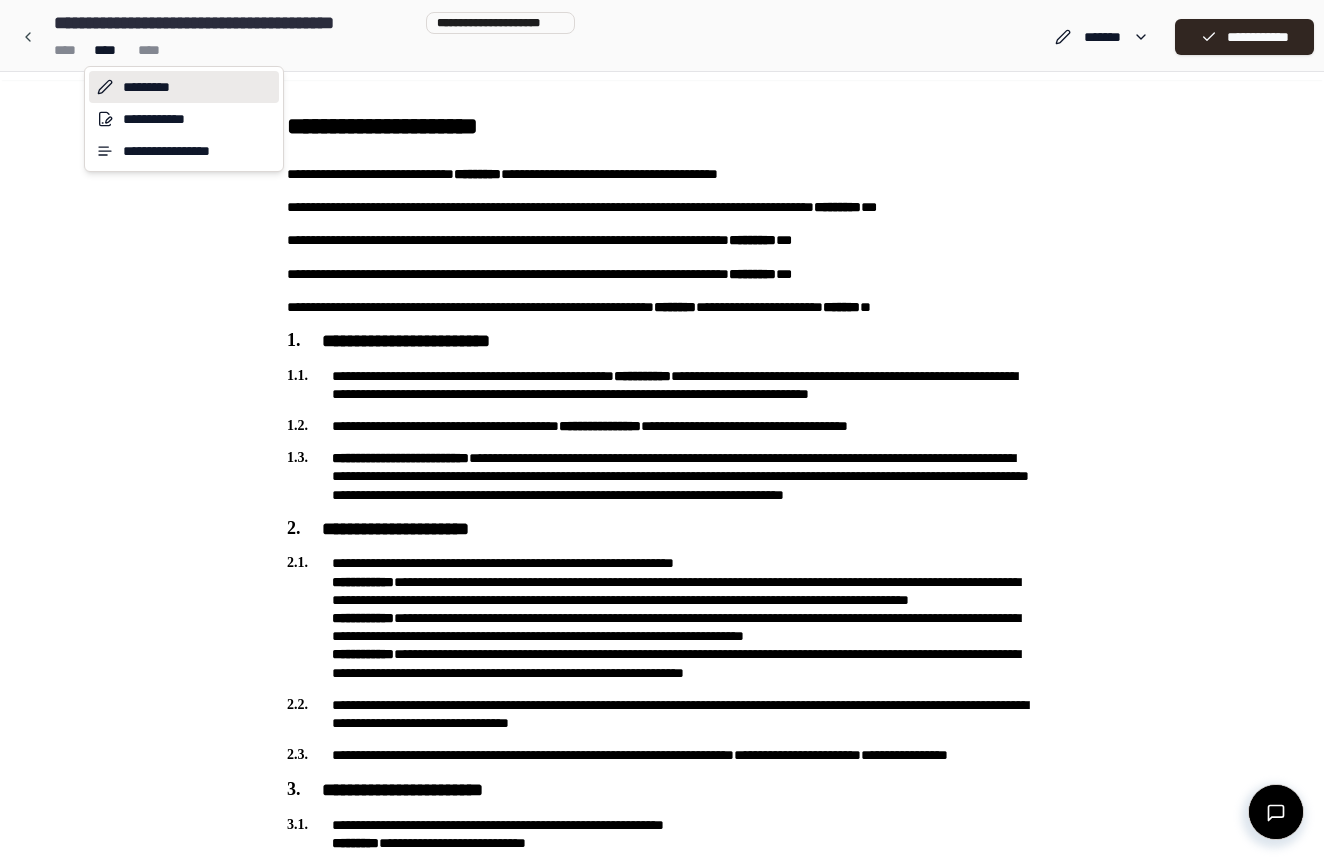 scroll, scrollTop: 0, scrollLeft: 0, axis: both 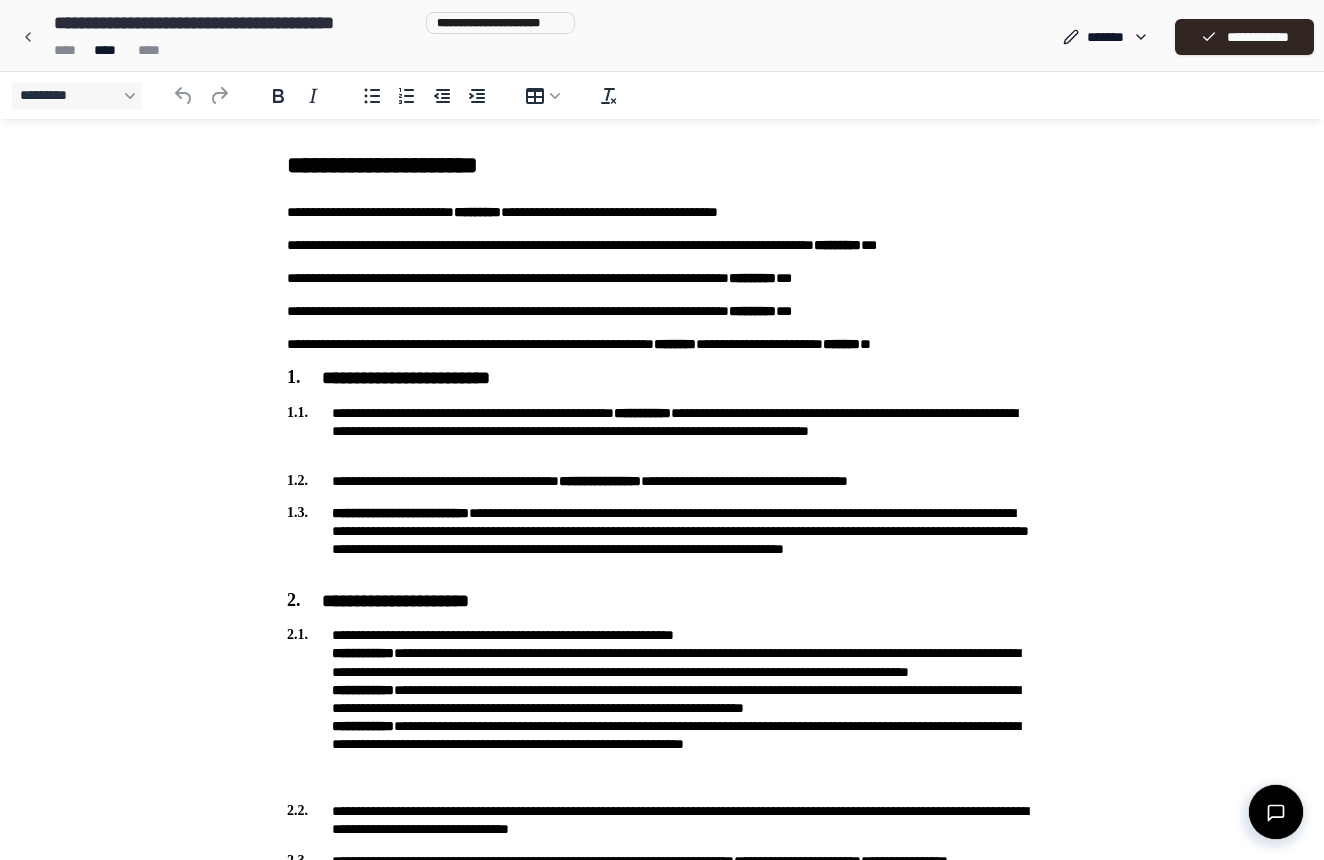 click on "**********" at bounding box center (662, 245) 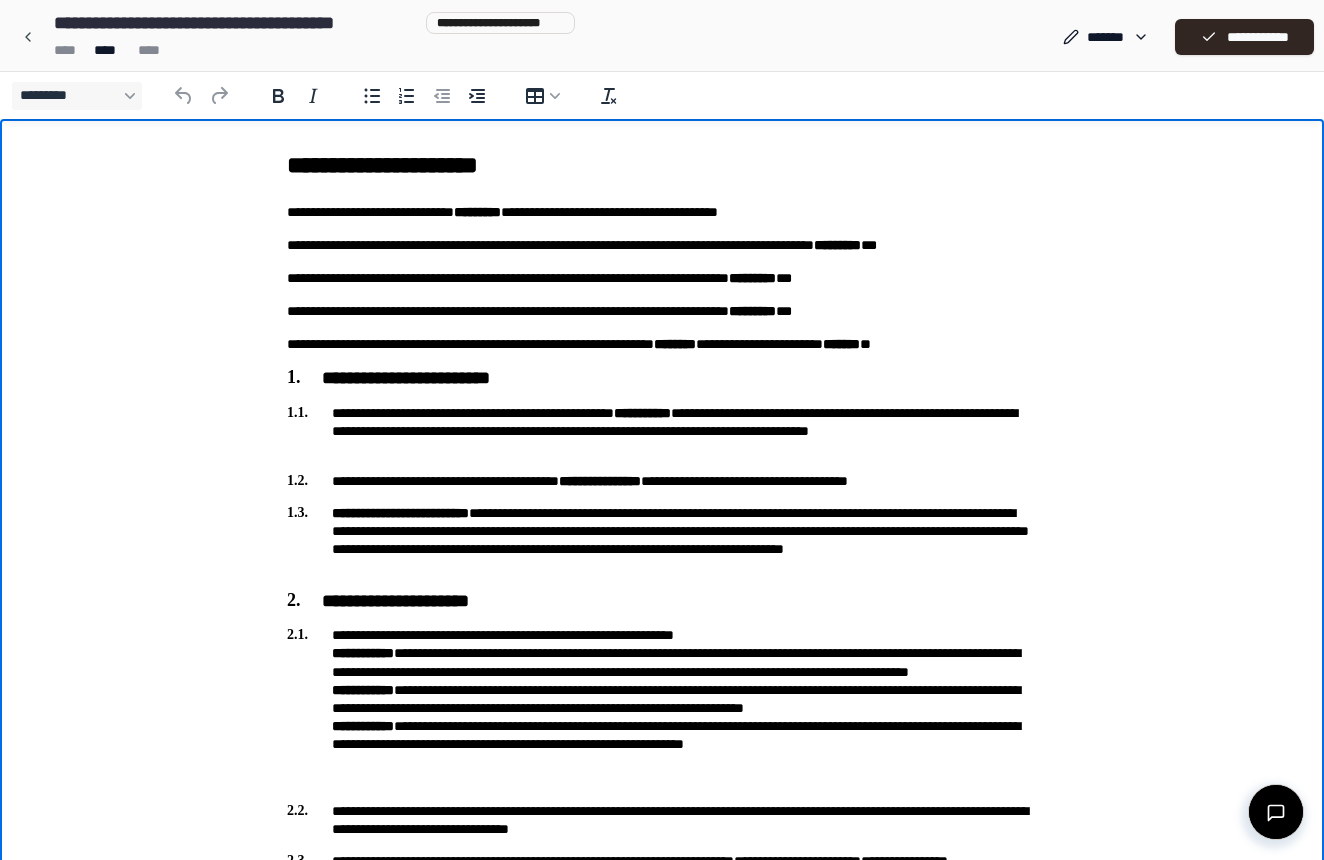 type 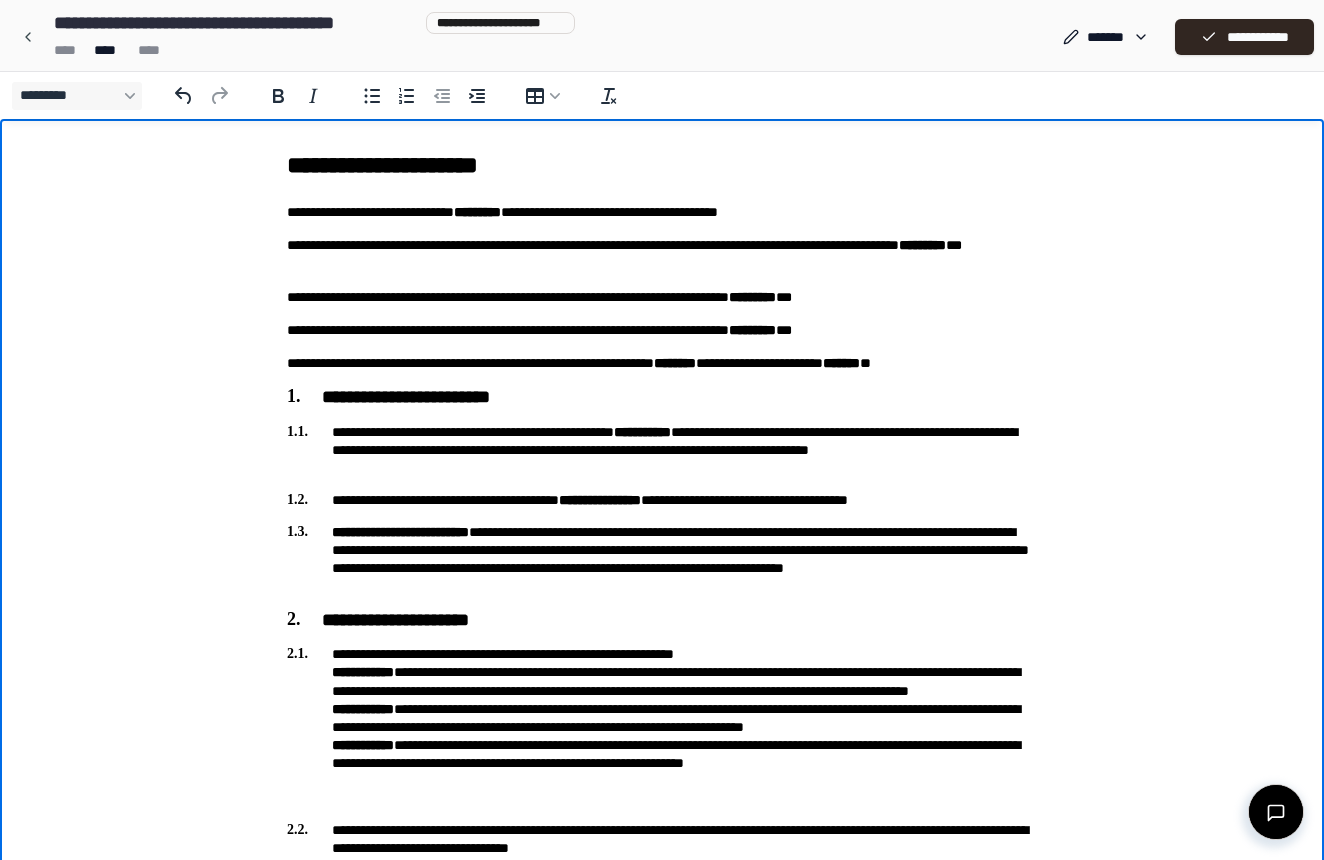 click on "**********" at bounding box center [662, 1769] 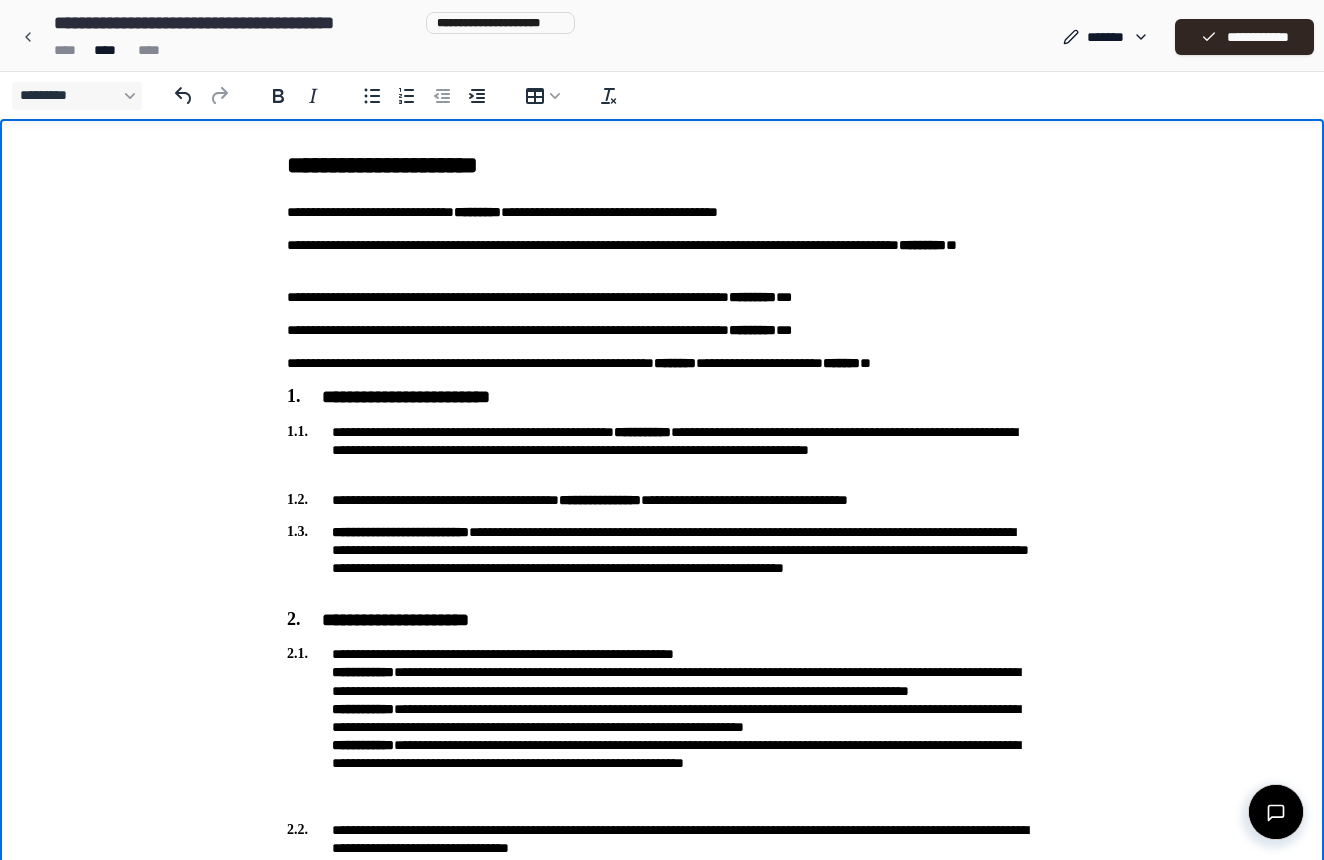 click on "**********" at bounding box center (662, 1769) 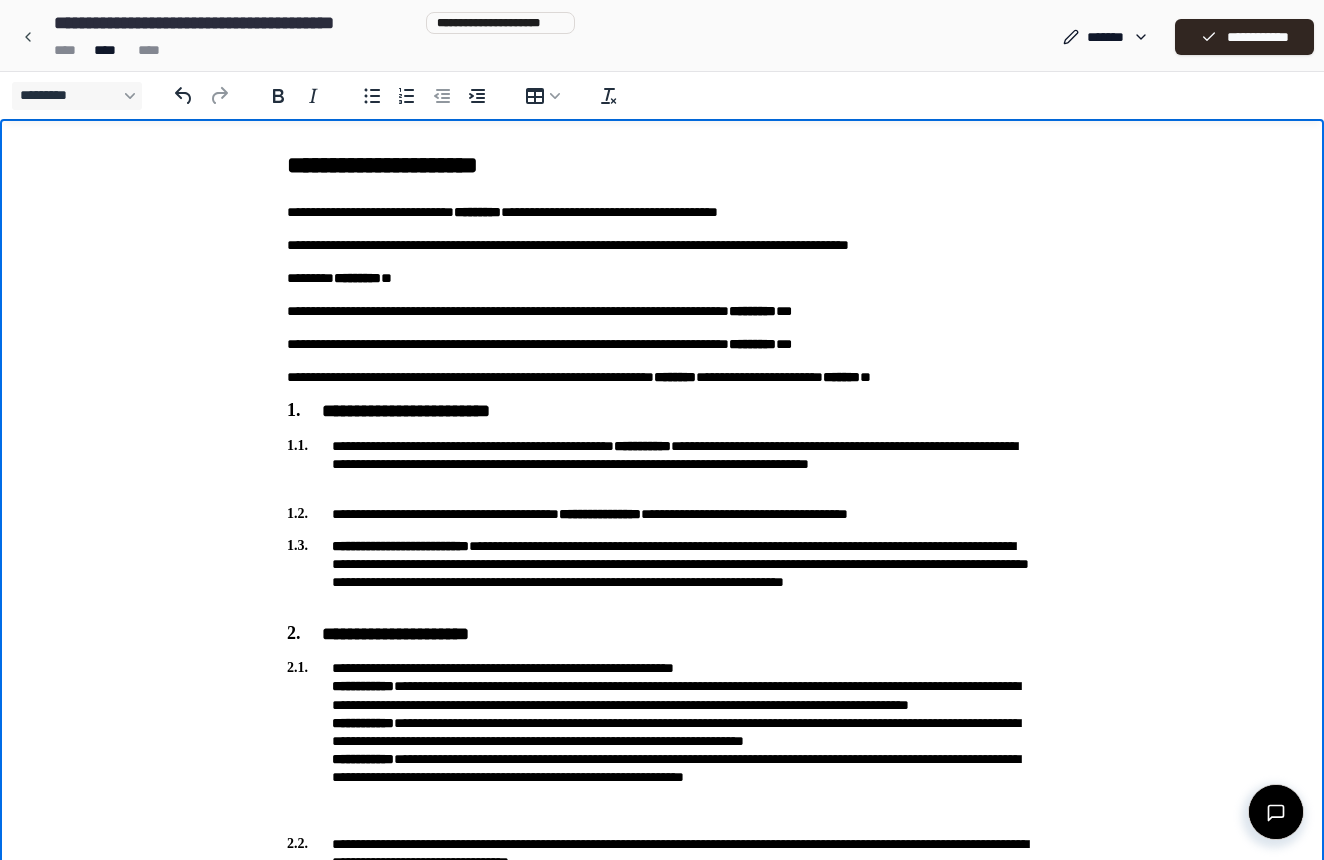 click on "**********" at bounding box center [662, 245] 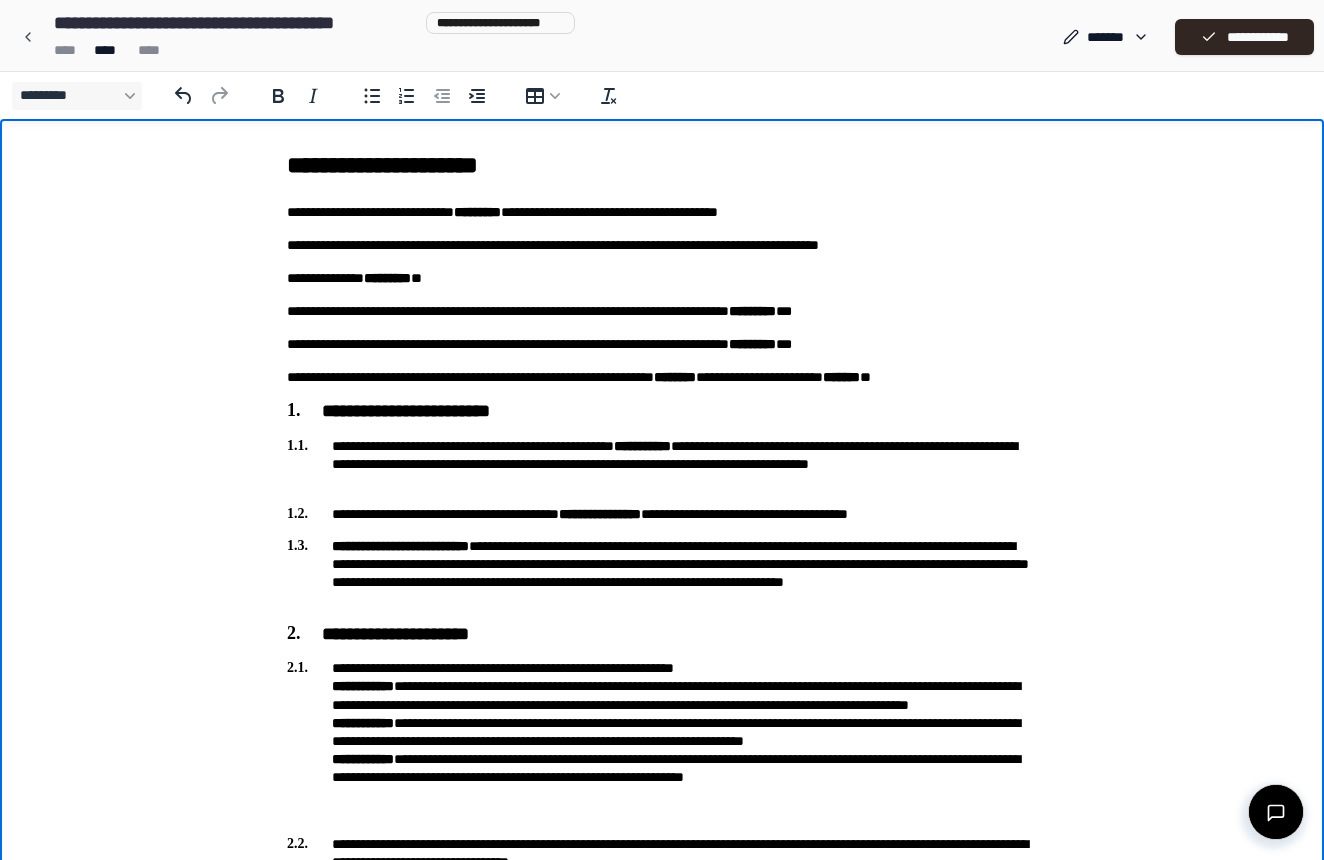 click on "**********" at bounding box center [662, 311] 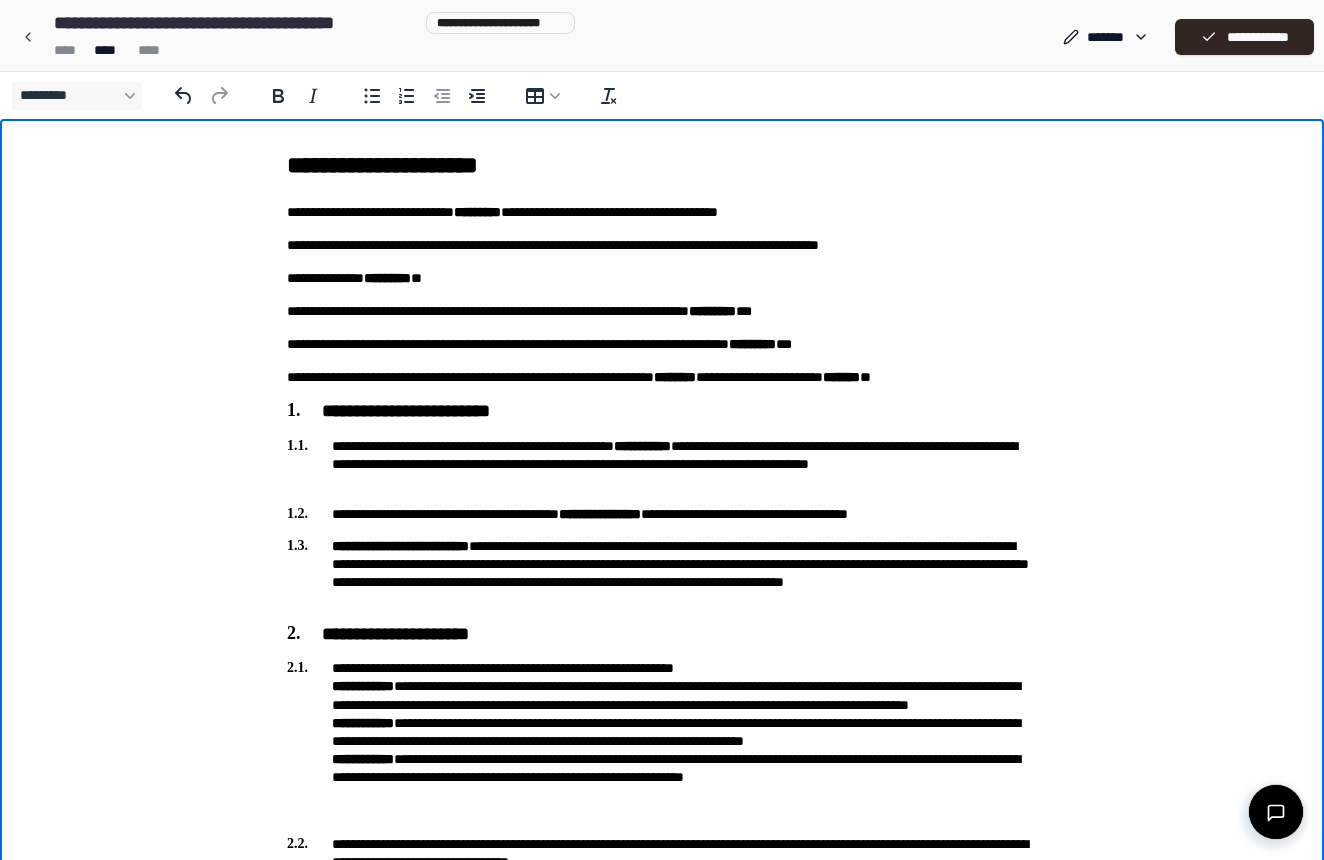 click on "**********" at bounding box center [662, 245] 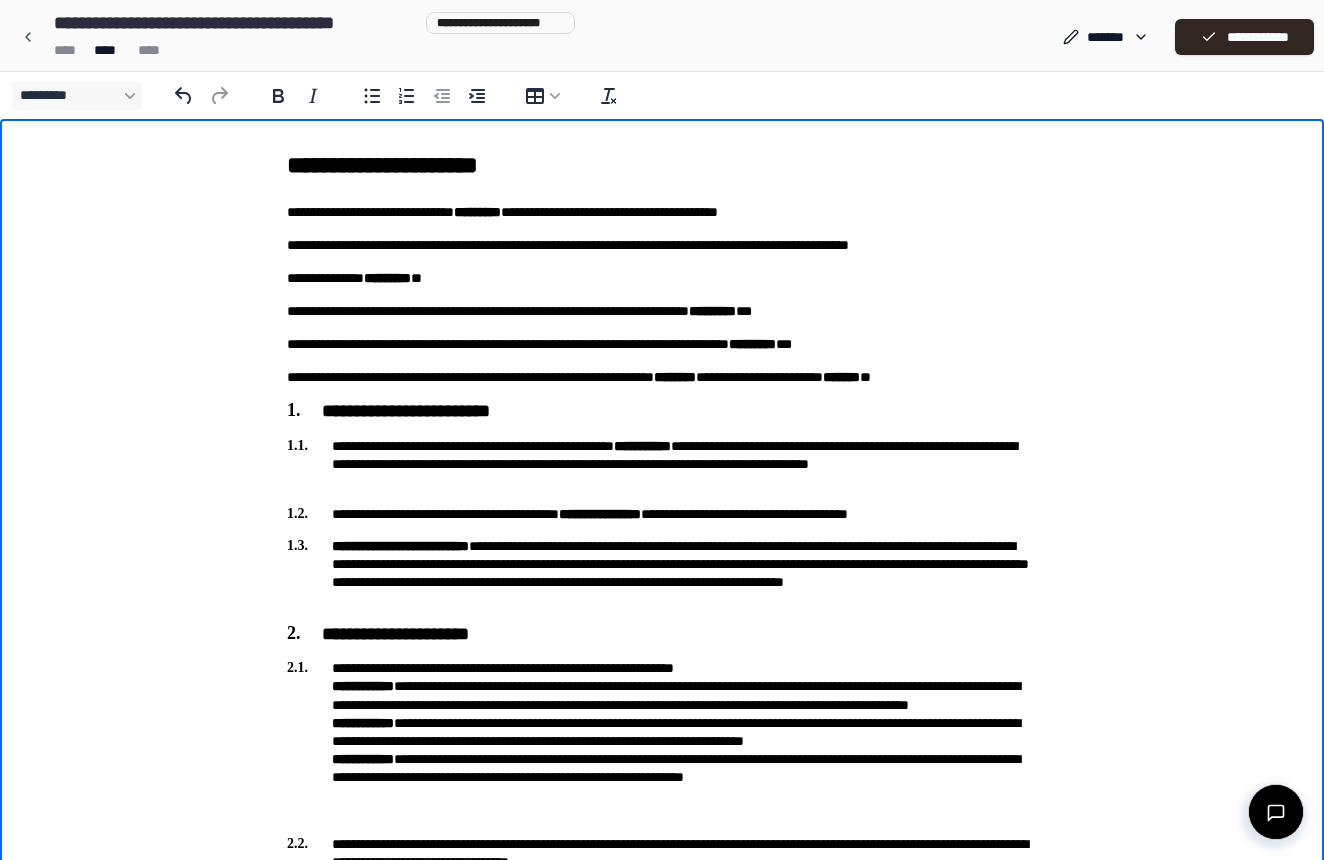click on "**********" at bounding box center [662, 311] 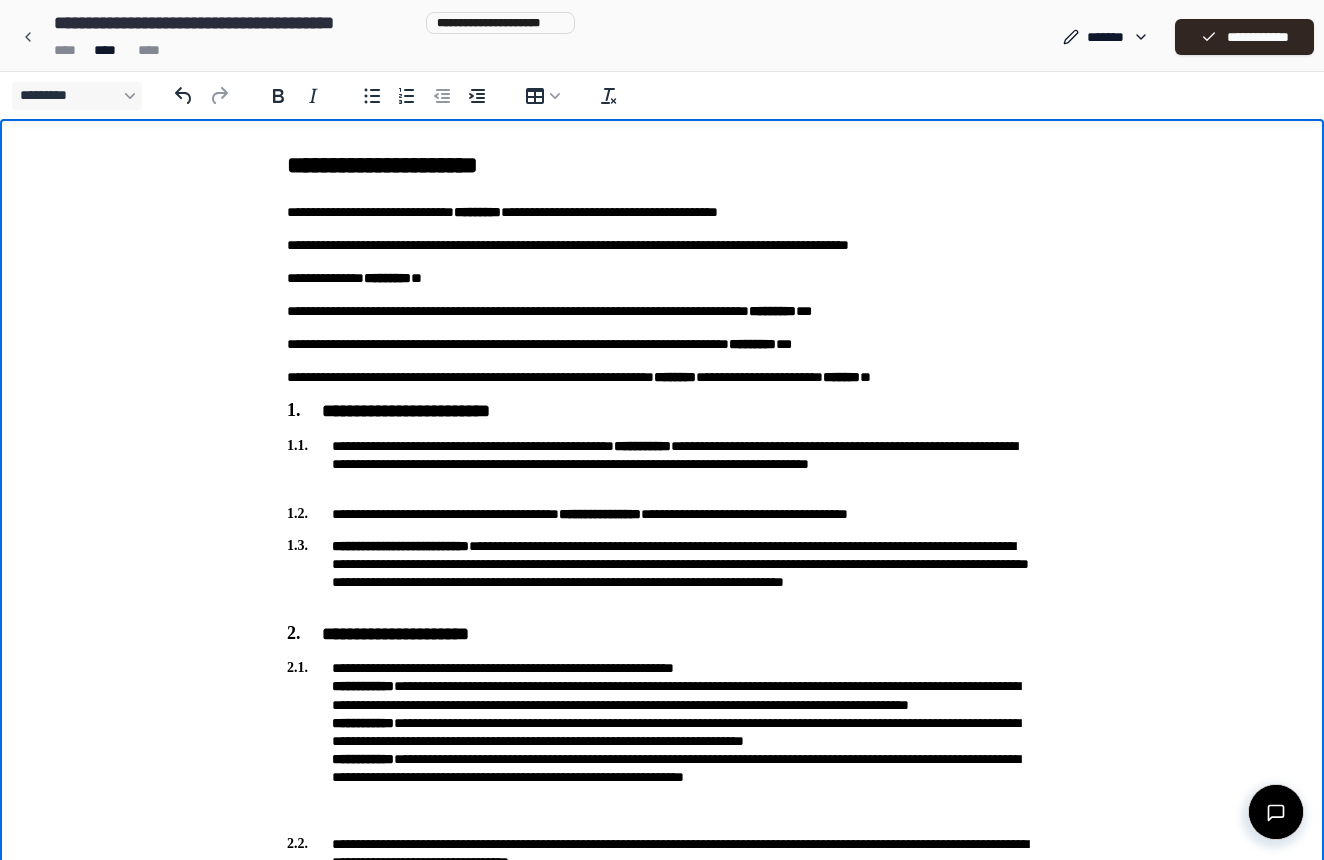 scroll, scrollTop: 3, scrollLeft: 0, axis: vertical 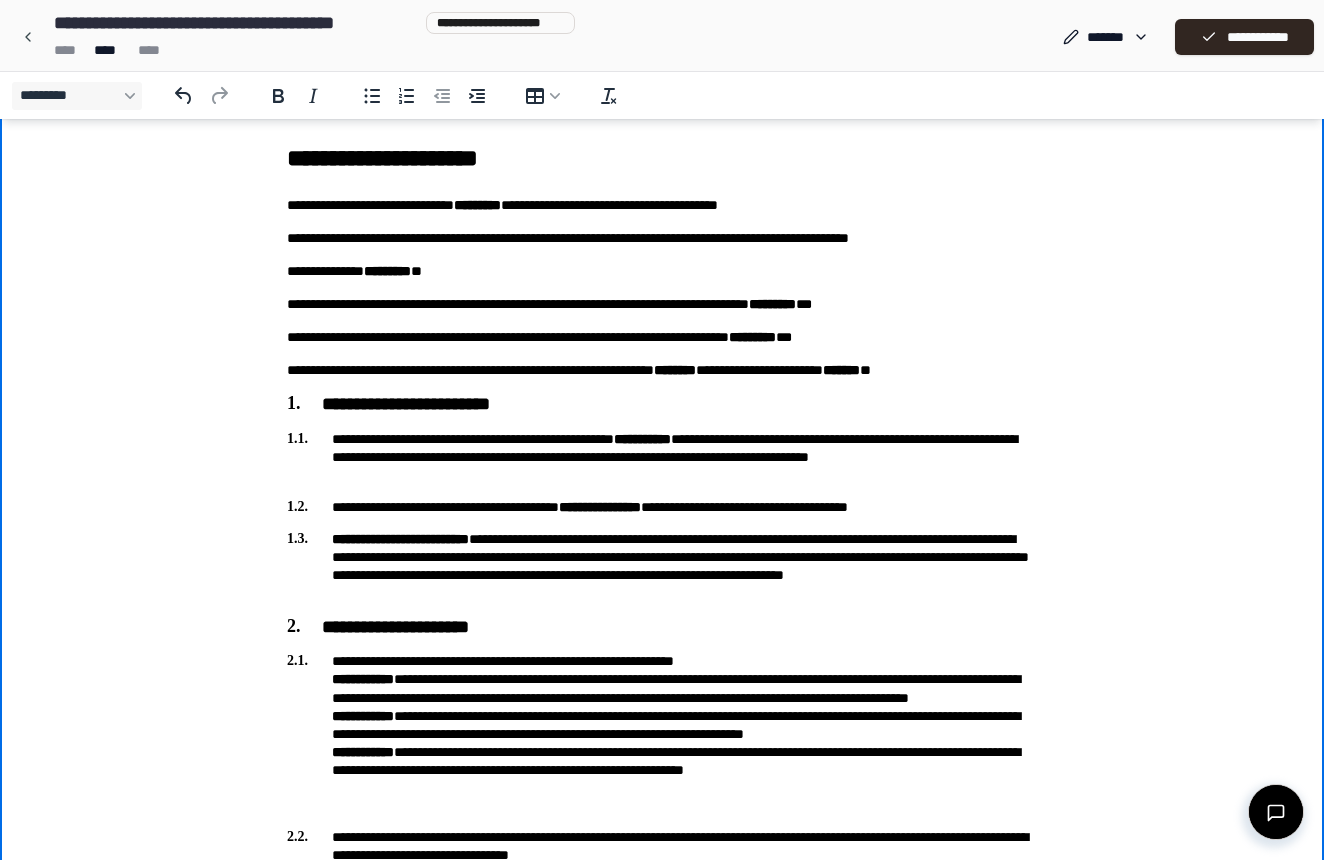 click on "**********" at bounding box center (662, 304) 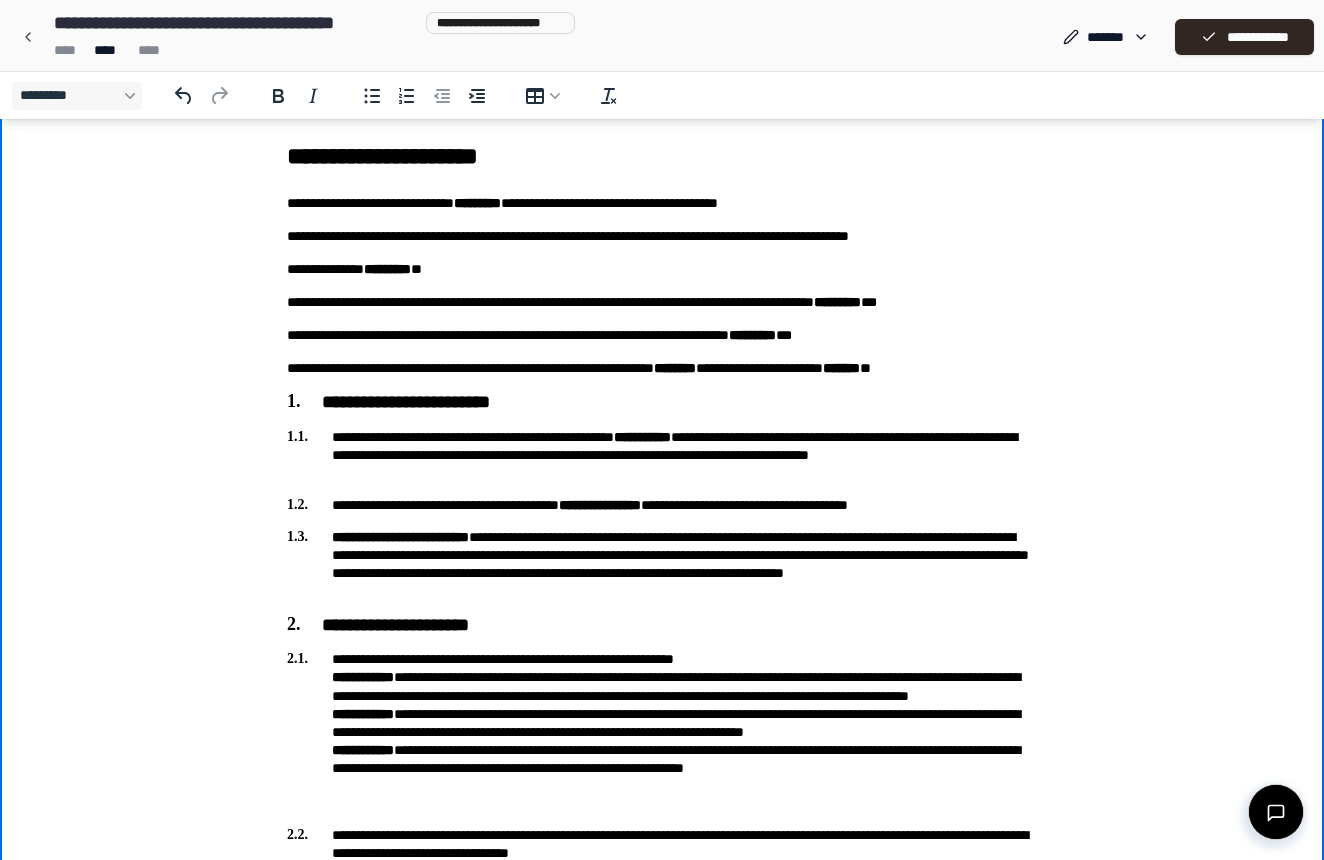 scroll, scrollTop: 30, scrollLeft: 0, axis: vertical 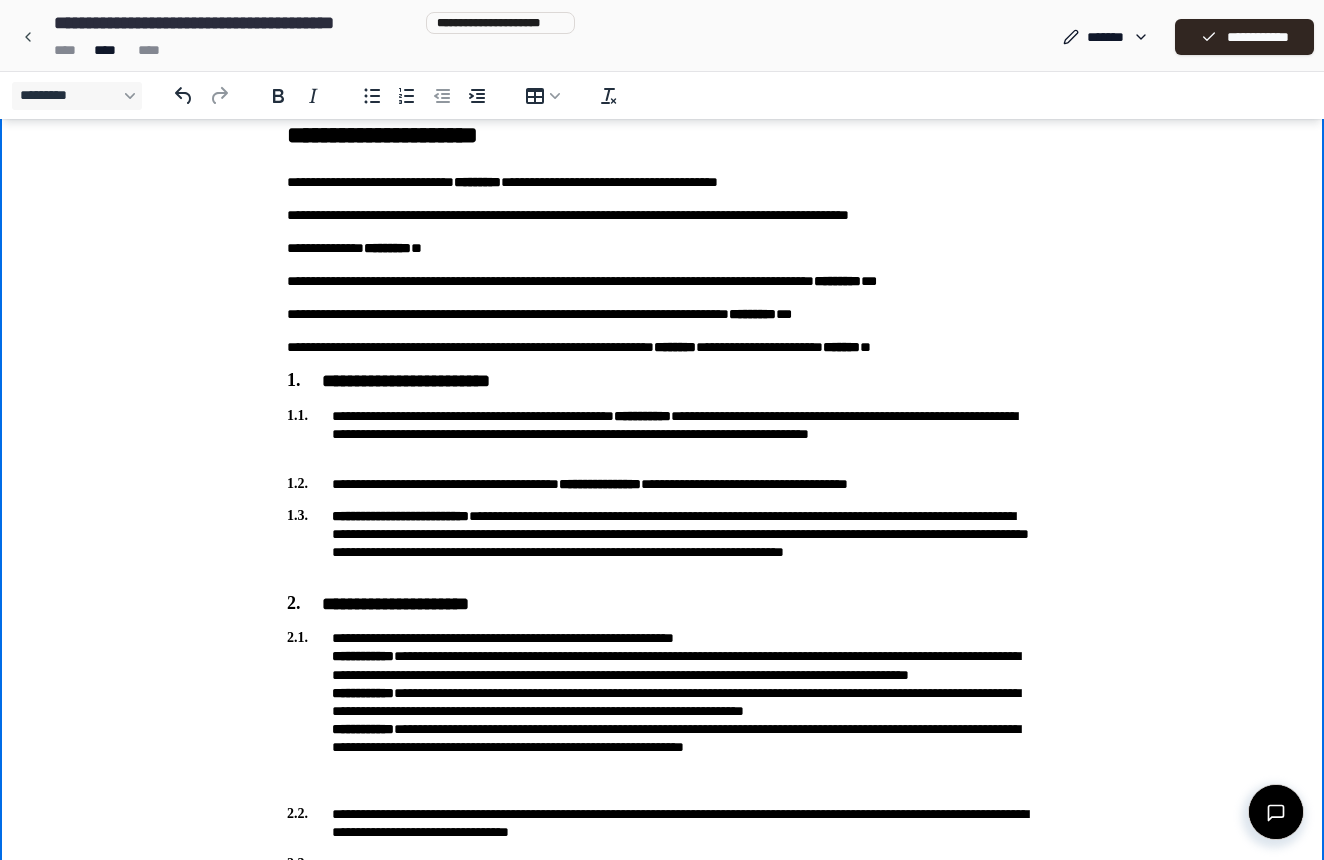click on "**********" at bounding box center [662, 215] 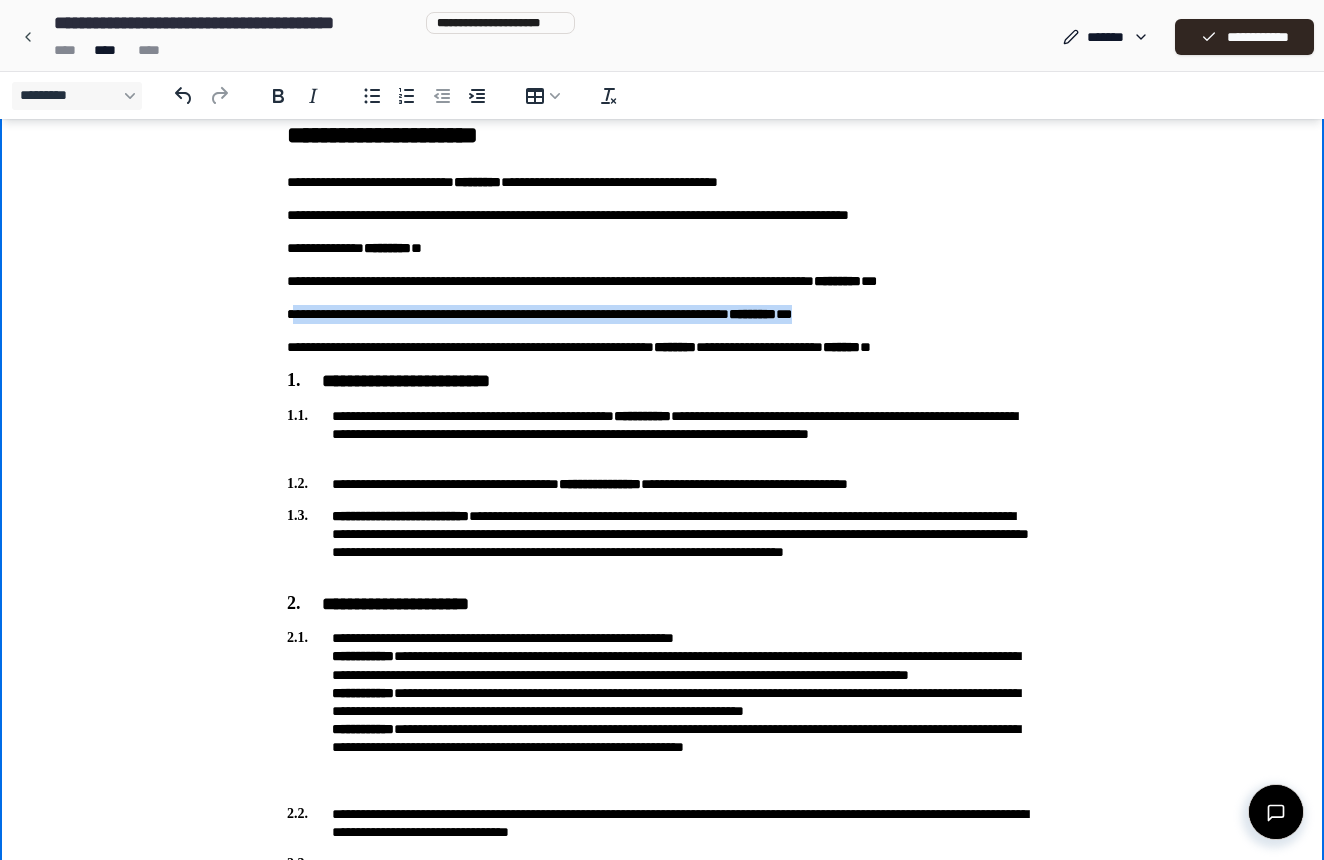drag, startPoint x: 933, startPoint y: 314, endPoint x: 292, endPoint y: 312, distance: 641.0031 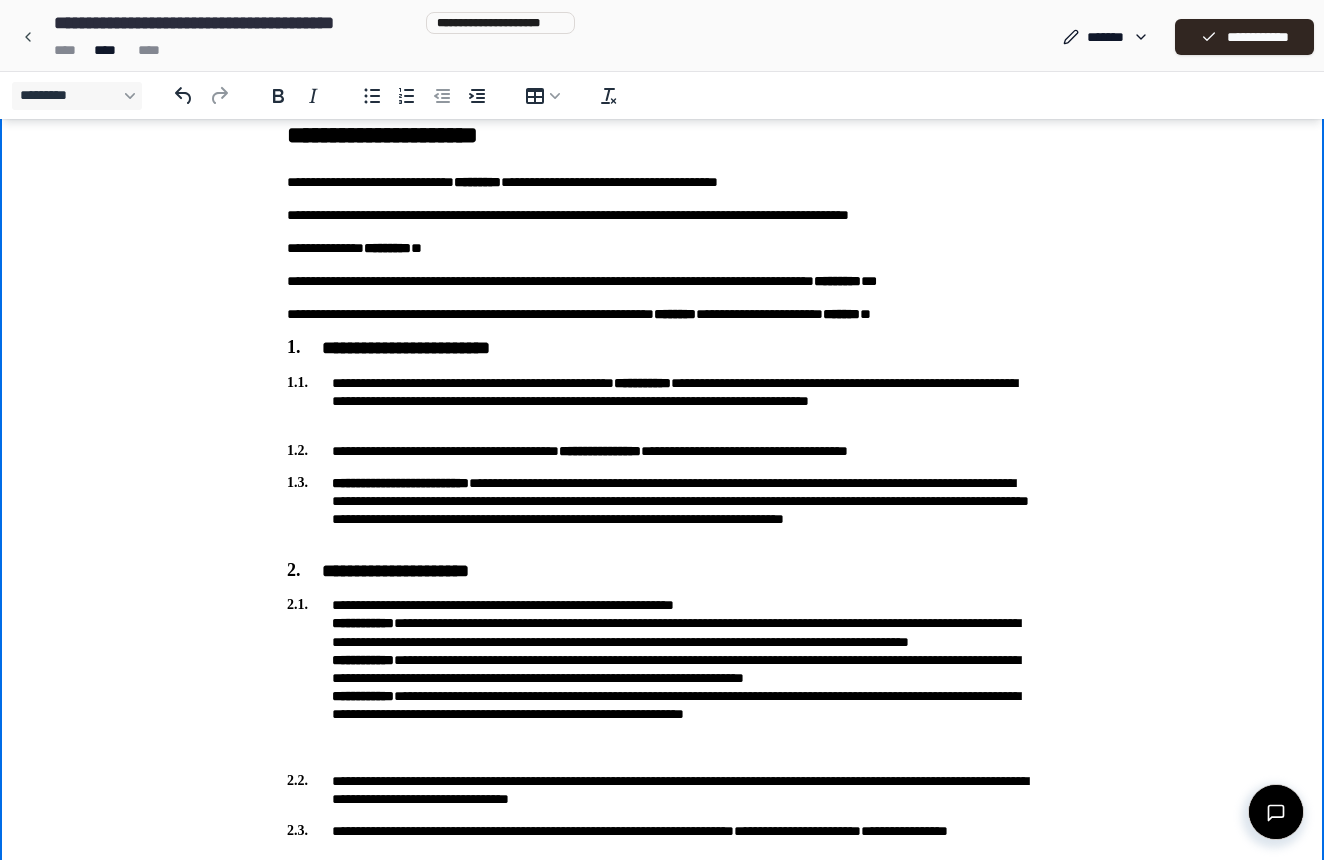 click on "**********" at bounding box center (662, 314) 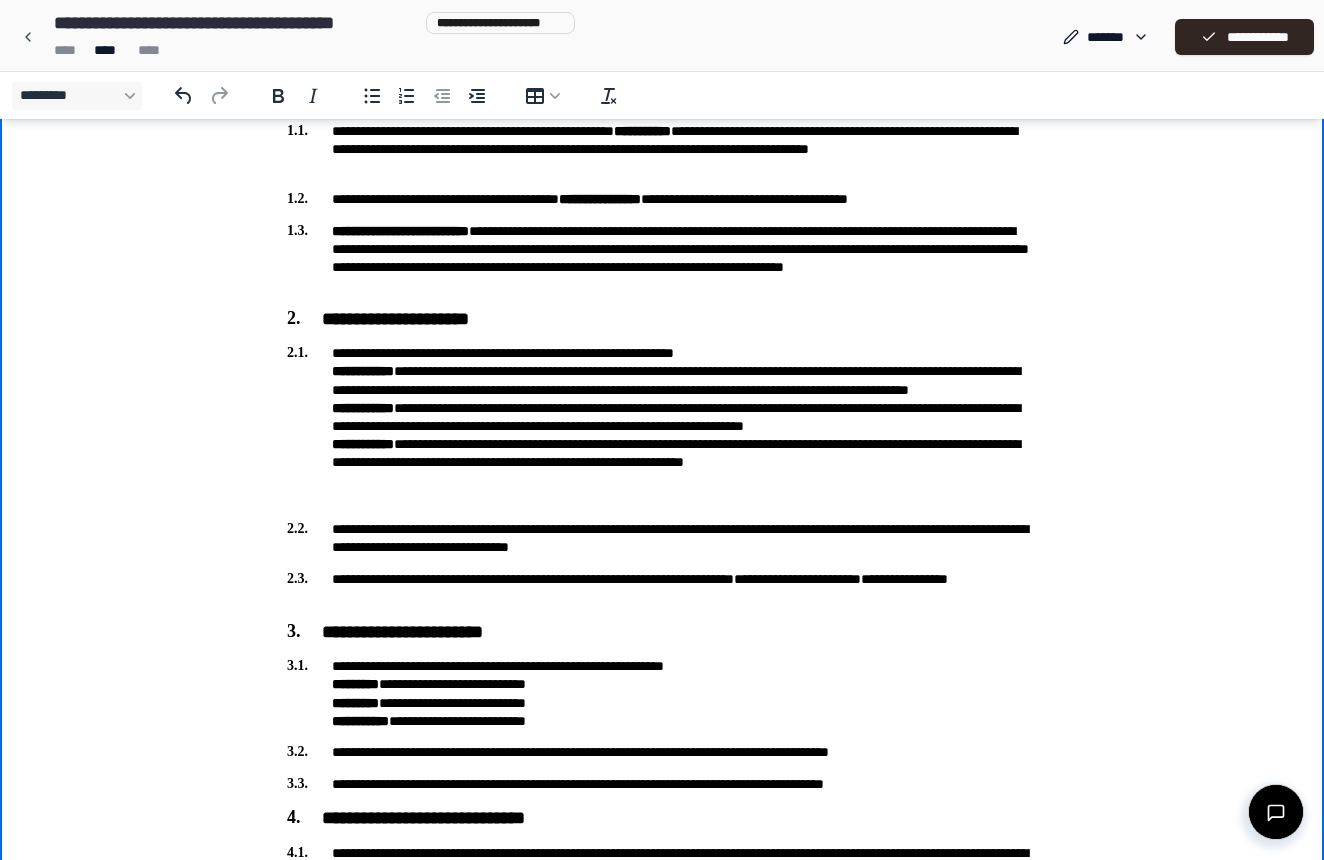 scroll, scrollTop: 282, scrollLeft: 0, axis: vertical 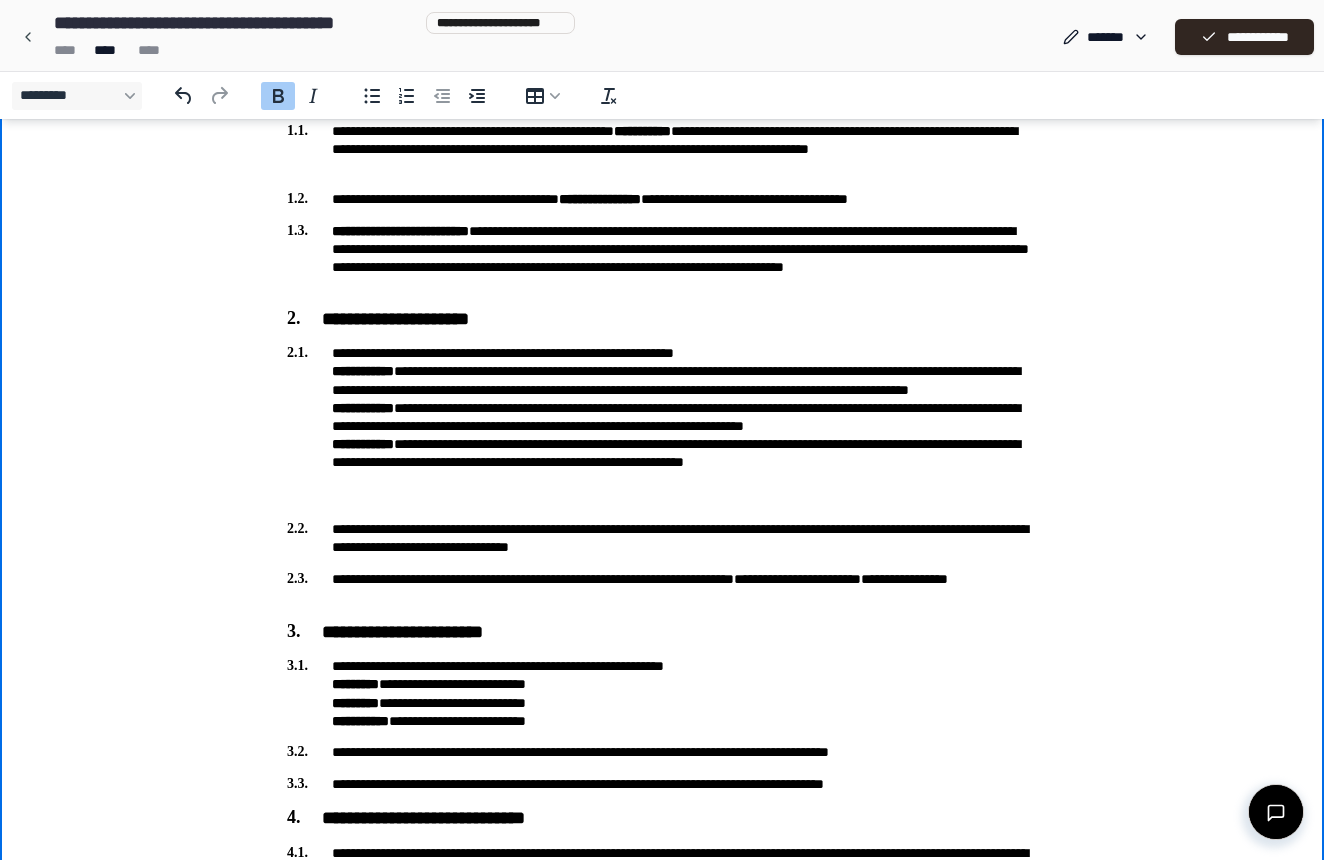 click on "**********" at bounding box center [662, 425] 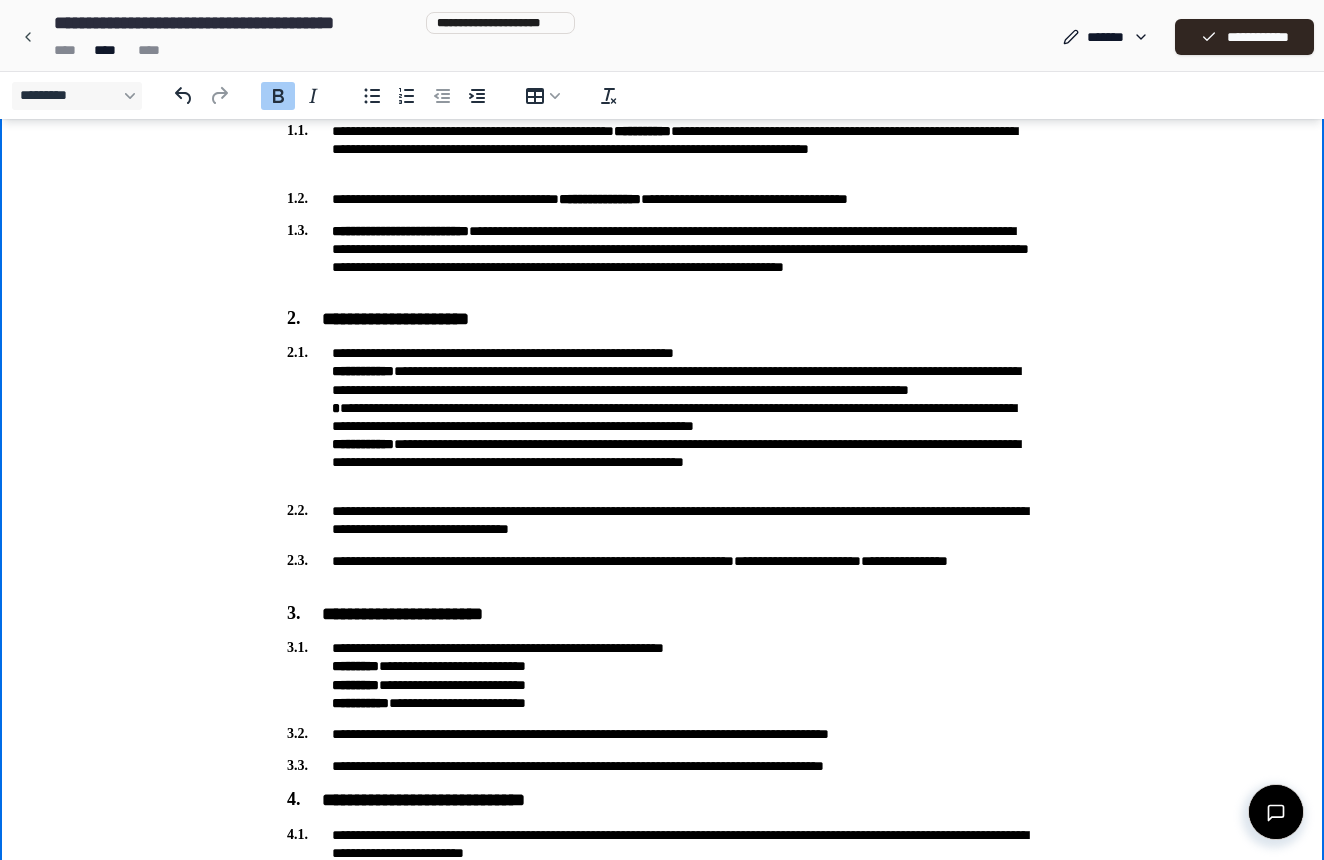 click on "**********" at bounding box center (363, 444) 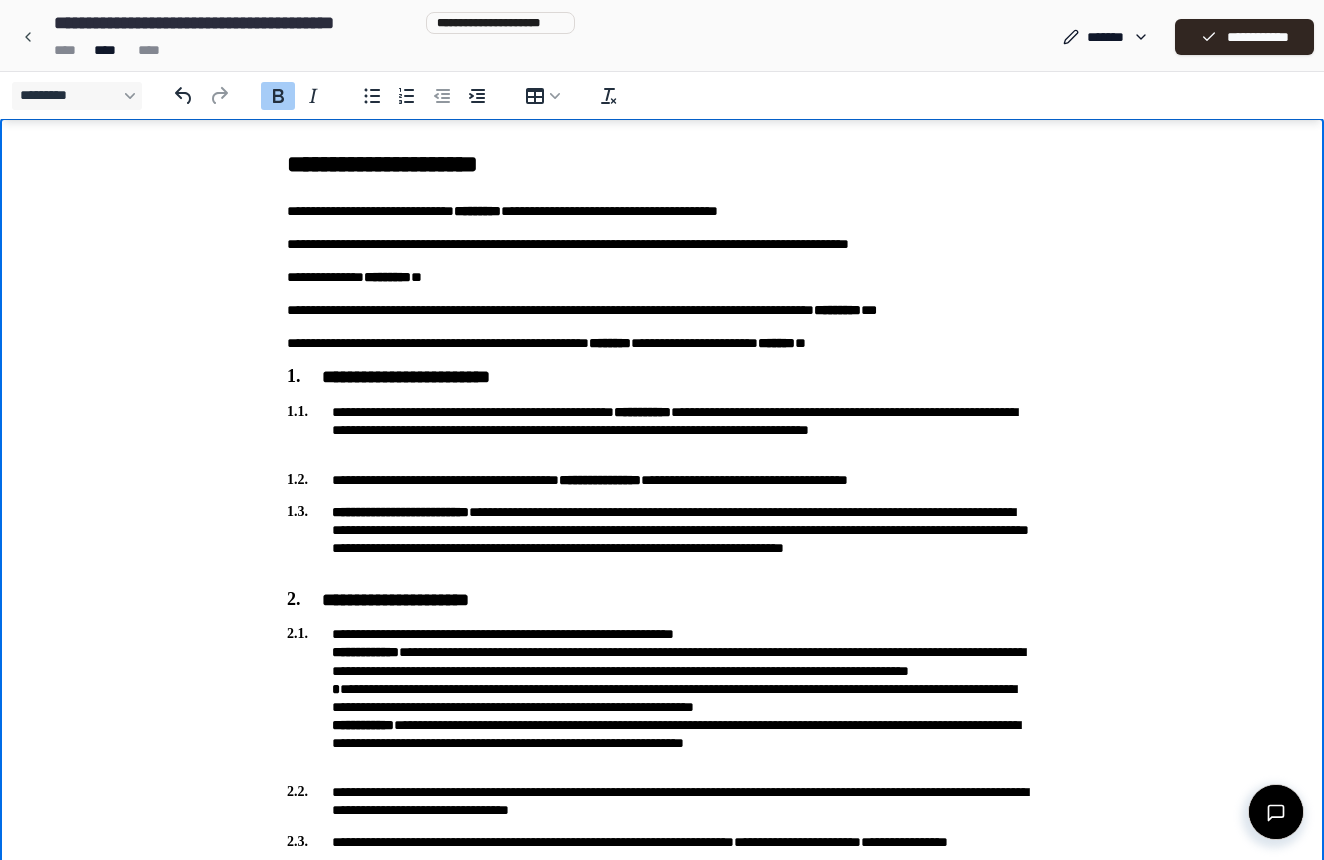 scroll, scrollTop: 0, scrollLeft: 0, axis: both 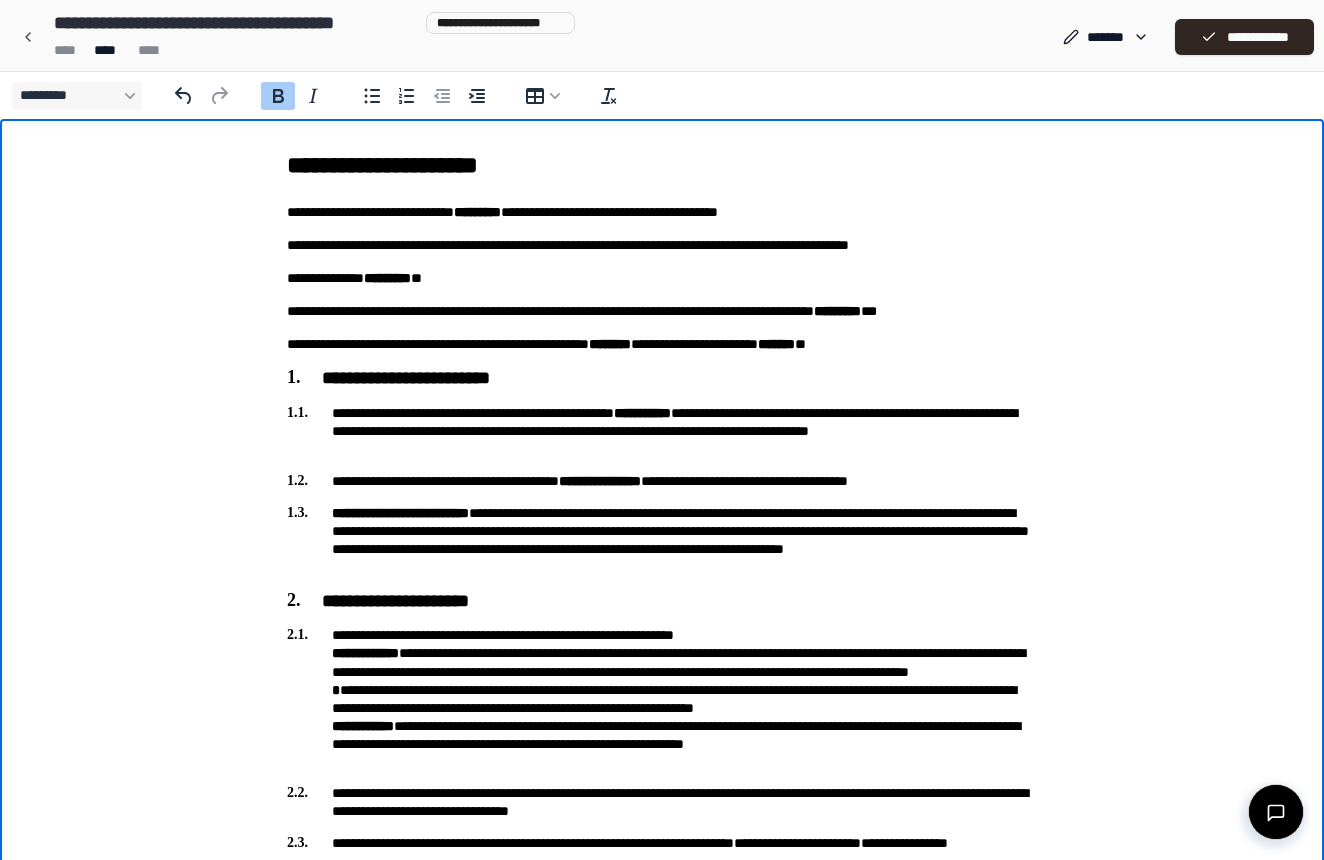 click on "*********" at bounding box center (387, 278) 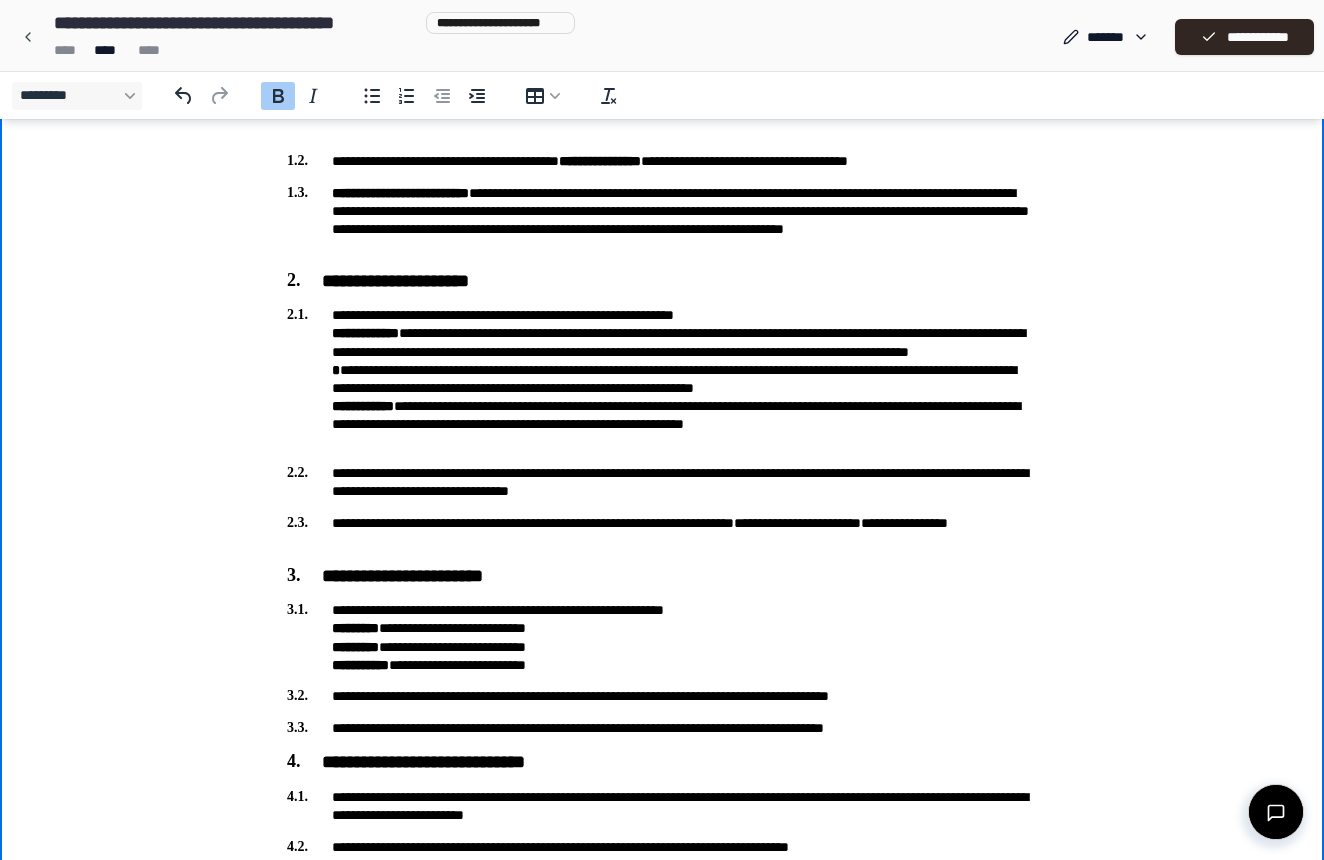 scroll, scrollTop: 327, scrollLeft: 0, axis: vertical 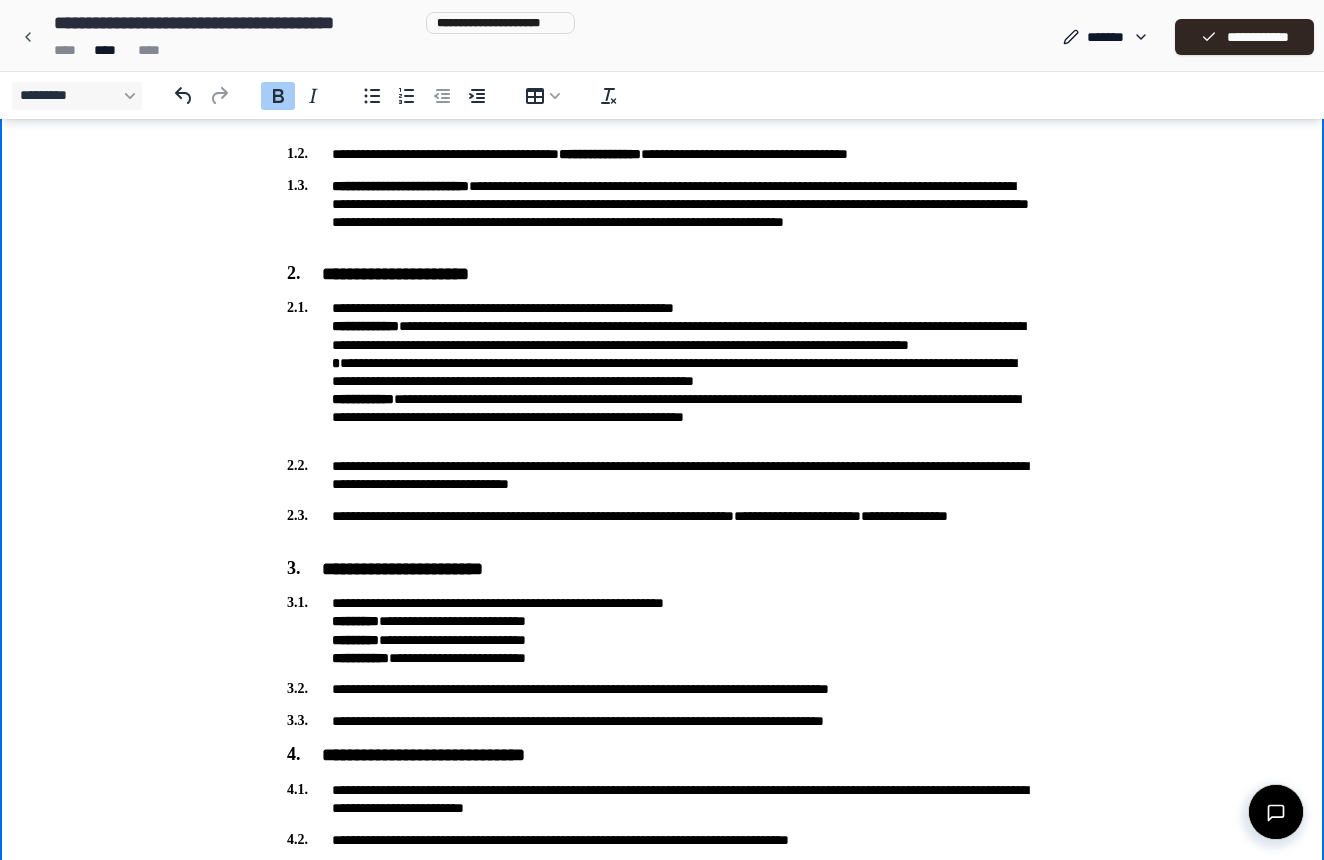 click on "**********" at bounding box center (662, 371) 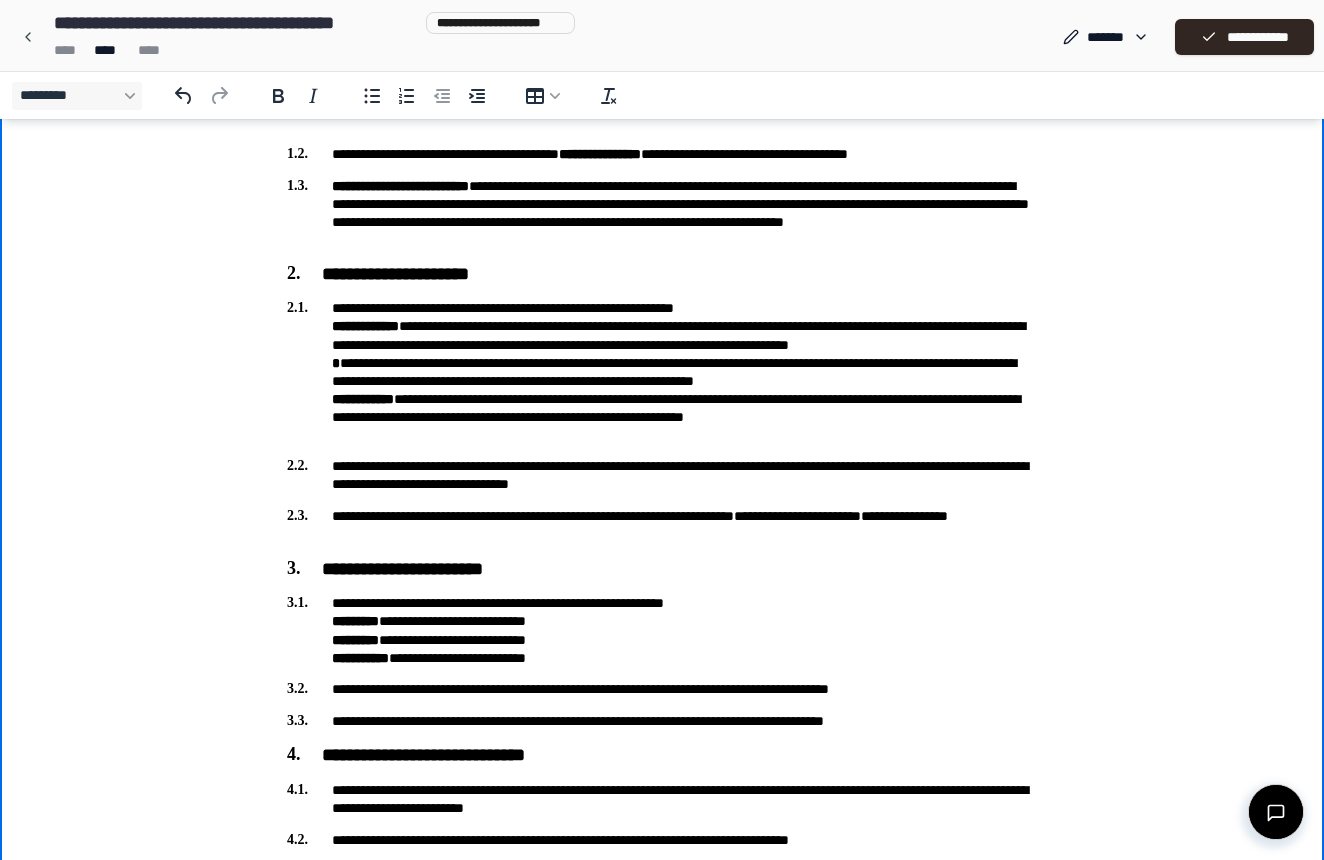 click on "**********" at bounding box center (662, 371) 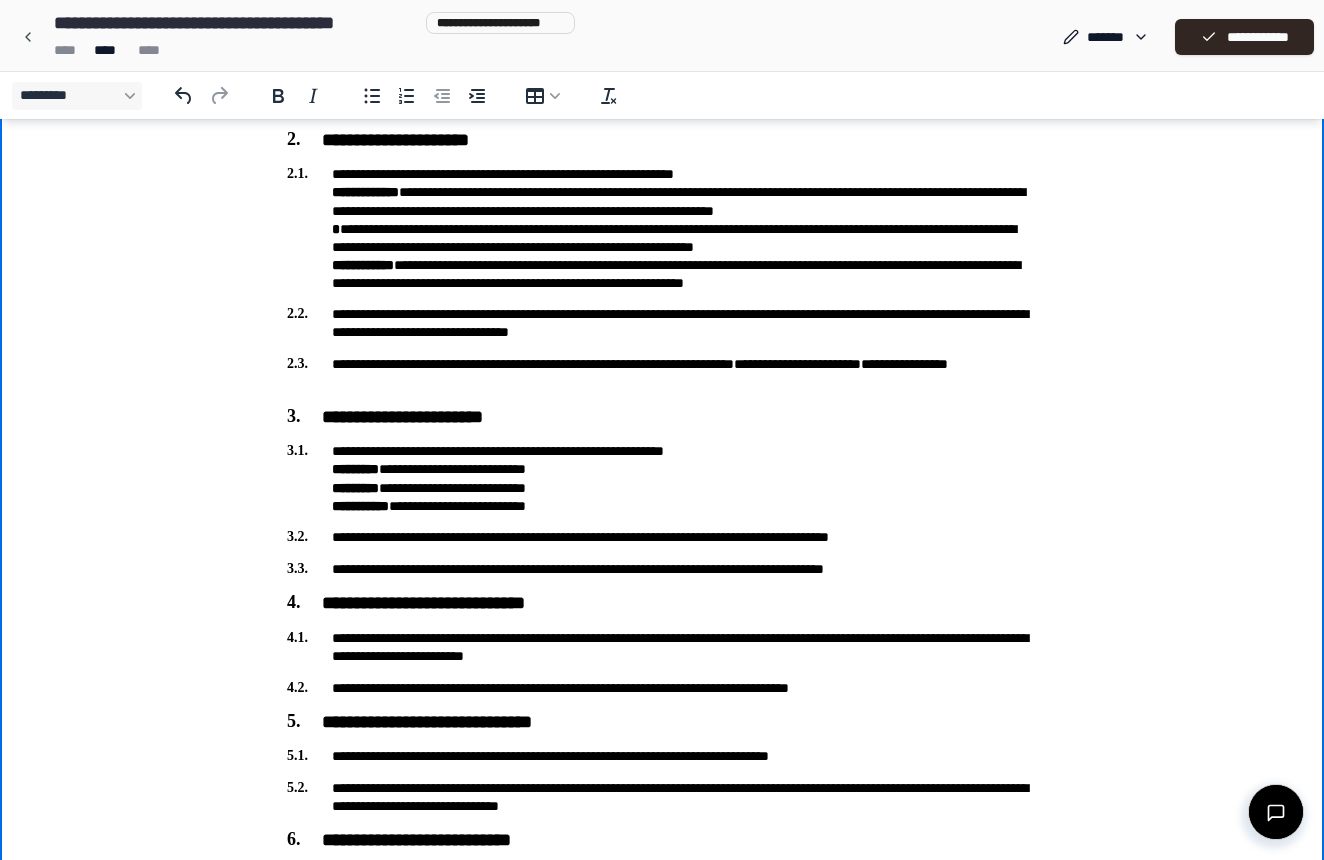 scroll, scrollTop: 468, scrollLeft: 0, axis: vertical 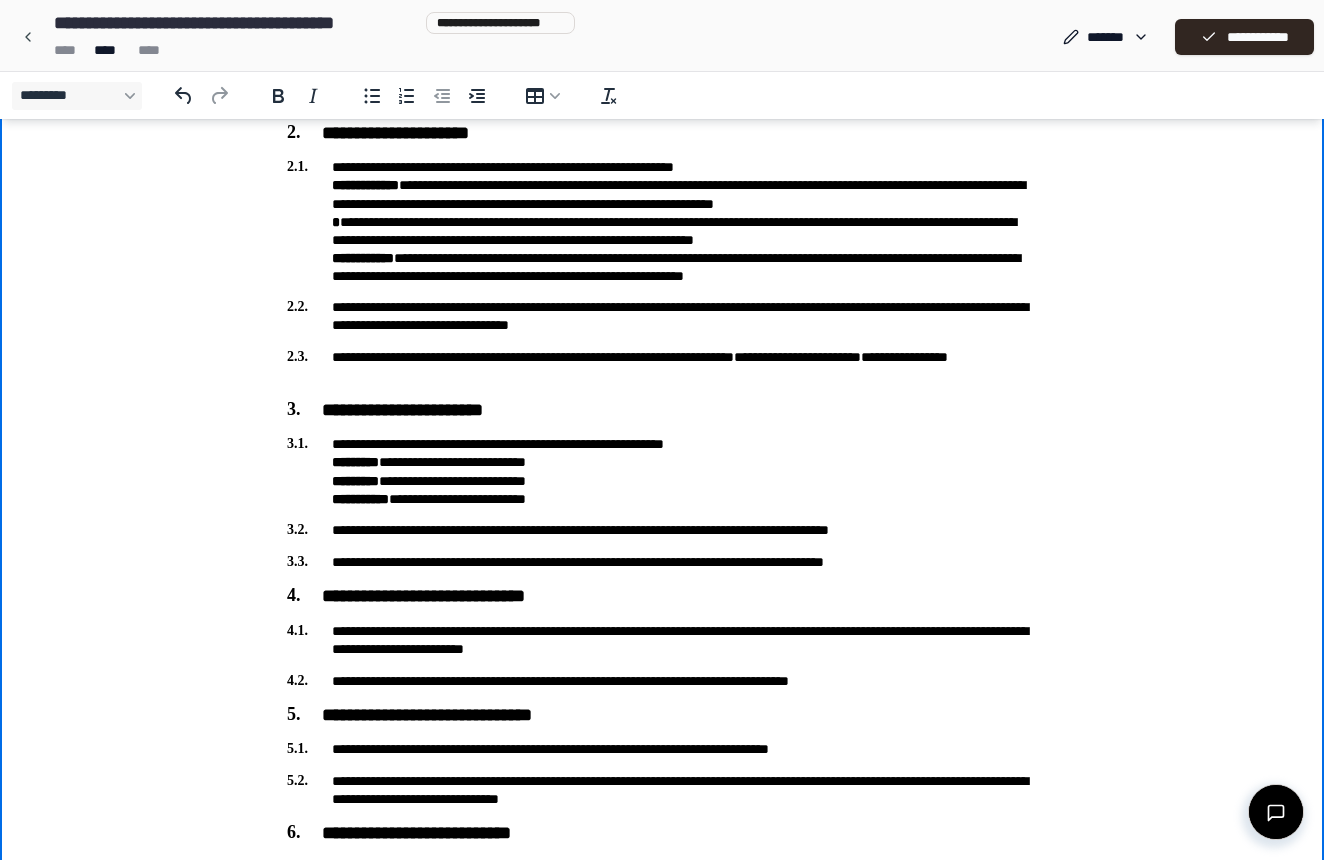 click on "**********" at bounding box center [662, 221] 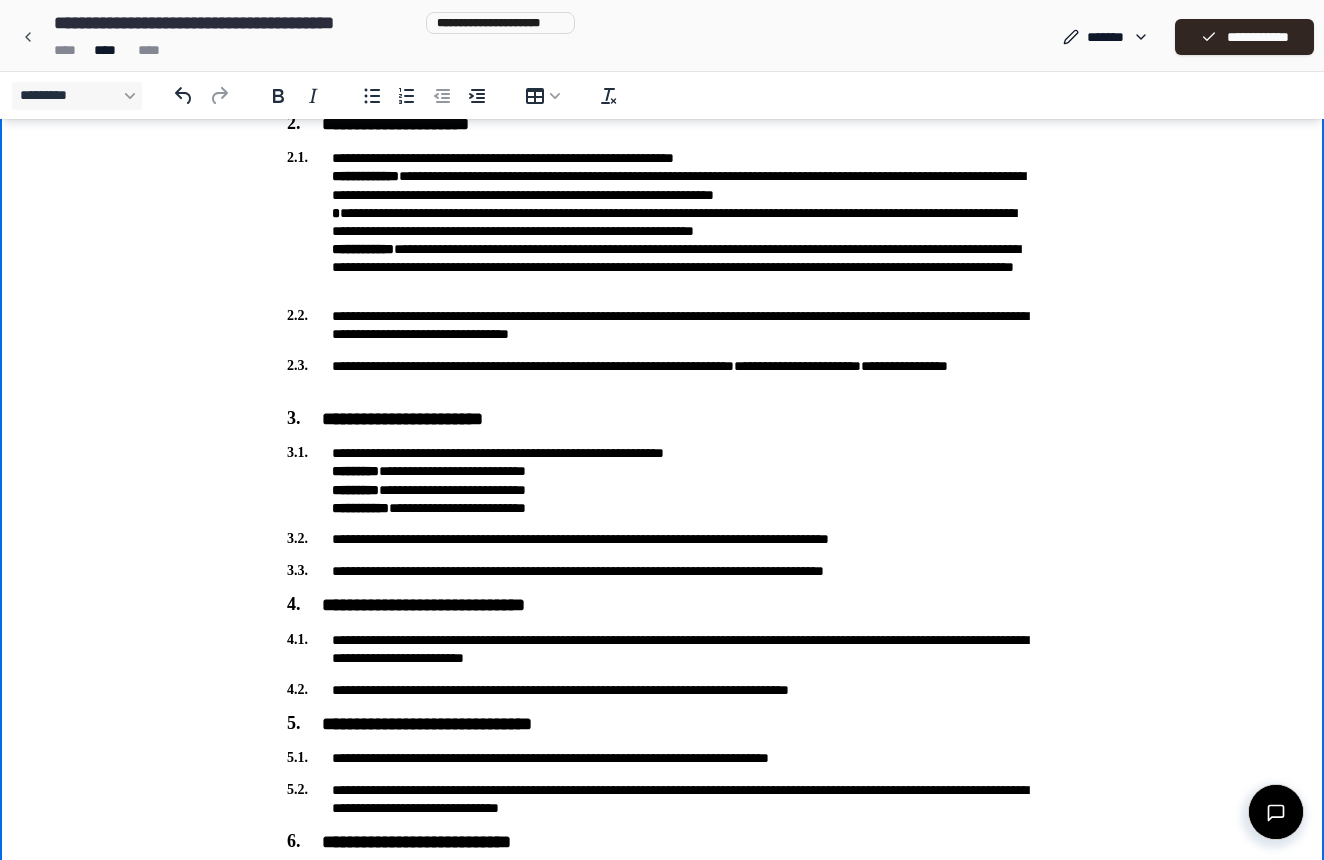 scroll, scrollTop: 481, scrollLeft: 0, axis: vertical 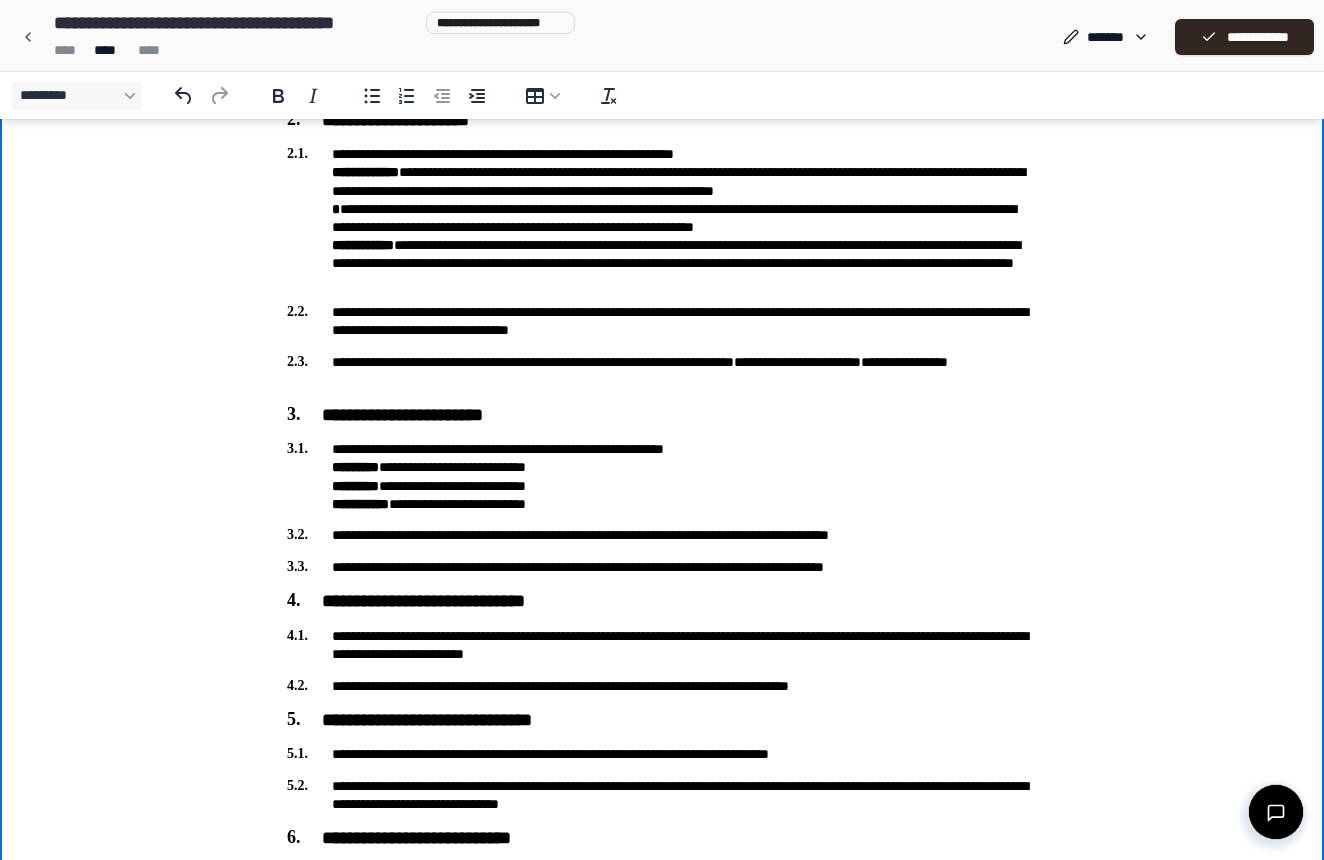 click on "**********" at bounding box center [662, 476] 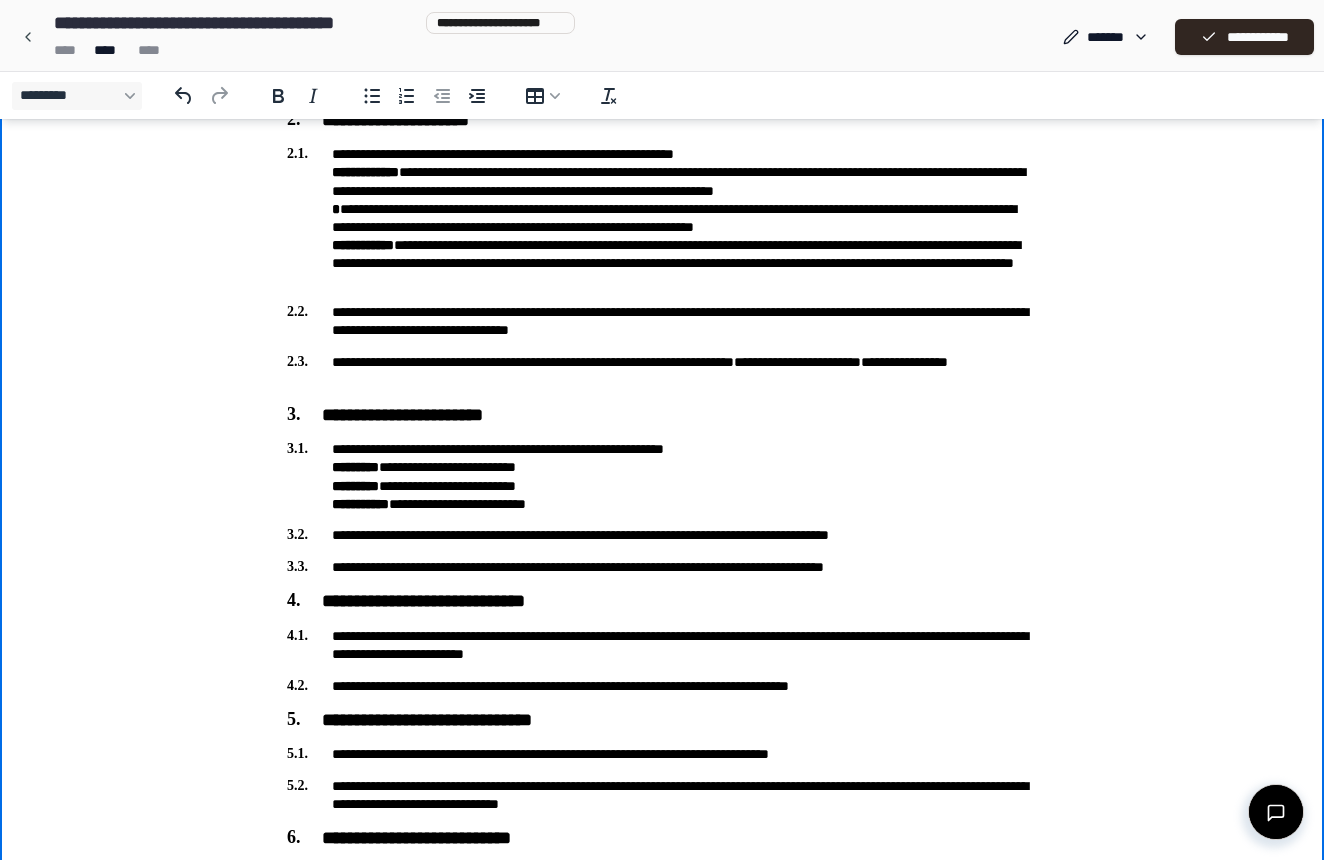 click on "**********" at bounding box center [662, 476] 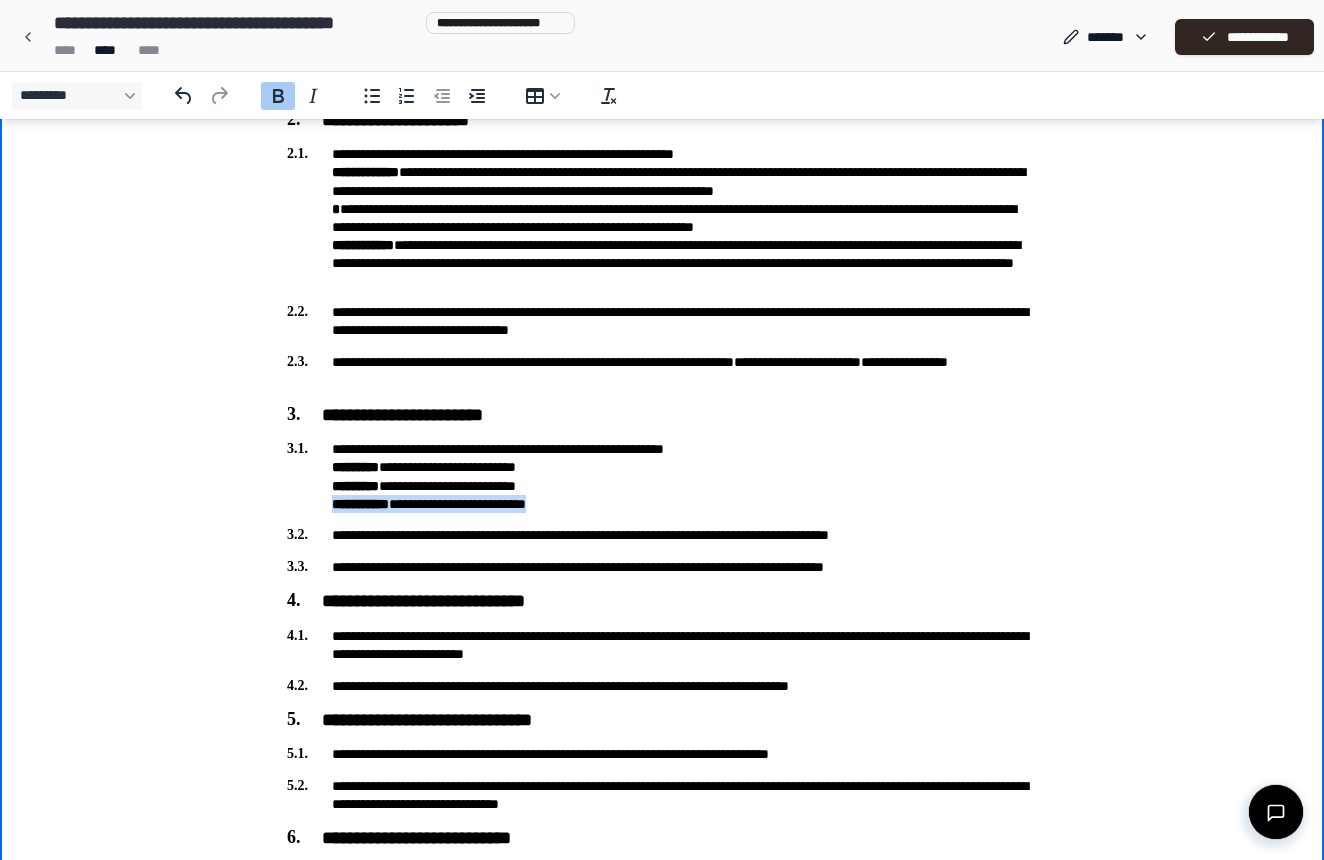 drag, startPoint x: 579, startPoint y: 506, endPoint x: 330, endPoint y: 507, distance: 249.00201 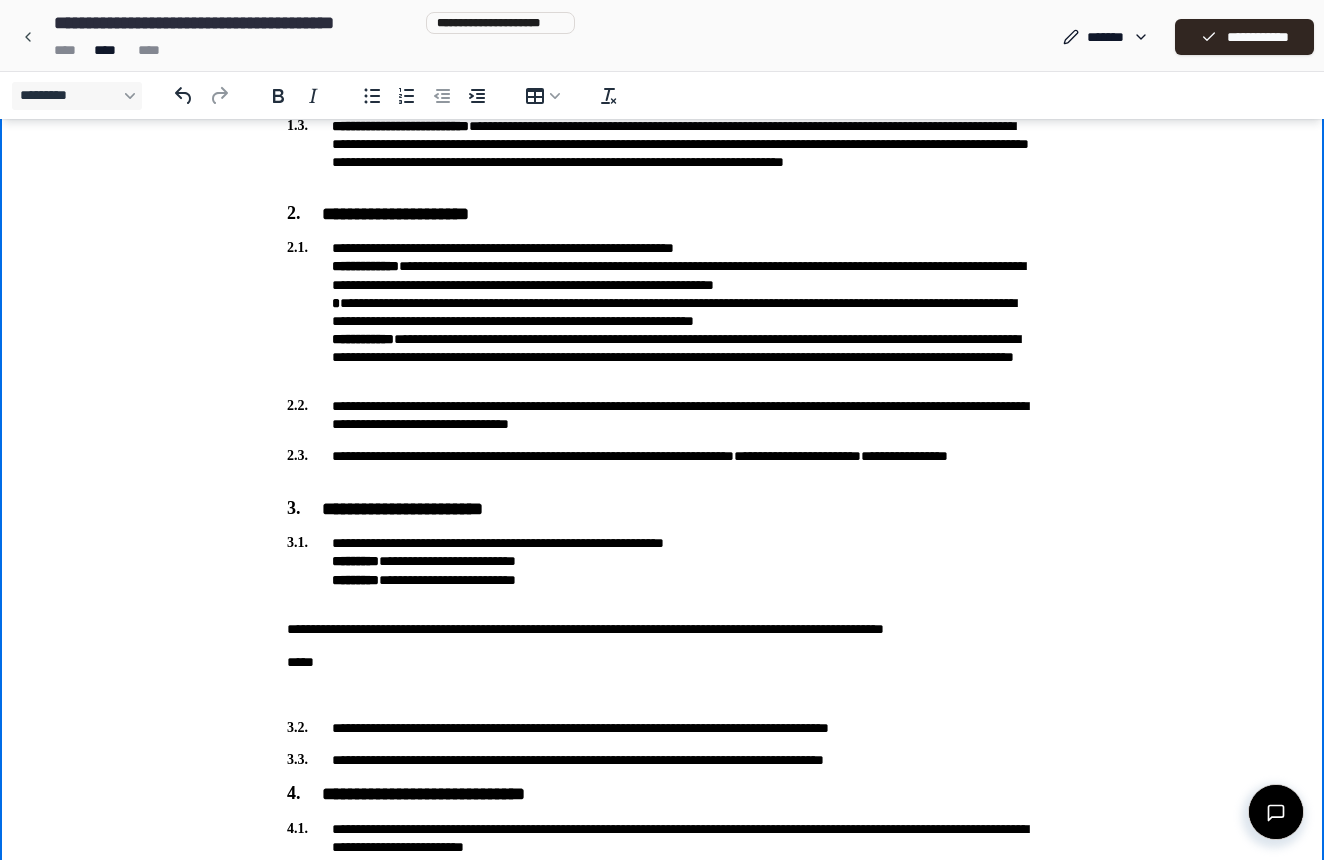 scroll, scrollTop: 373, scrollLeft: 0, axis: vertical 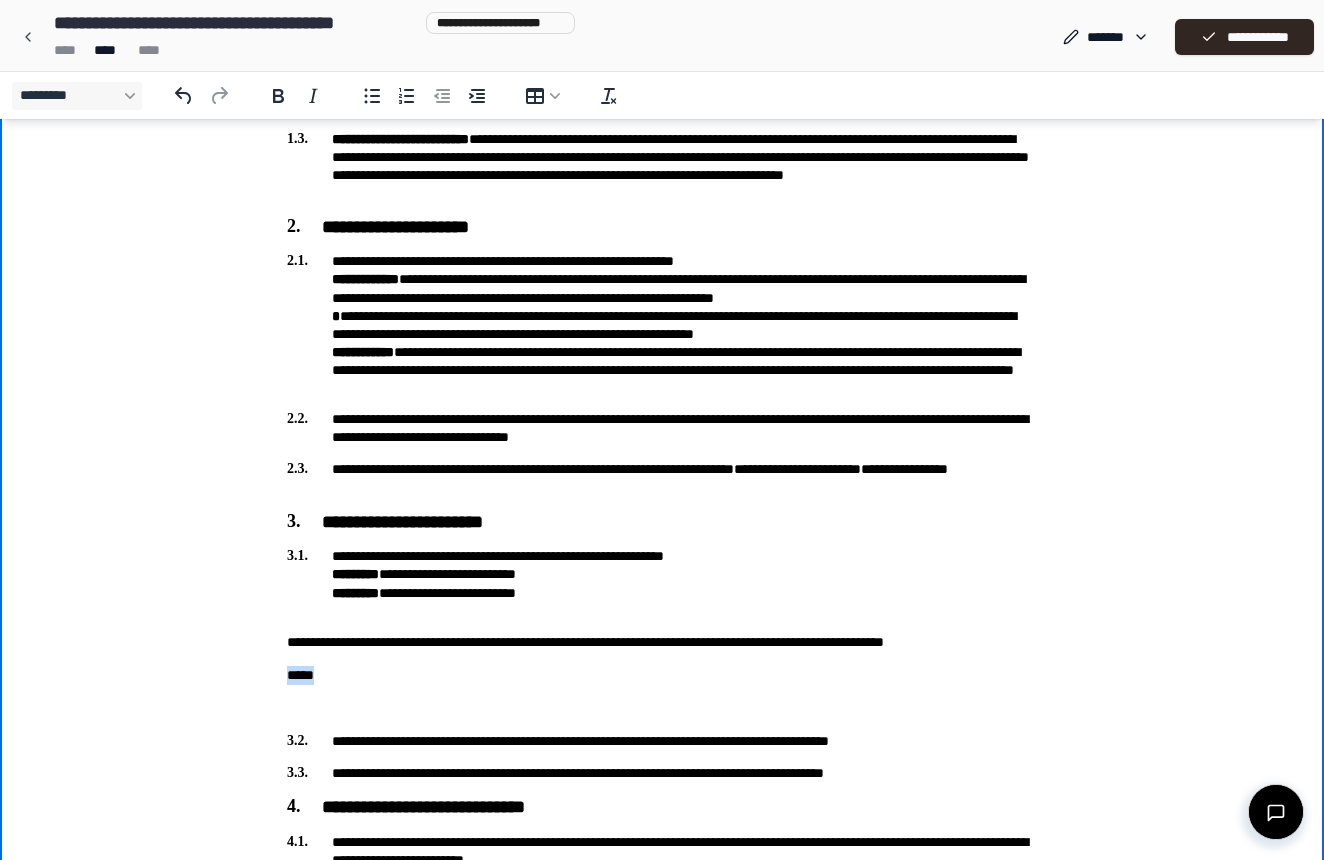 drag, startPoint x: 332, startPoint y: 672, endPoint x: 276, endPoint y: 673, distance: 56.008926 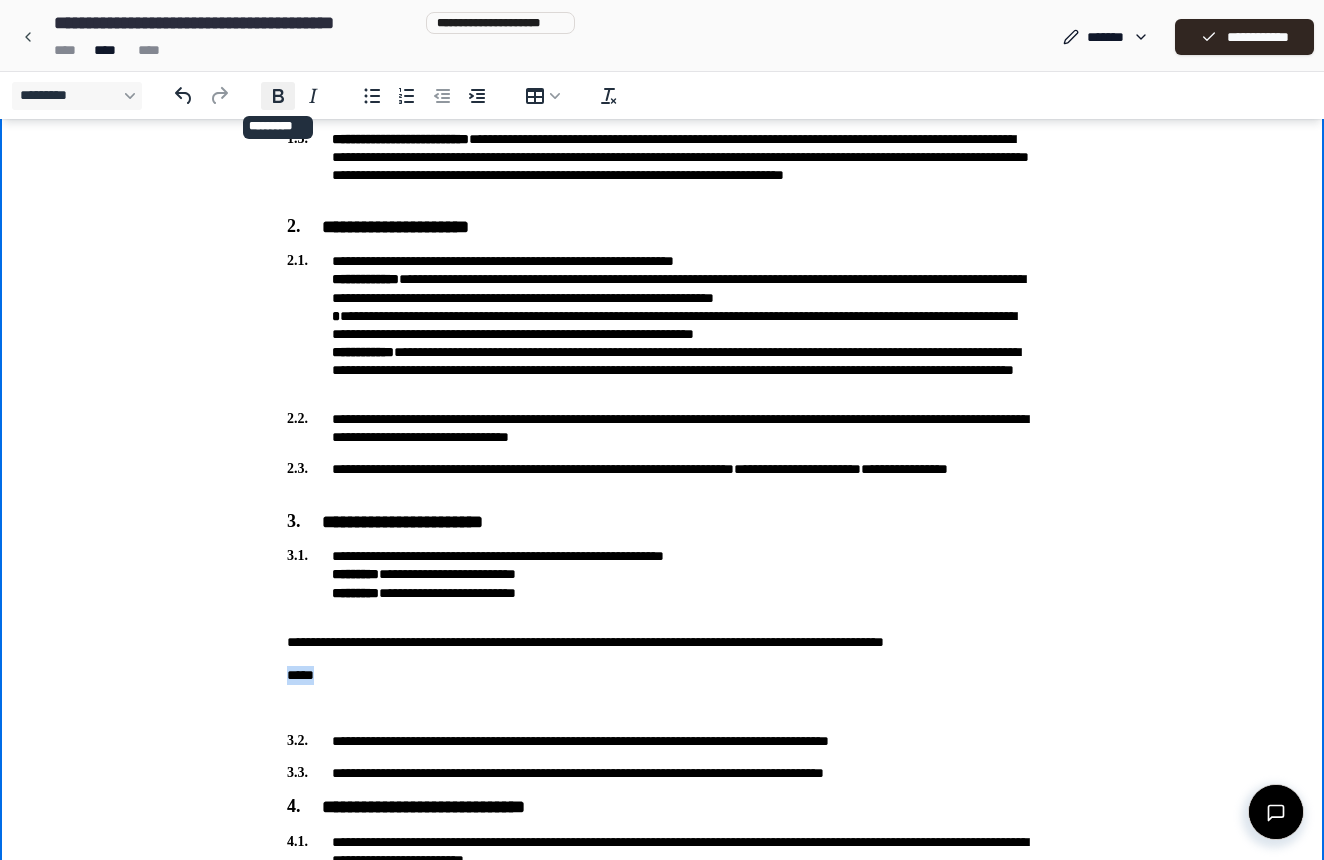 click 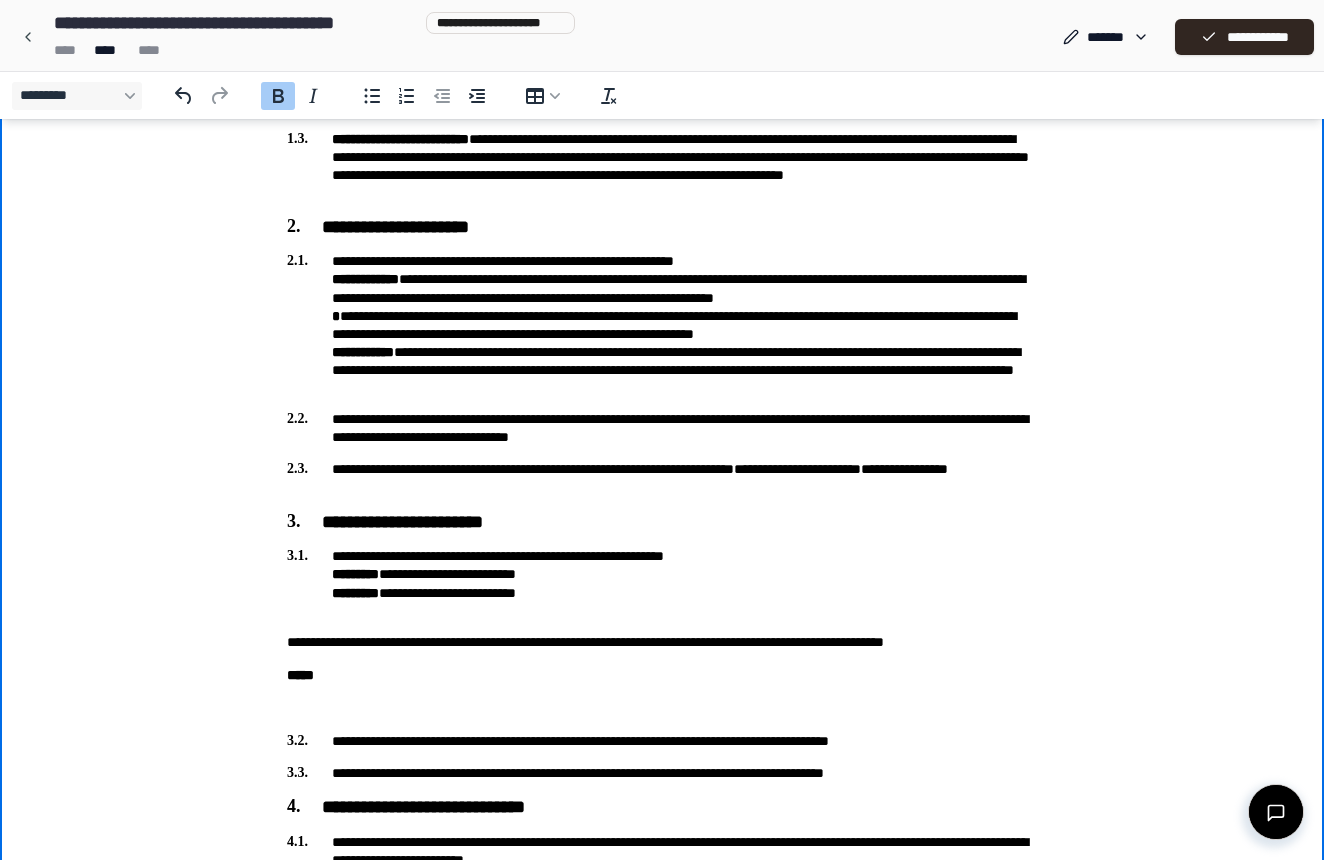 click on "**********" at bounding box center (662, 1426) 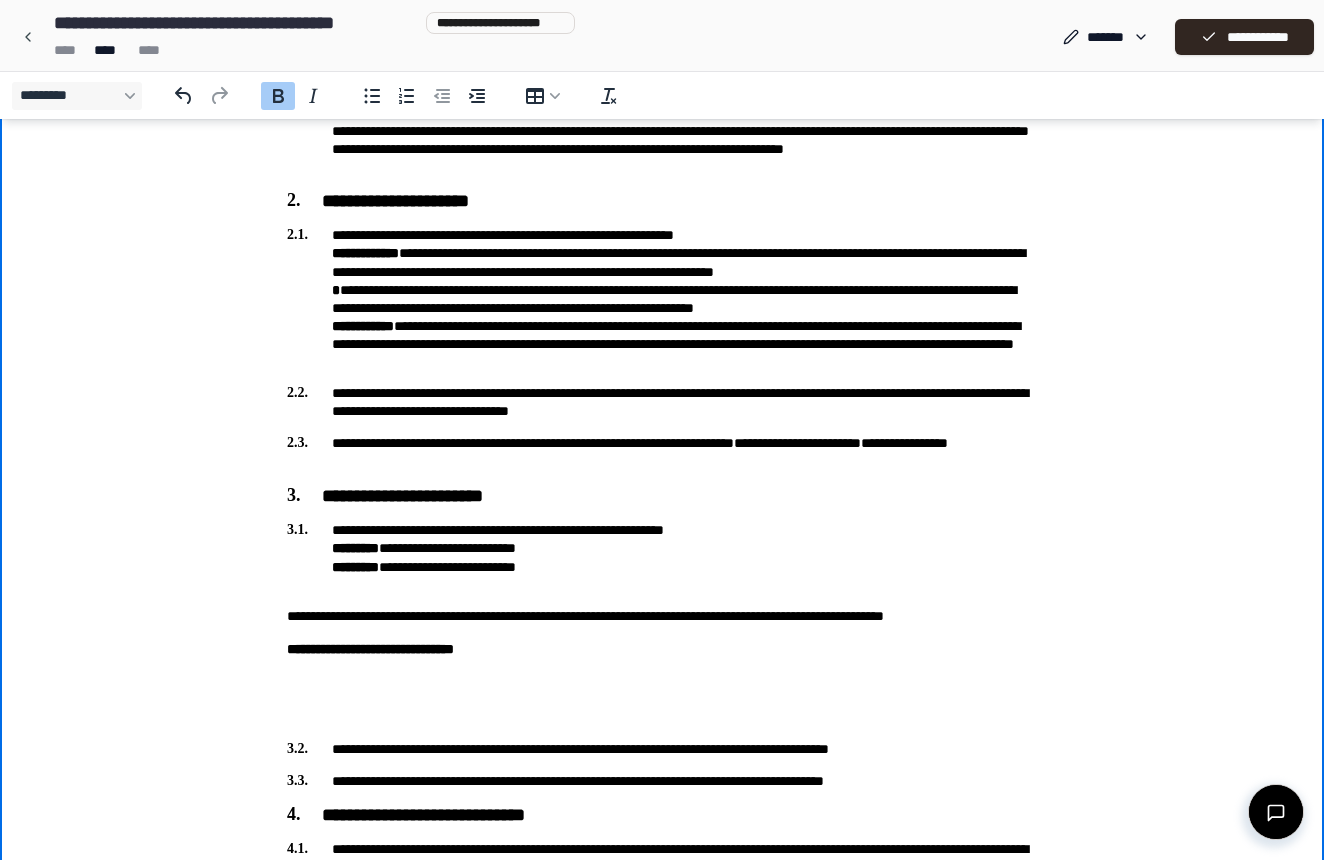 scroll, scrollTop: 400, scrollLeft: 0, axis: vertical 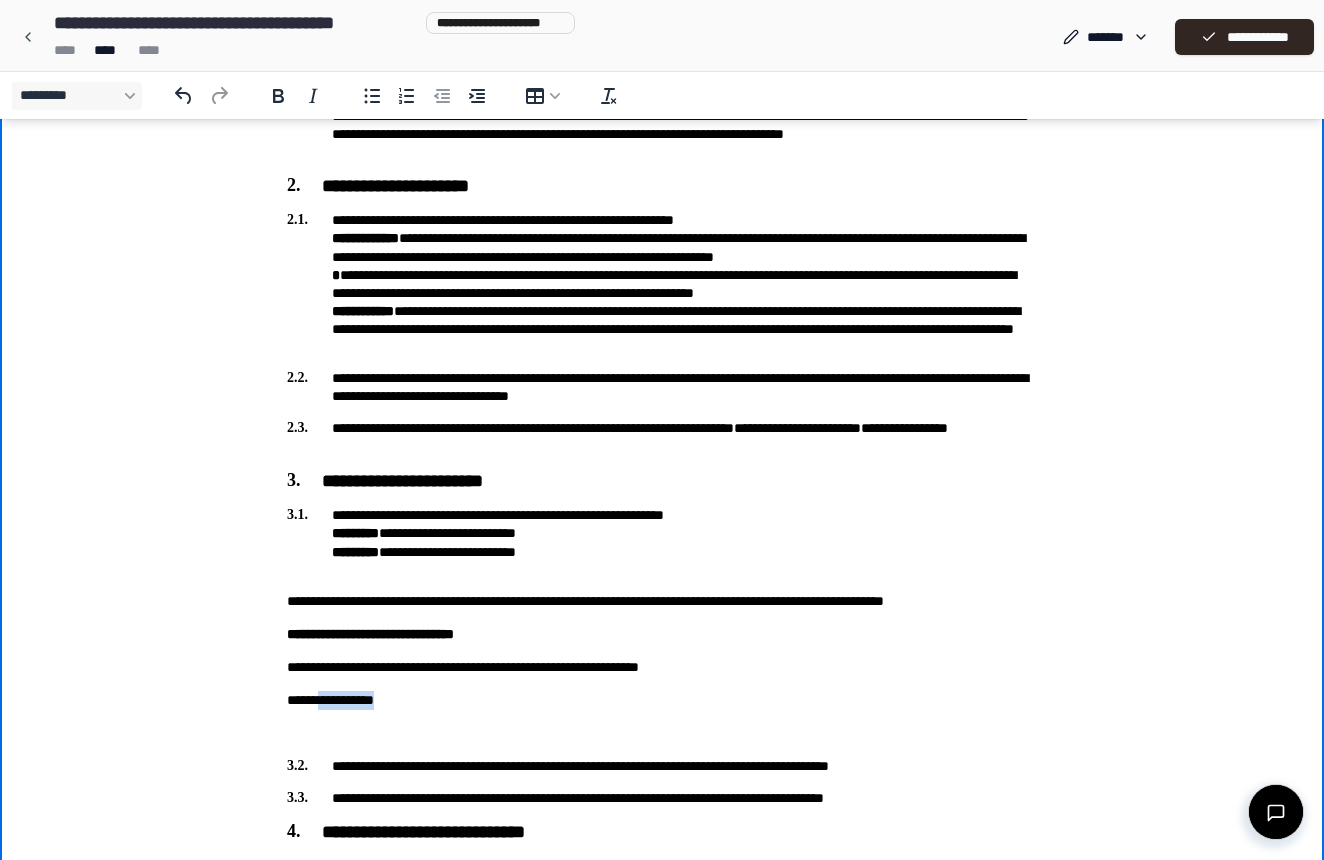 drag, startPoint x: 426, startPoint y: 705, endPoint x: 338, endPoint y: 700, distance: 88.14193 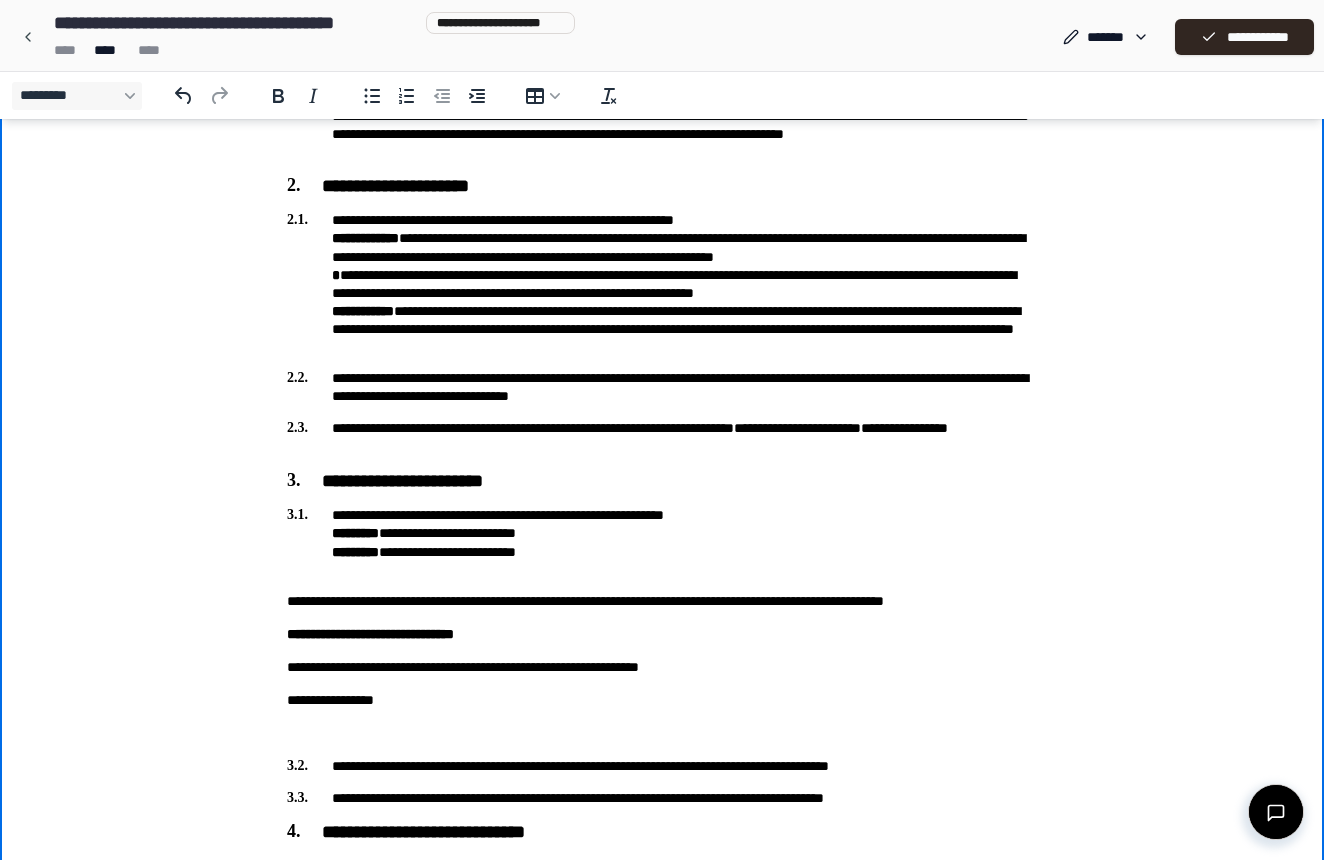 click on "**********" at bounding box center (662, 700) 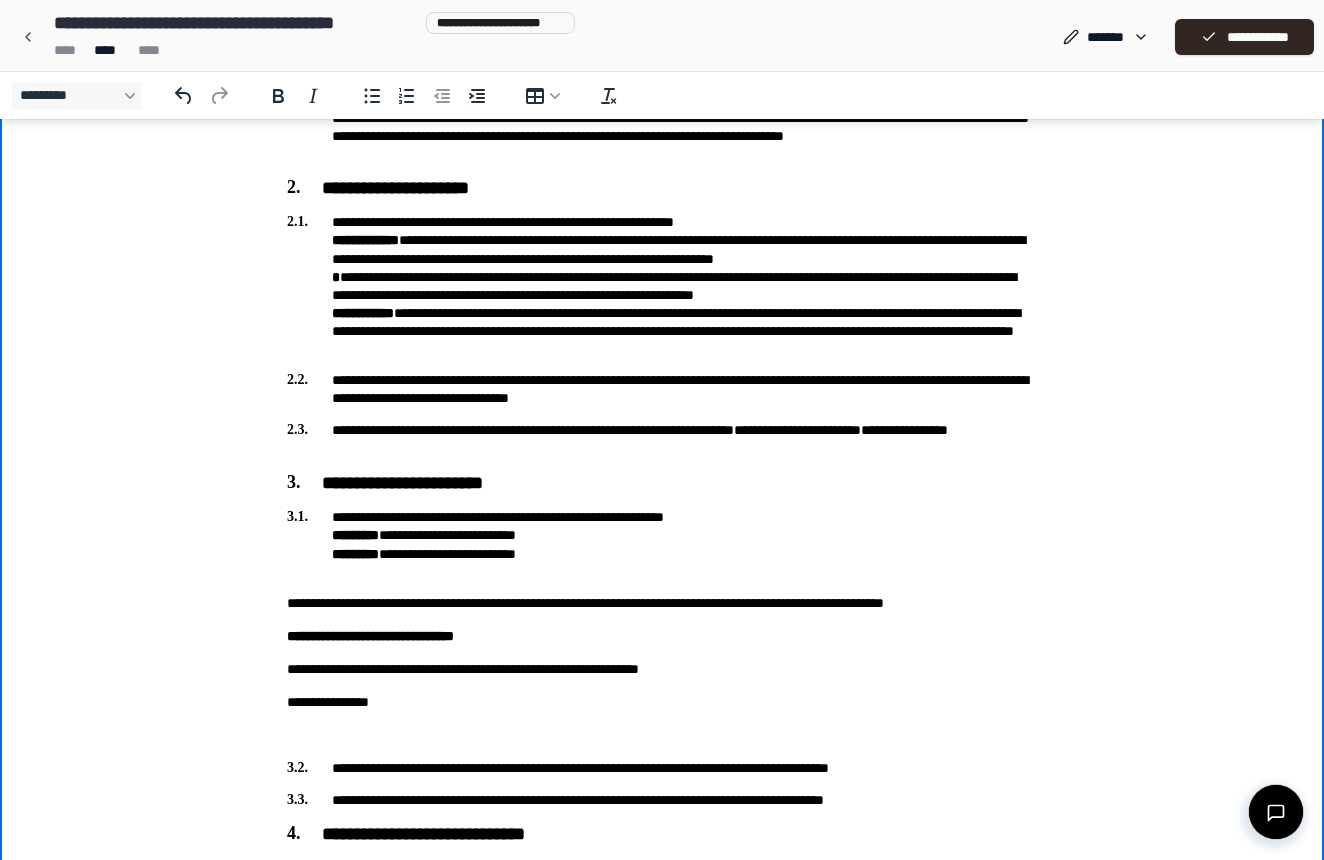 scroll, scrollTop: 419, scrollLeft: 1, axis: both 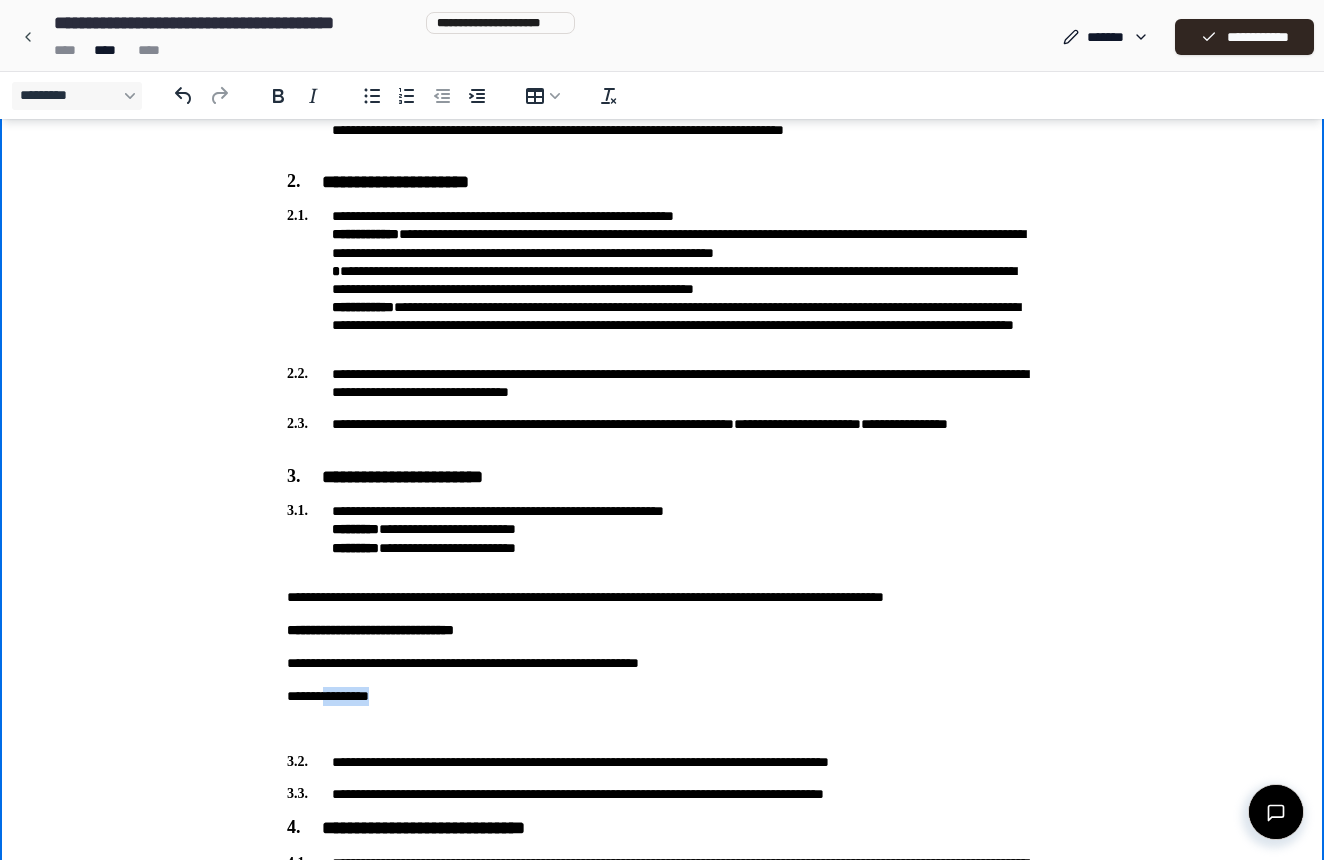 drag, startPoint x: 395, startPoint y: 695, endPoint x: 345, endPoint y: 693, distance: 50.039986 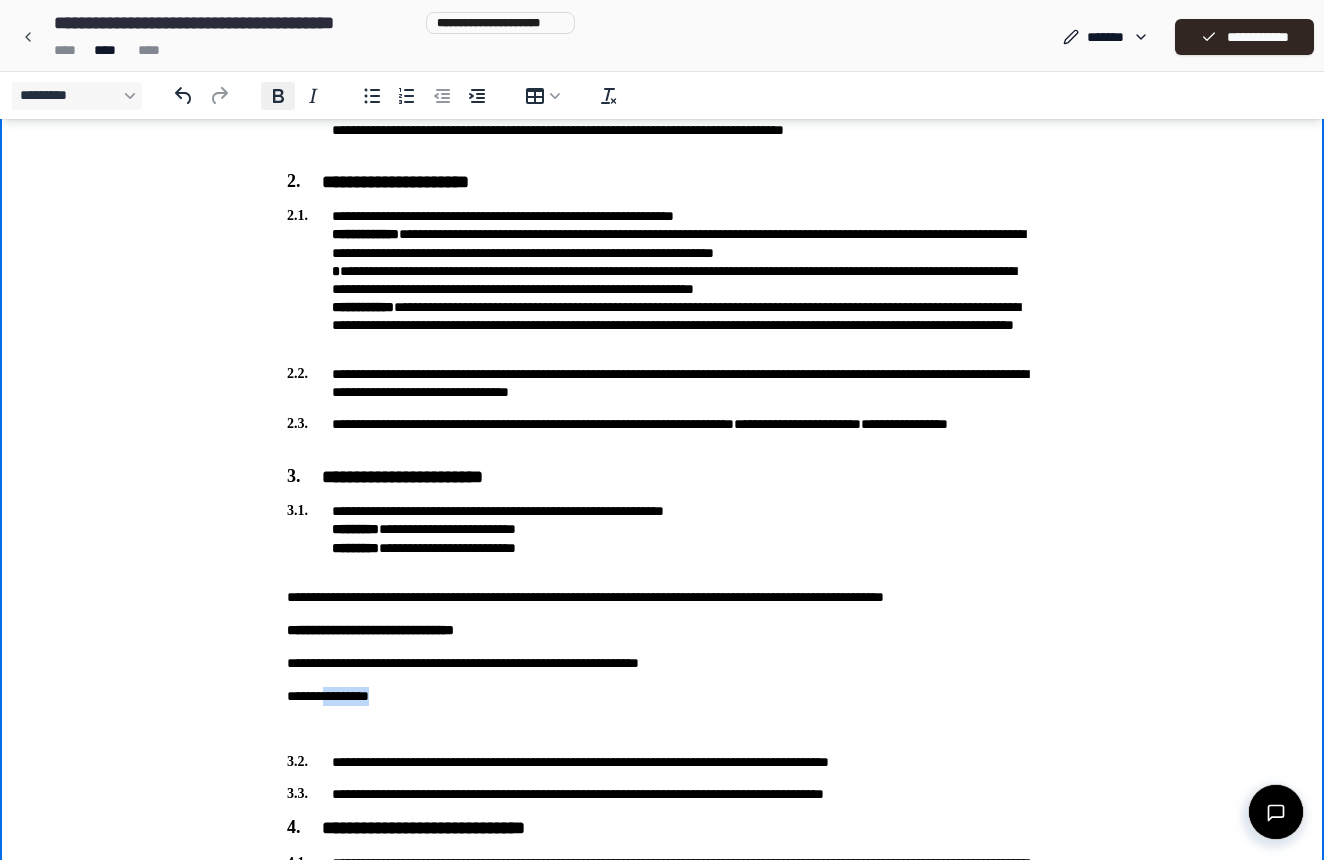 click 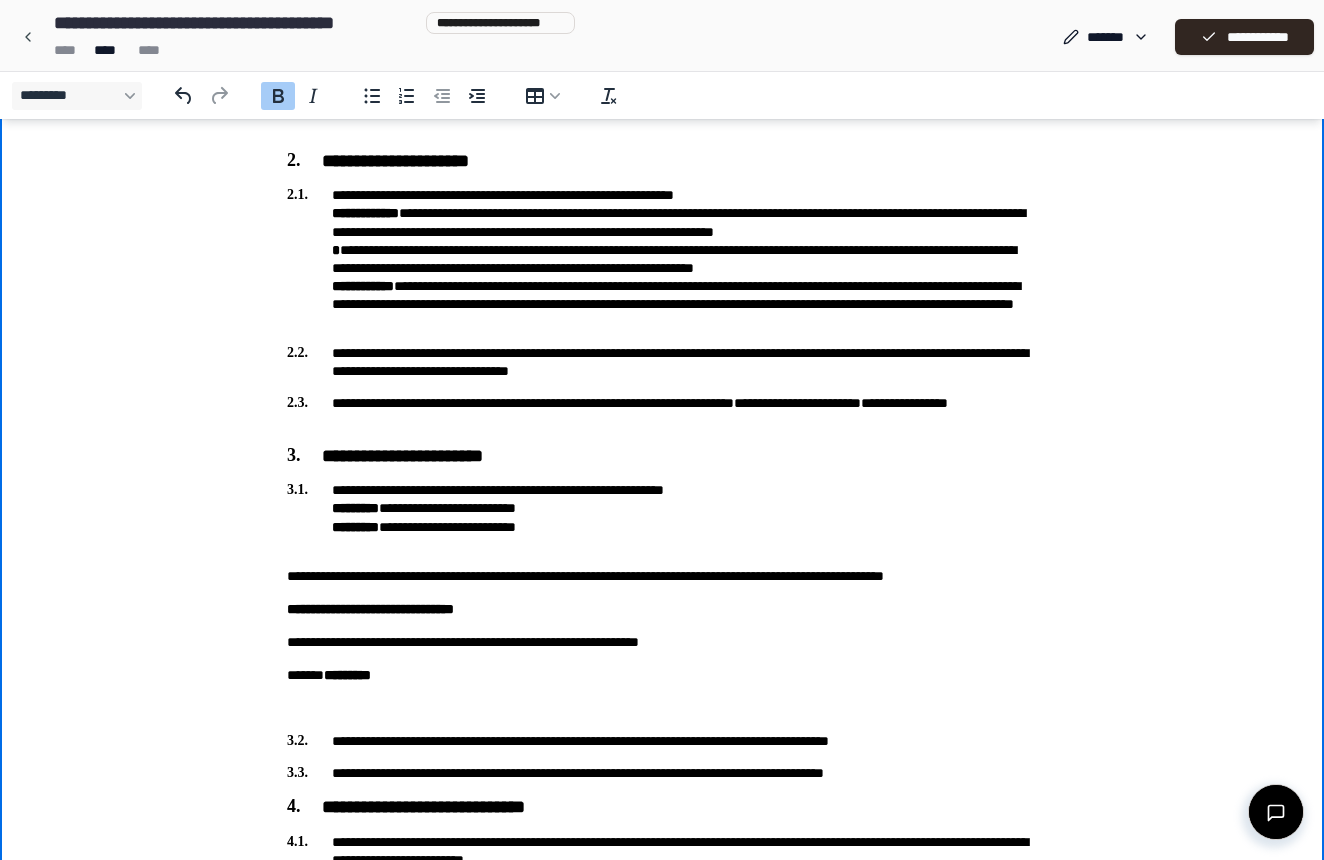 click on "**********" at bounding box center (662, 1393) 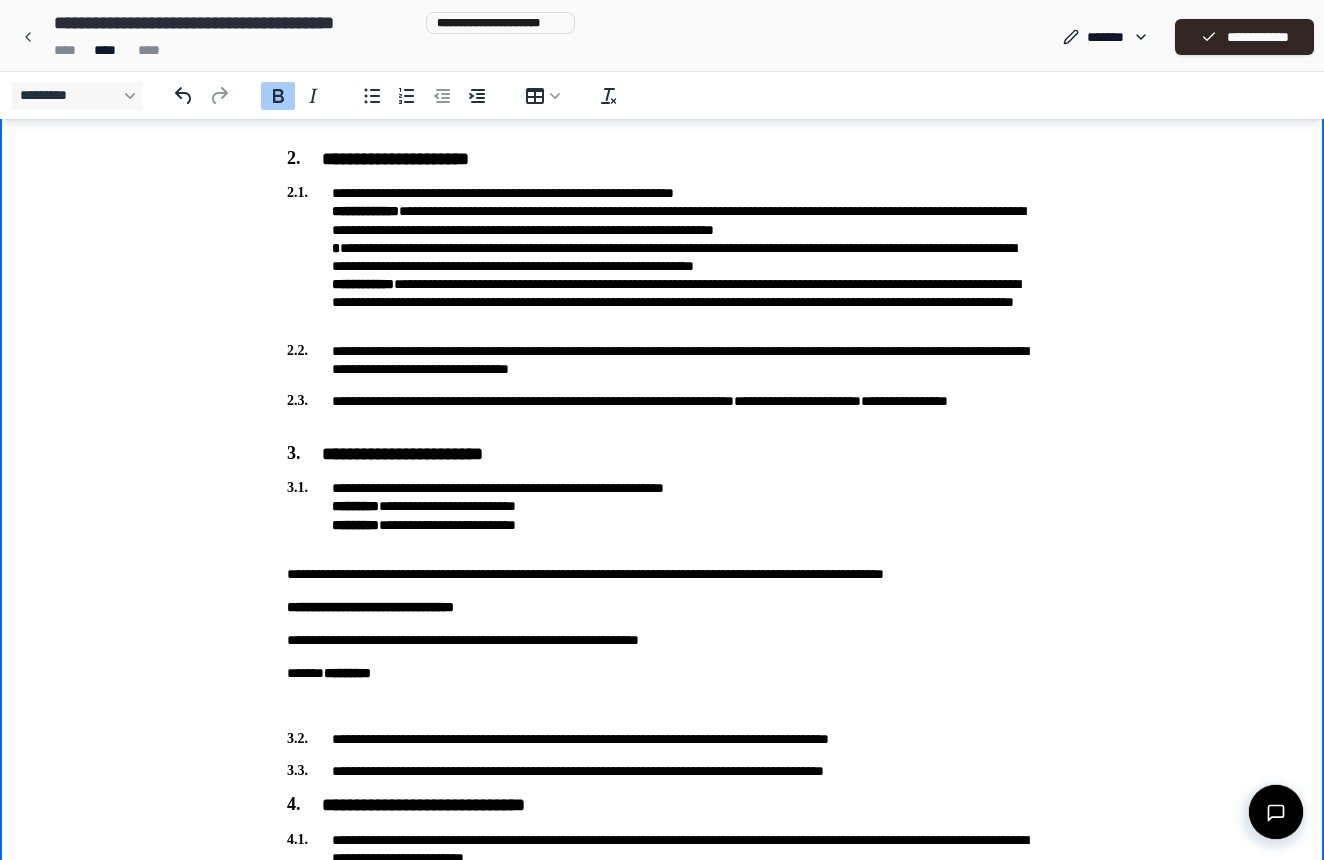click on "****** *********" at bounding box center [662, 673] 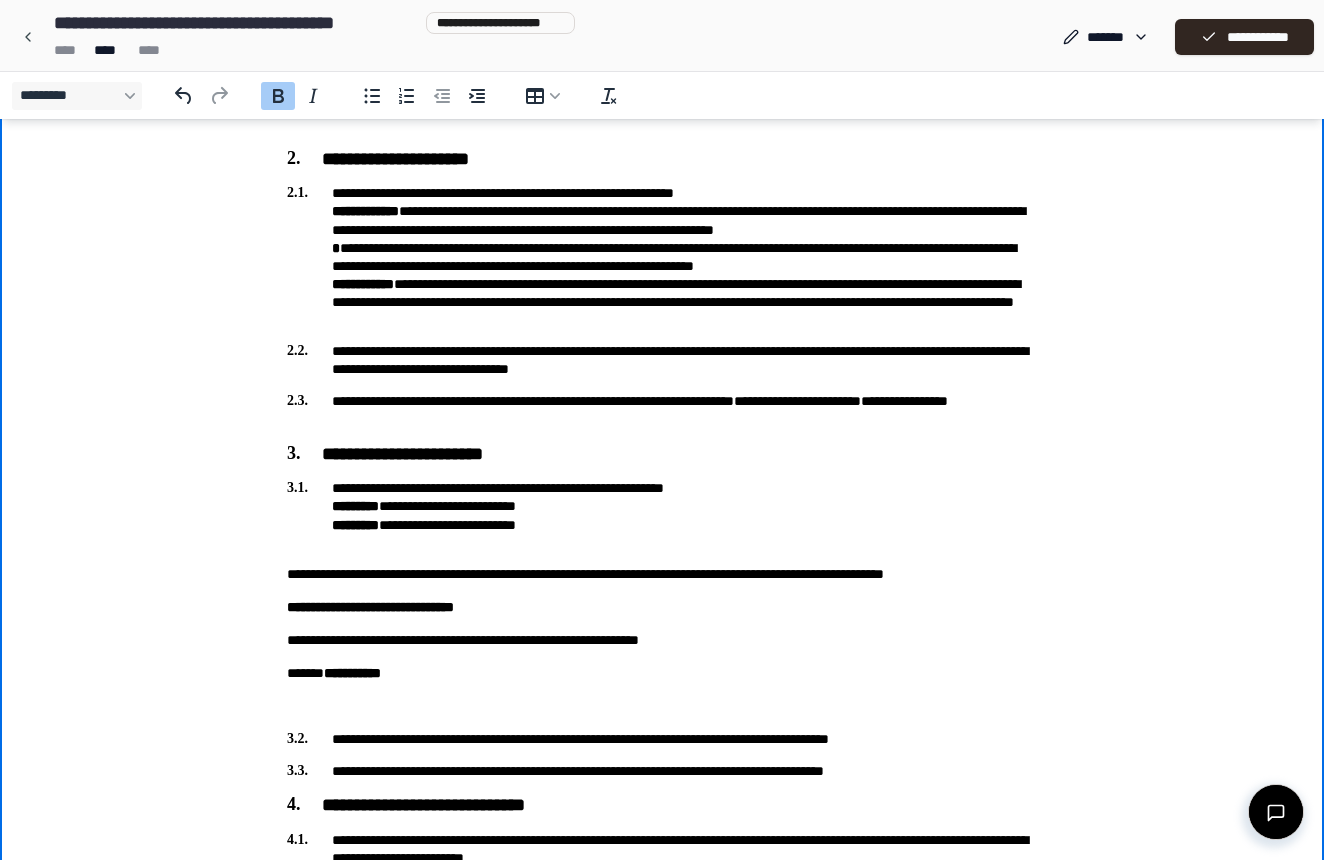 click 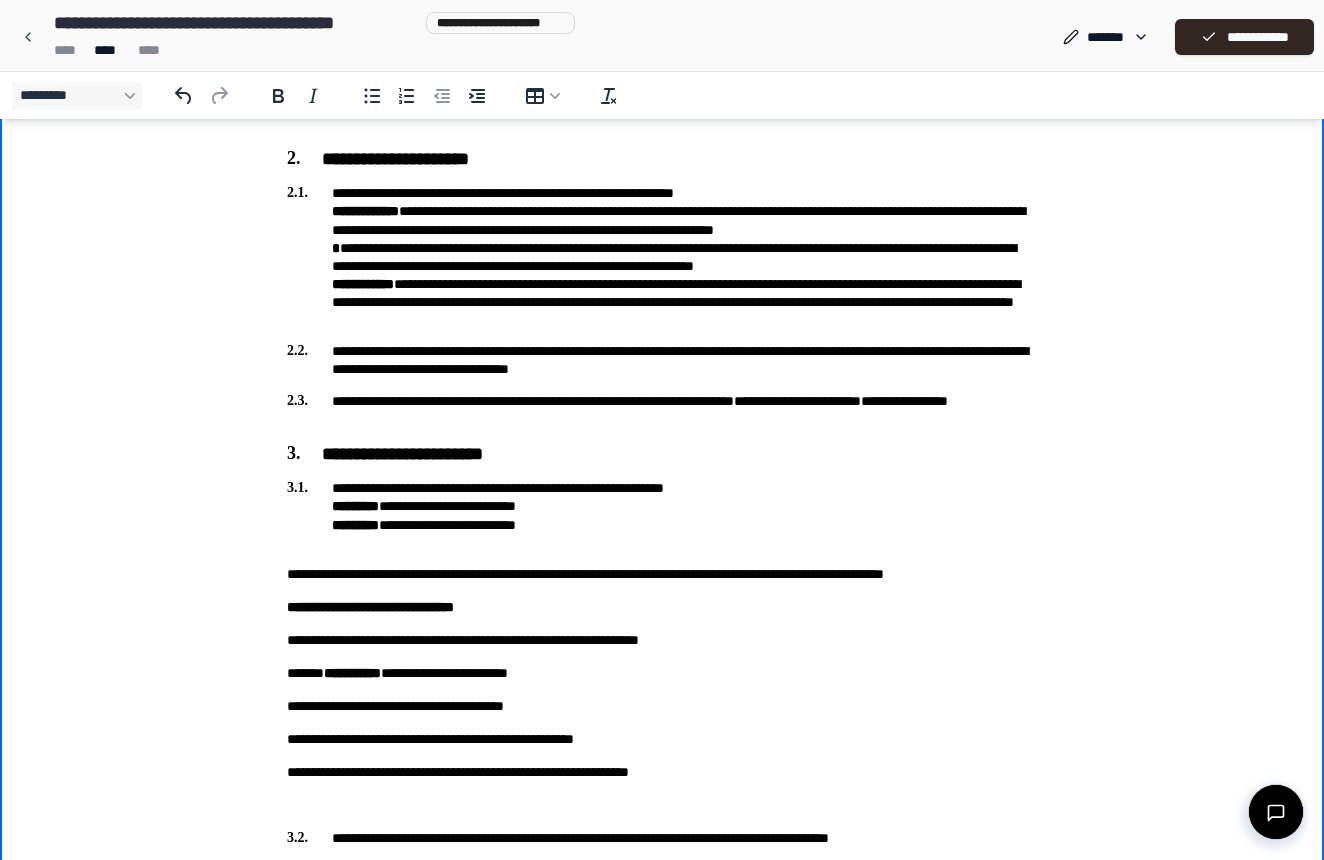 click on "**********" at bounding box center [662, 772] 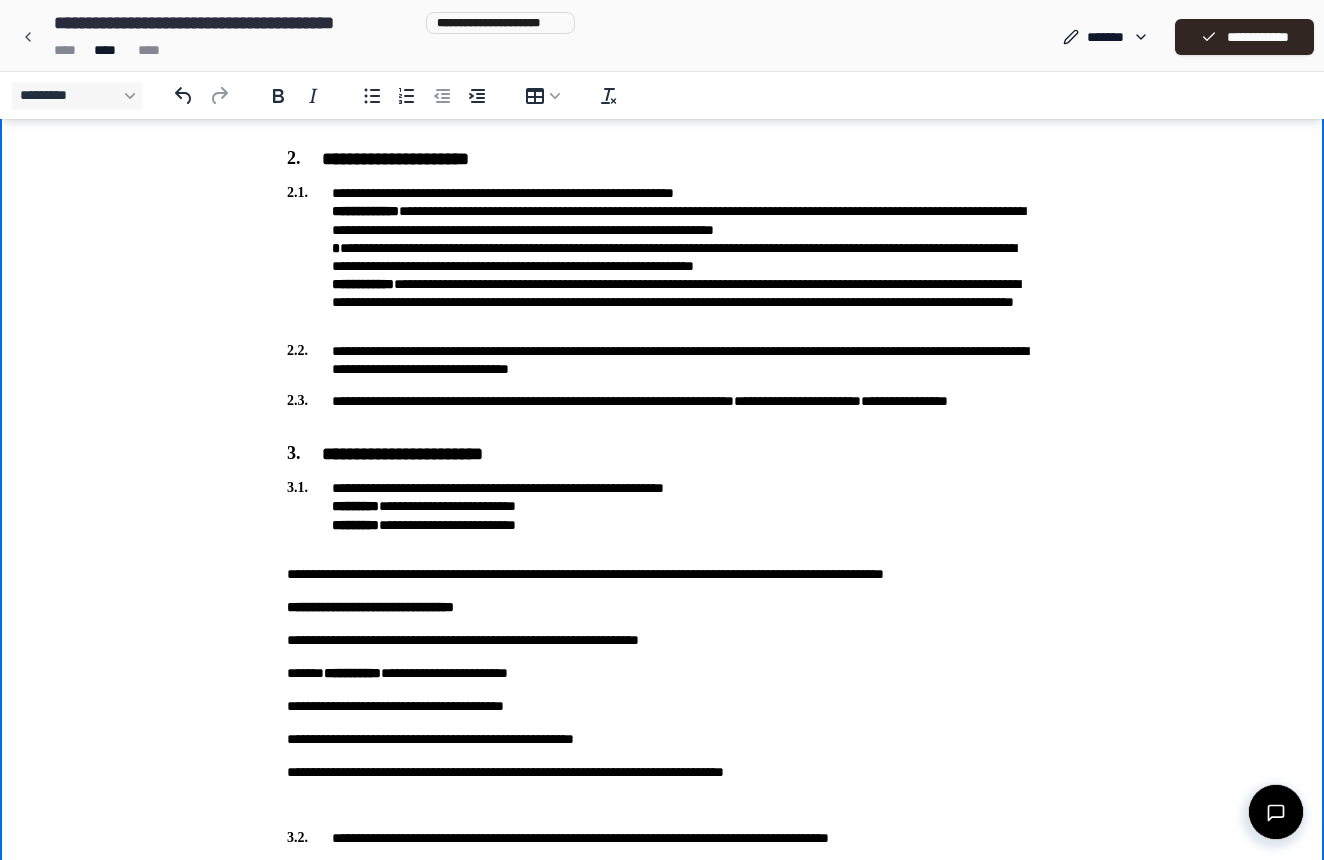 scroll, scrollTop: 442, scrollLeft: 0, axis: vertical 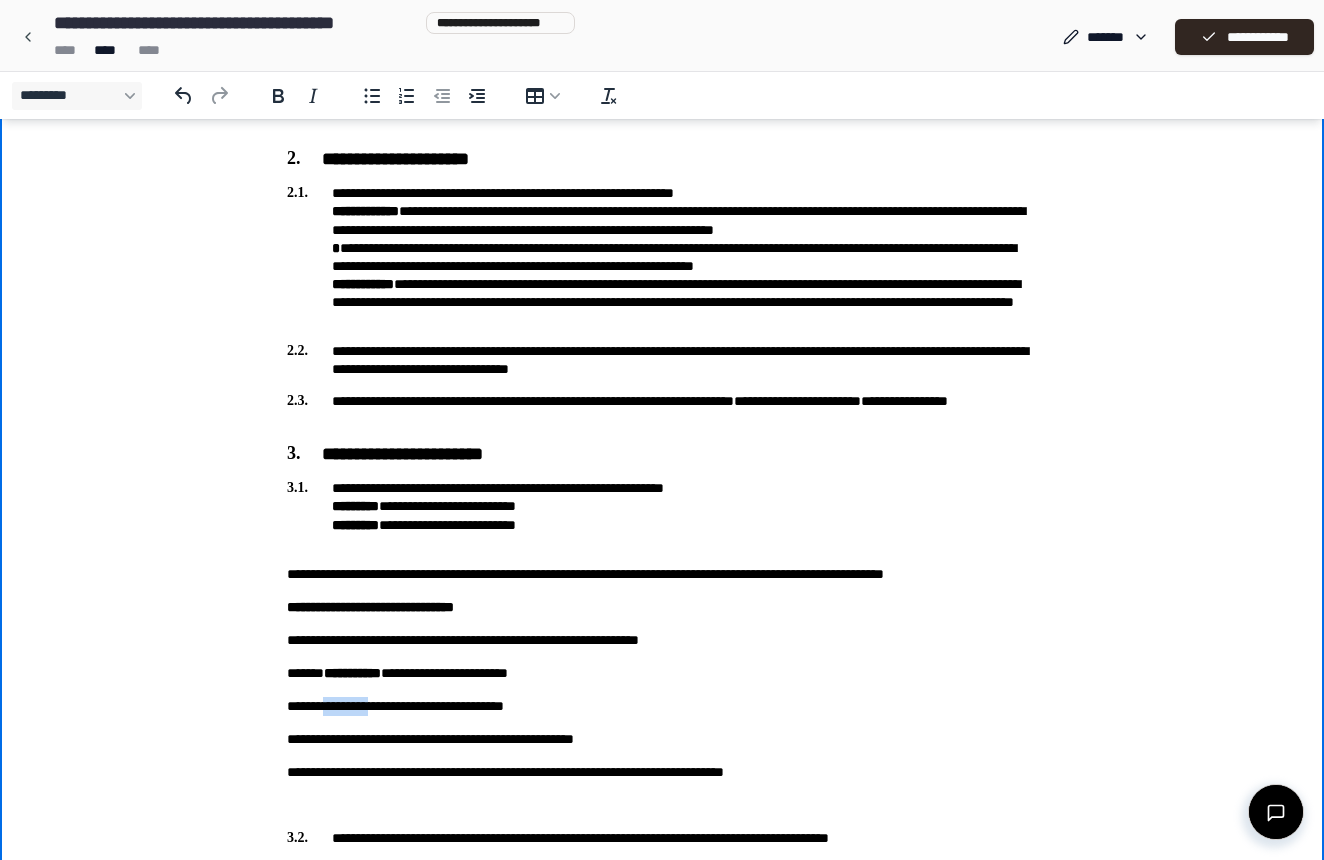 drag, startPoint x: 394, startPoint y: 709, endPoint x: 335, endPoint y: 709, distance: 59 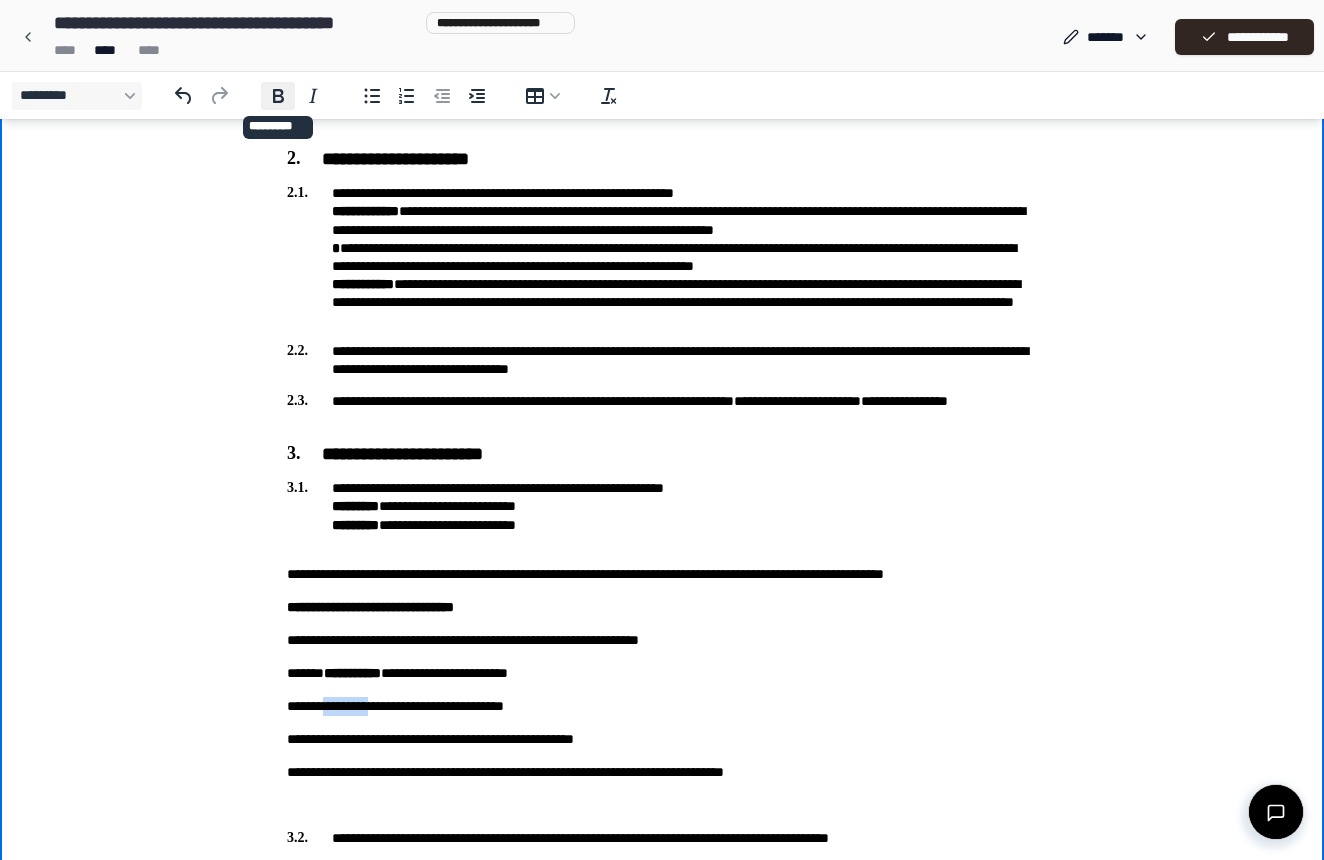 click 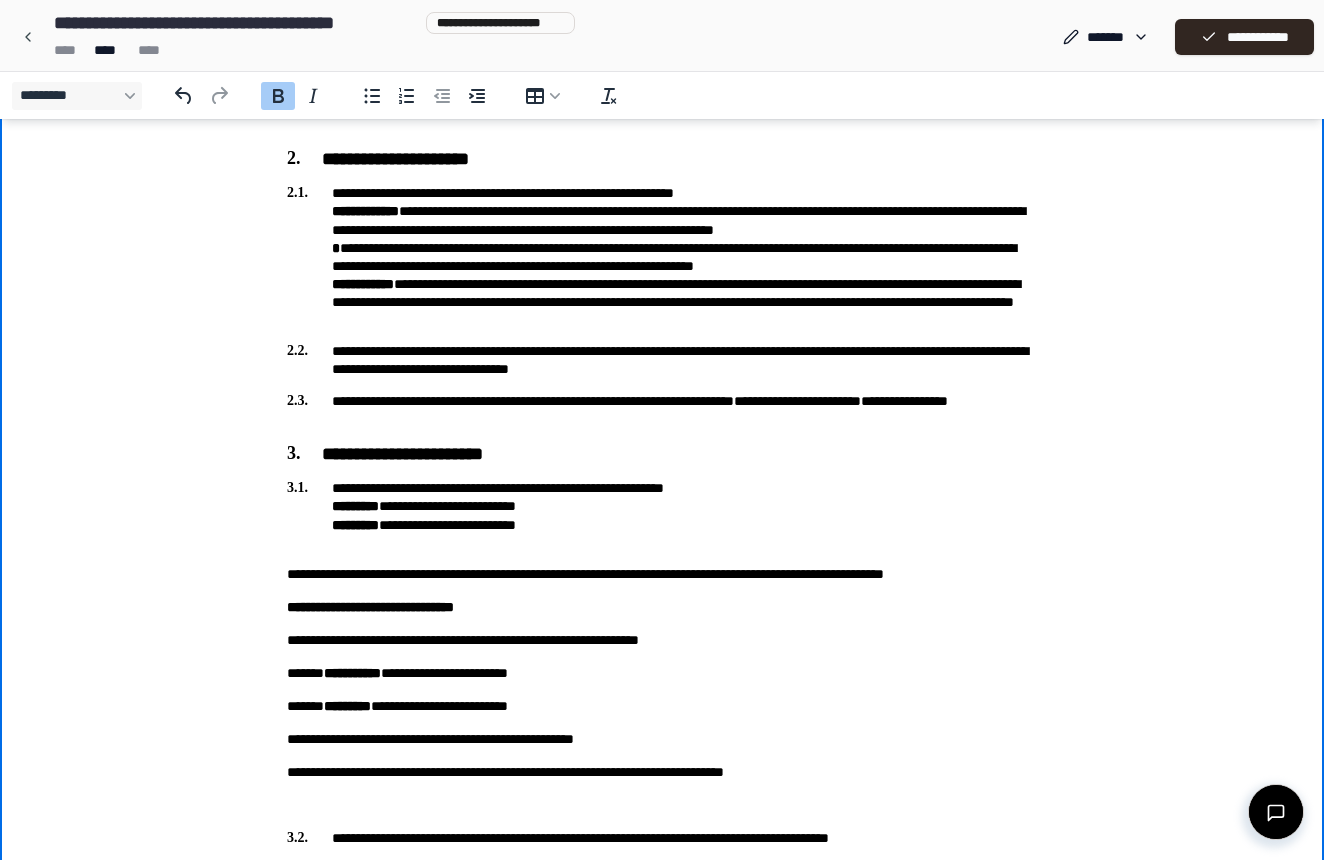 click on "**********" at bounding box center (662, 1440) 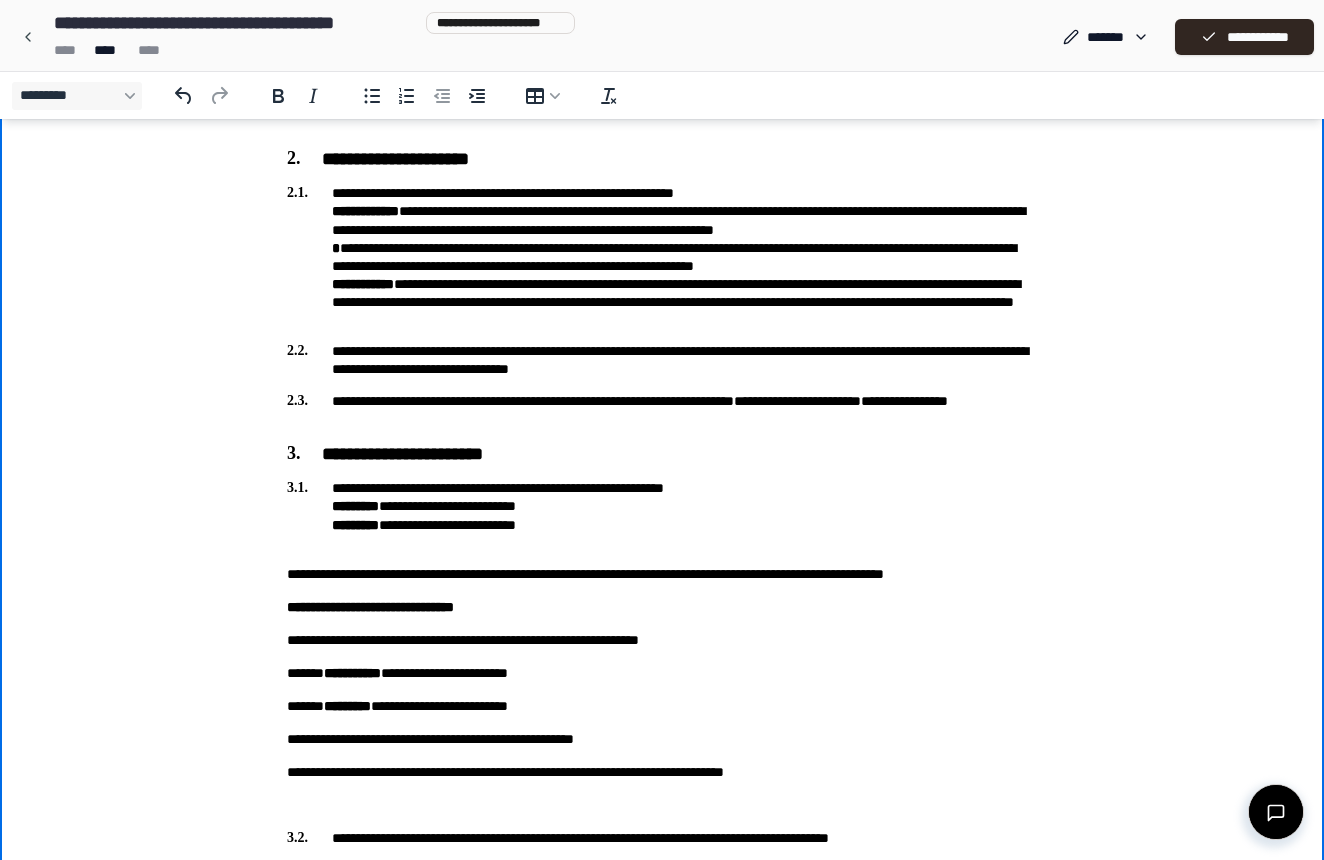 click on "**********" at bounding box center (662, 772) 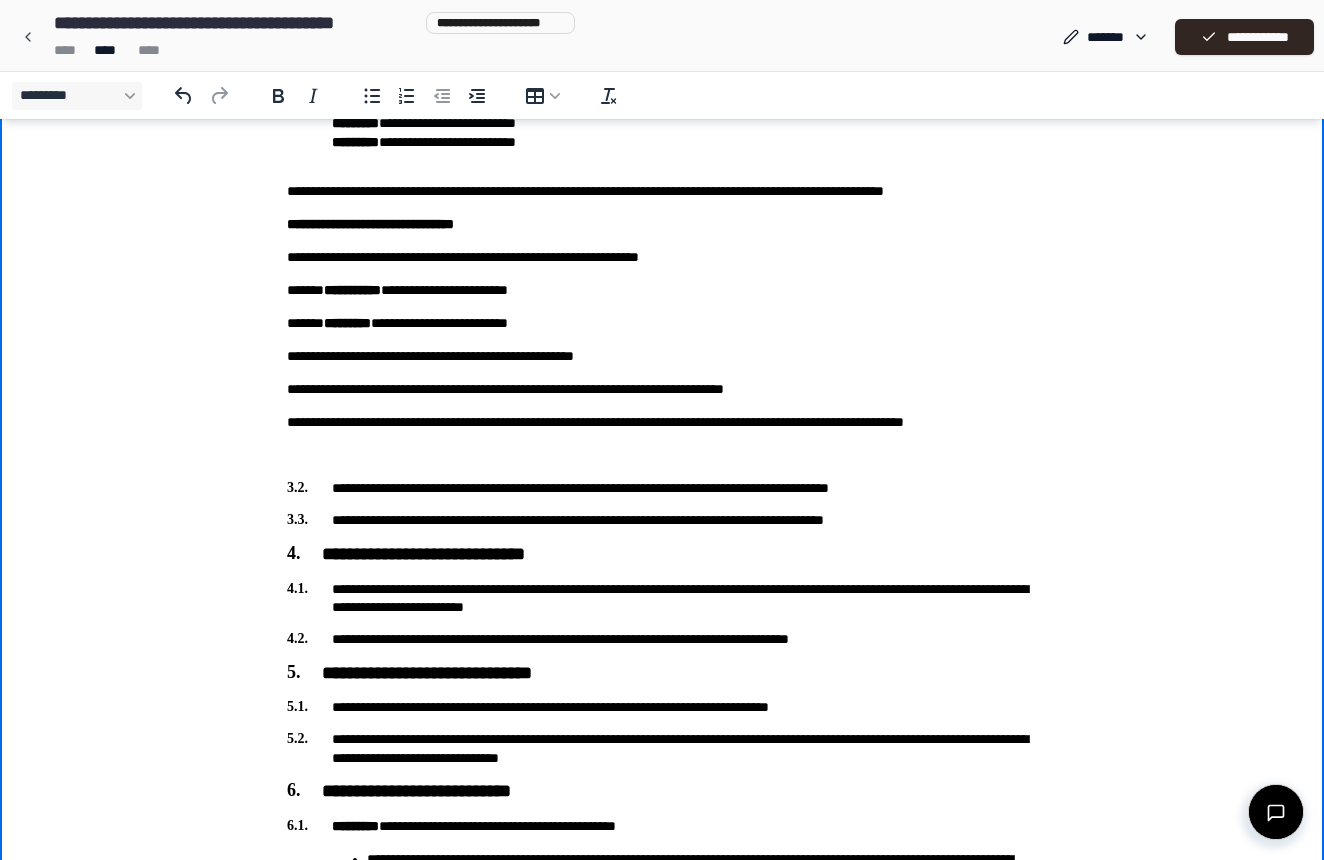 scroll, scrollTop: 836, scrollLeft: 0, axis: vertical 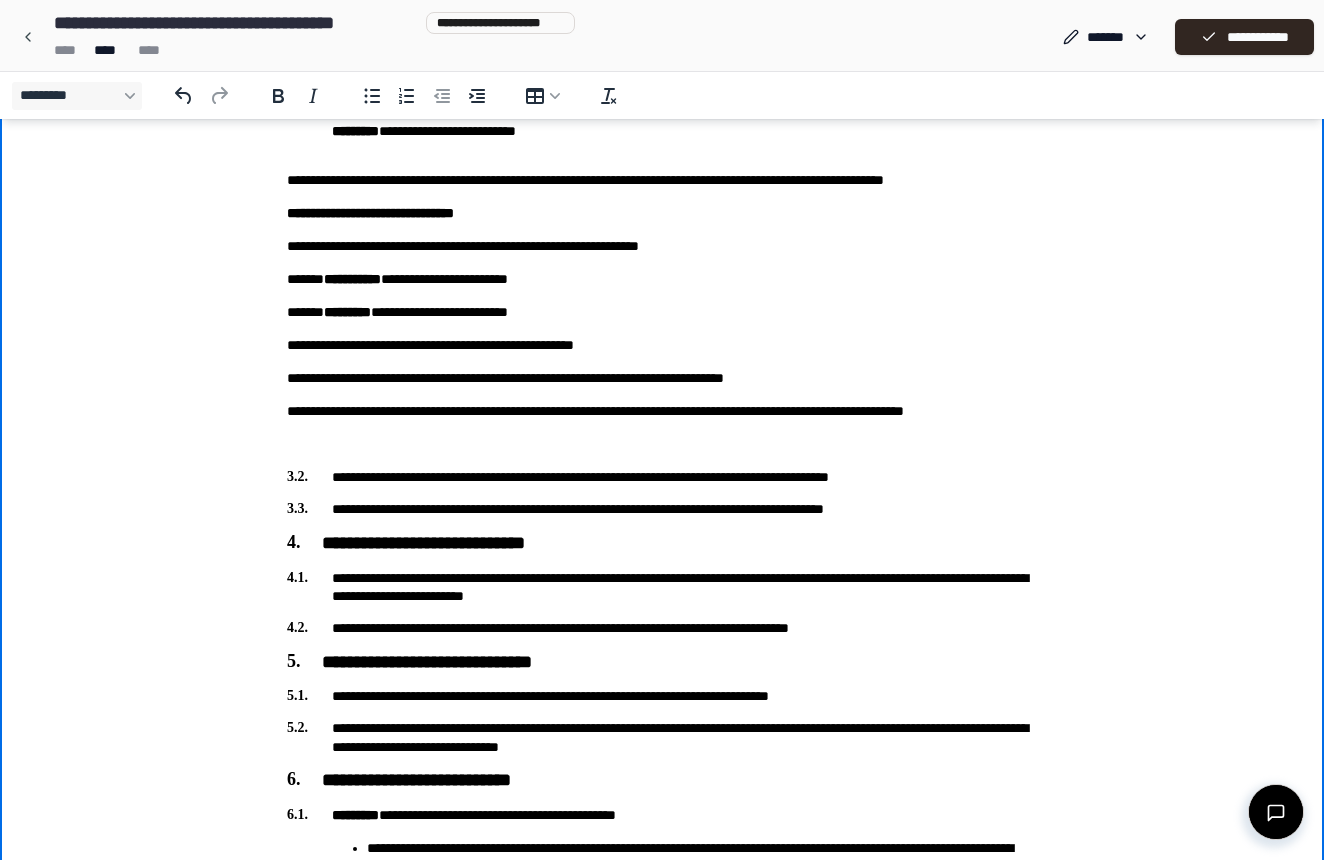click at bounding box center [662, 444] 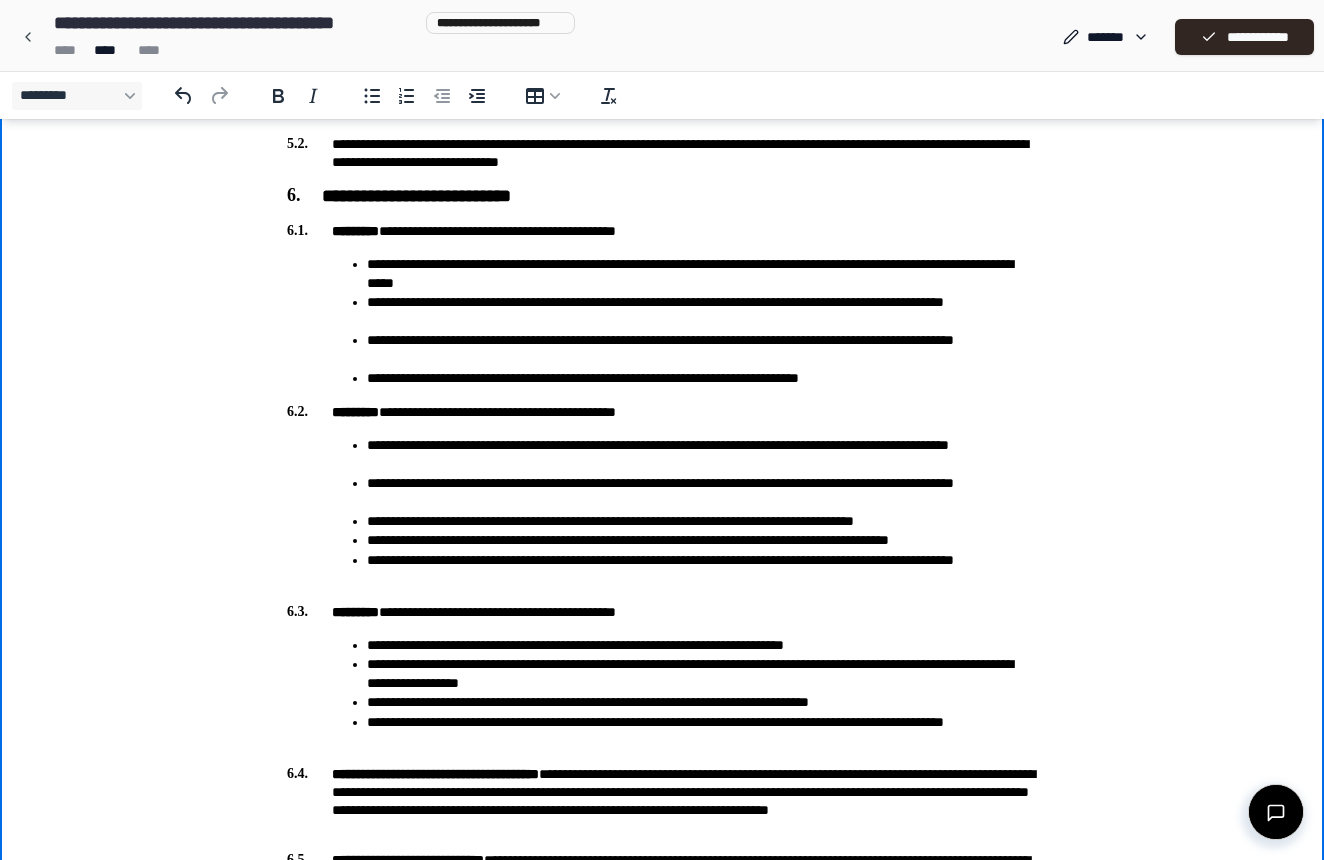 scroll, scrollTop: 1394, scrollLeft: 0, axis: vertical 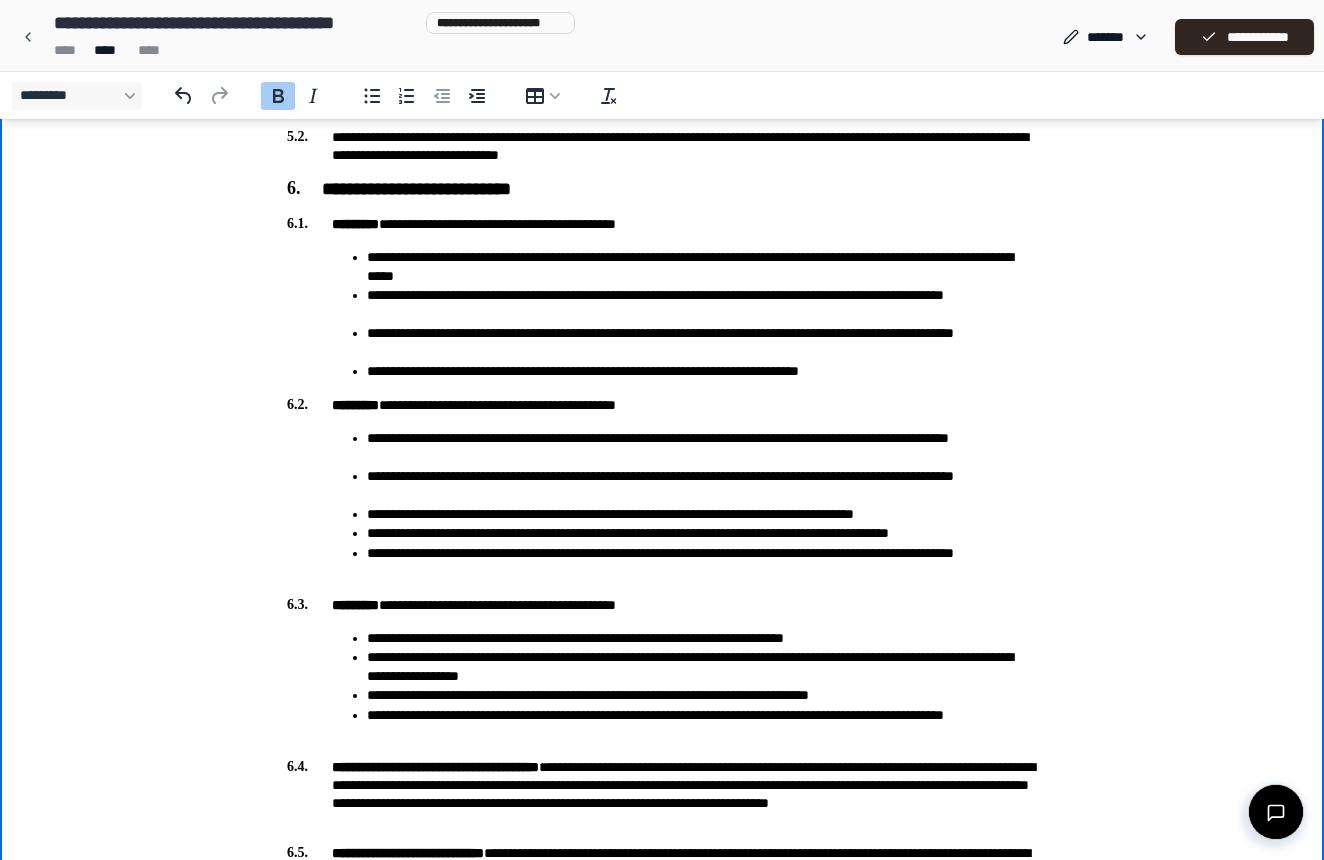 click on "*********" at bounding box center (355, 224) 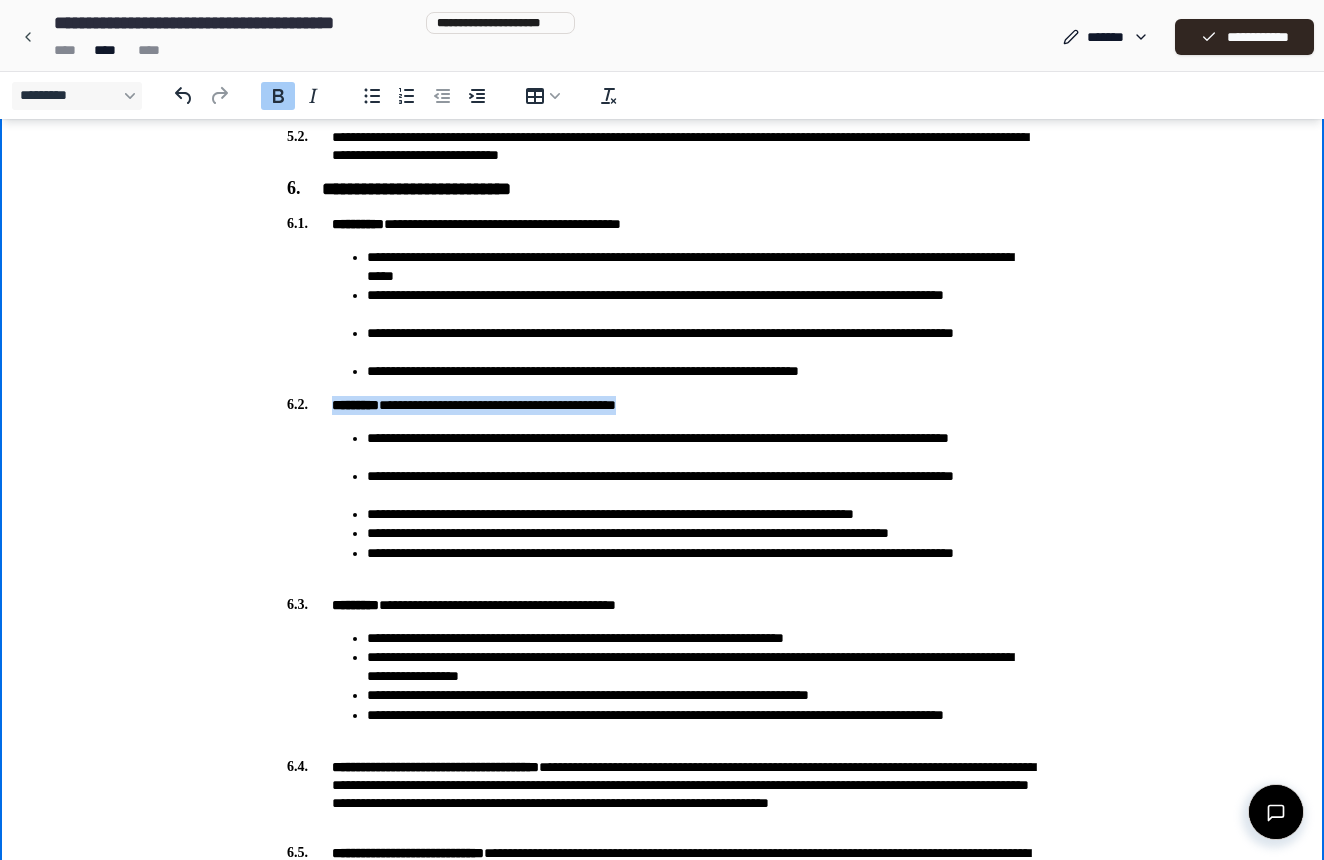 drag, startPoint x: 673, startPoint y: 404, endPoint x: 333, endPoint y: 396, distance: 340.09412 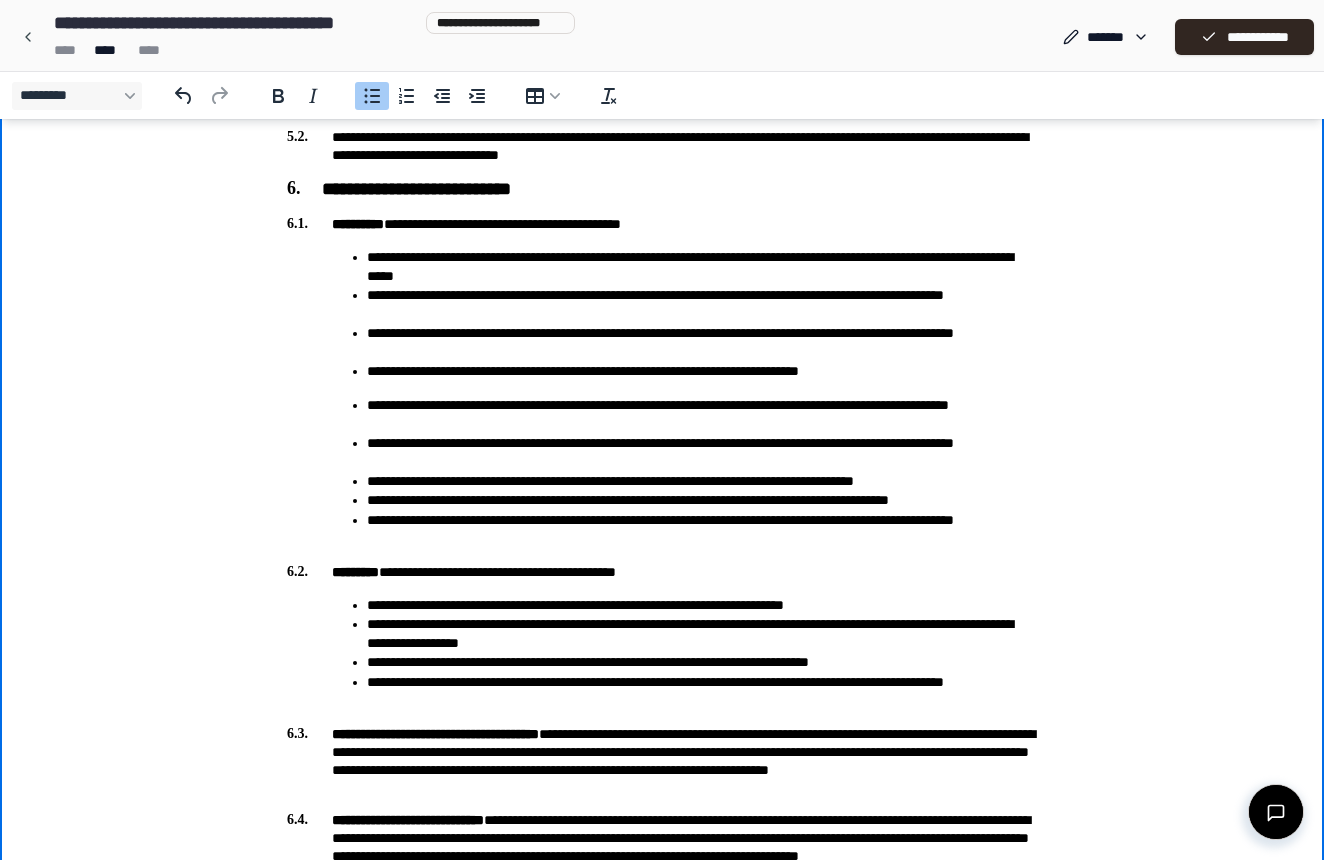 click on "**********" at bounding box center [662, 472] 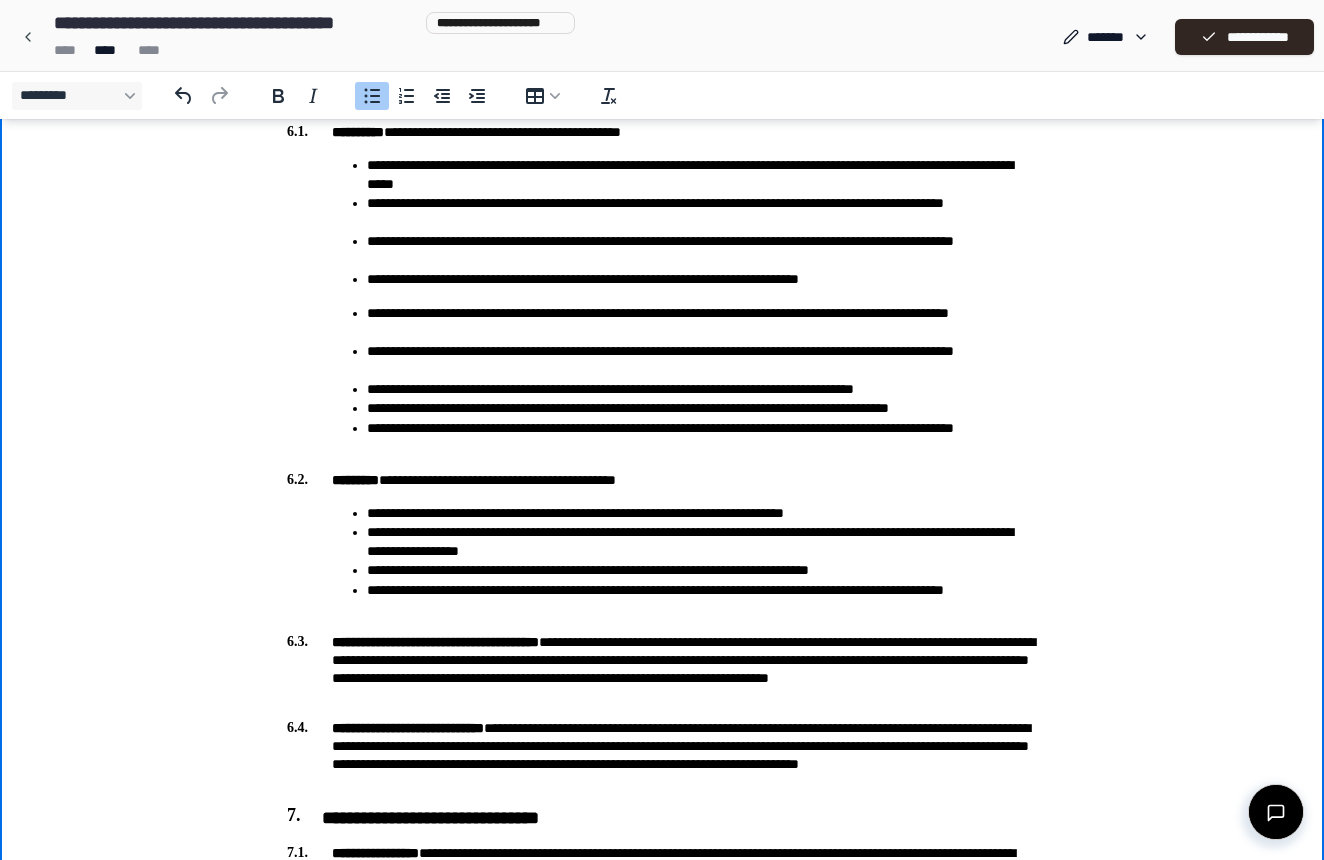 scroll, scrollTop: 1486, scrollLeft: 0, axis: vertical 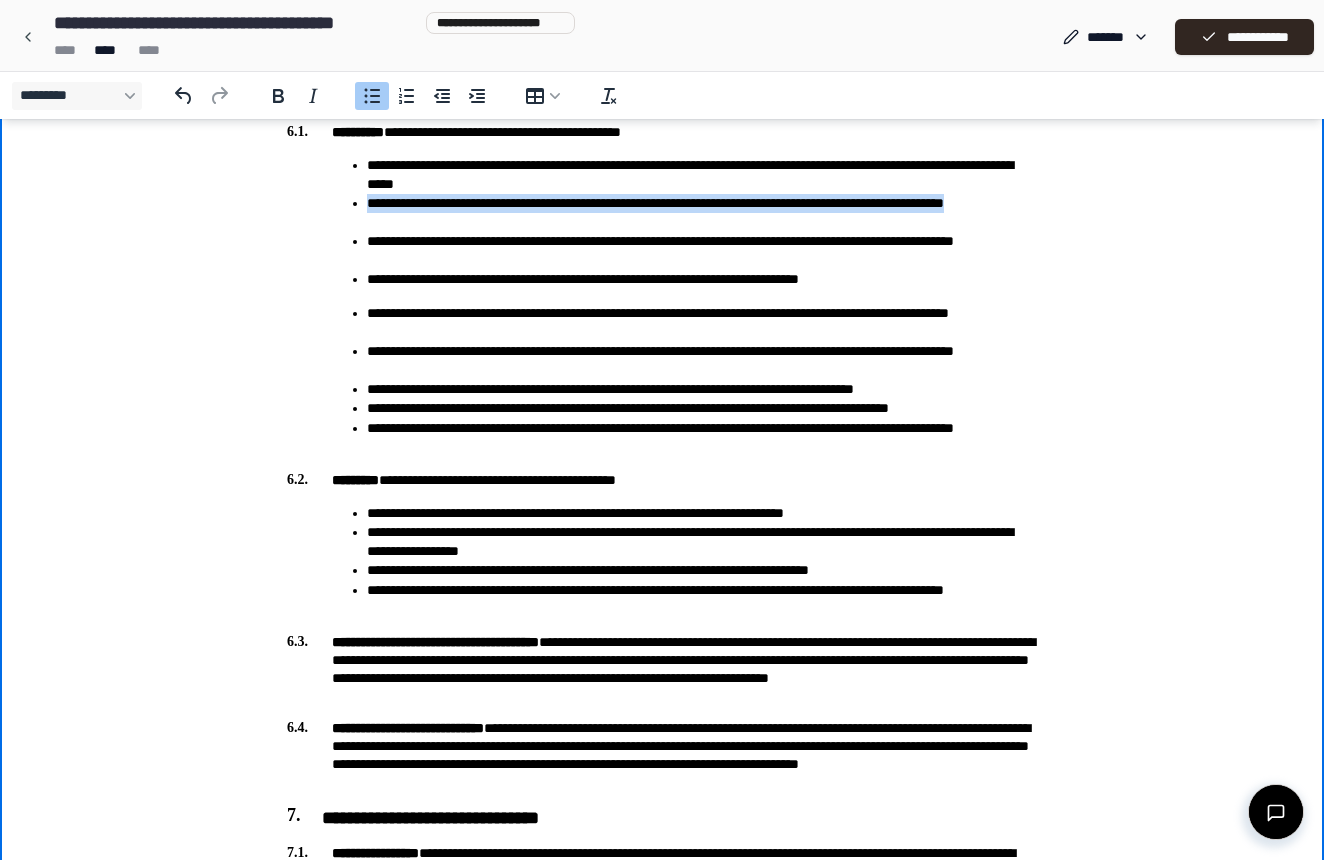 drag, startPoint x: 371, startPoint y: 199, endPoint x: 437, endPoint y: 213, distance: 67.46851 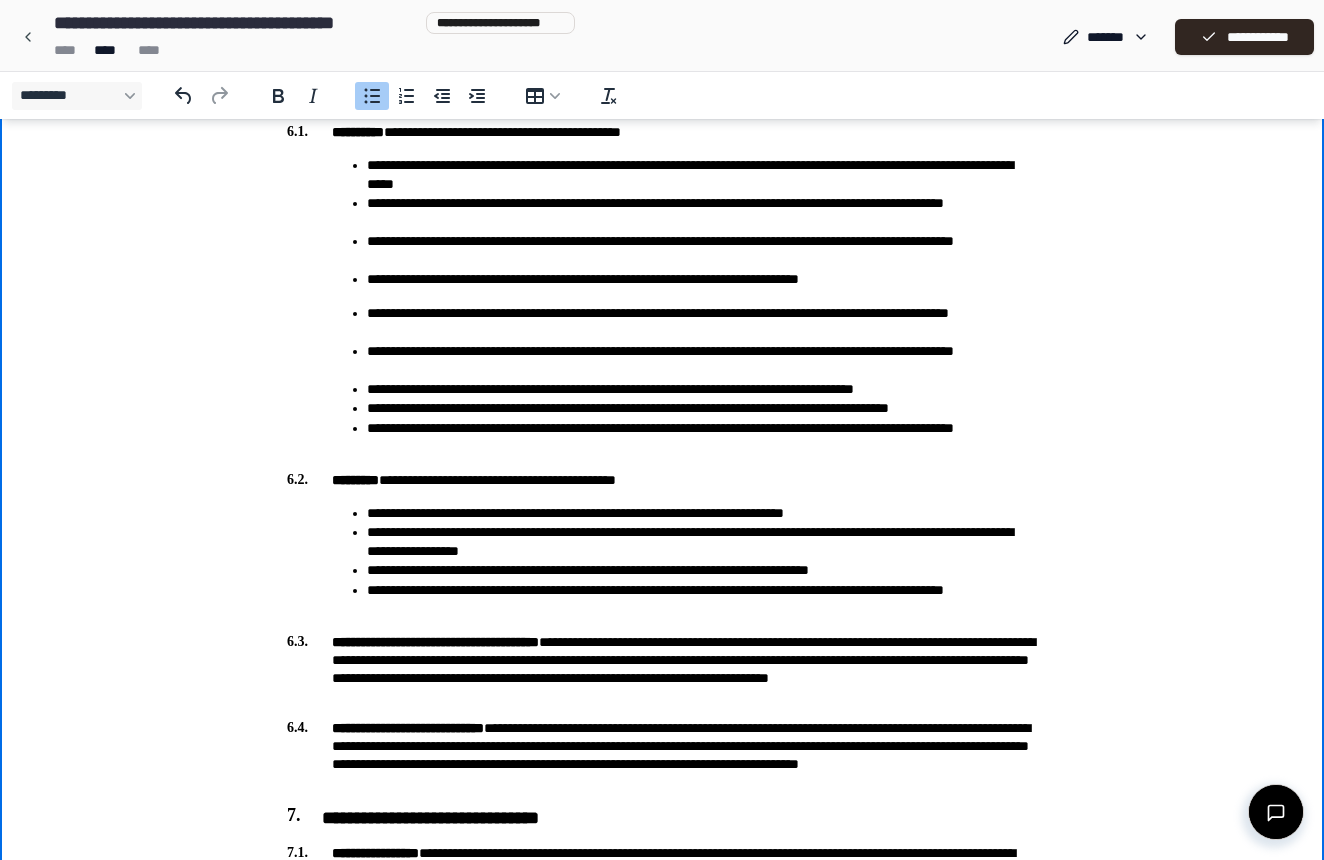 click on "**********" at bounding box center (702, 600) 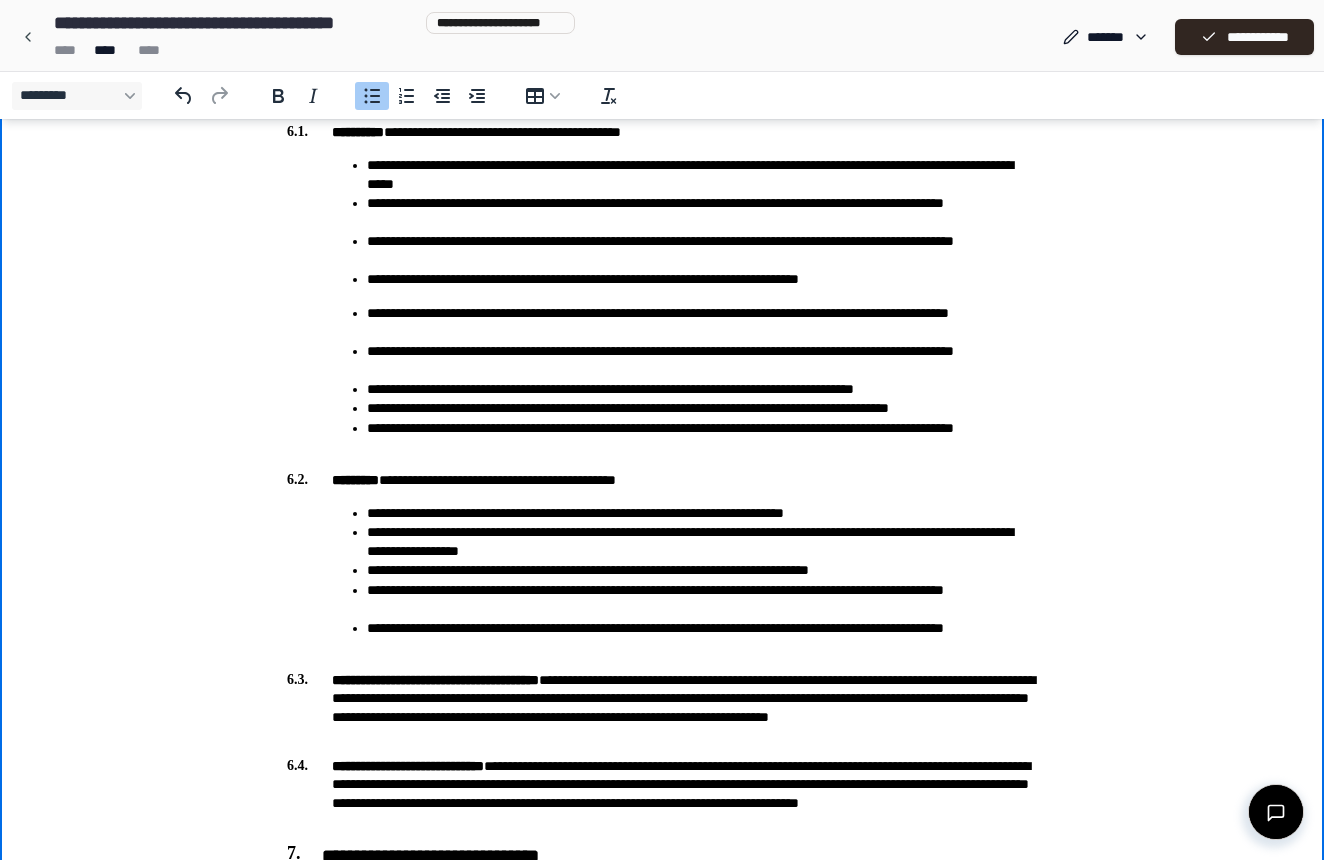 click on "**********" at bounding box center (702, 513) 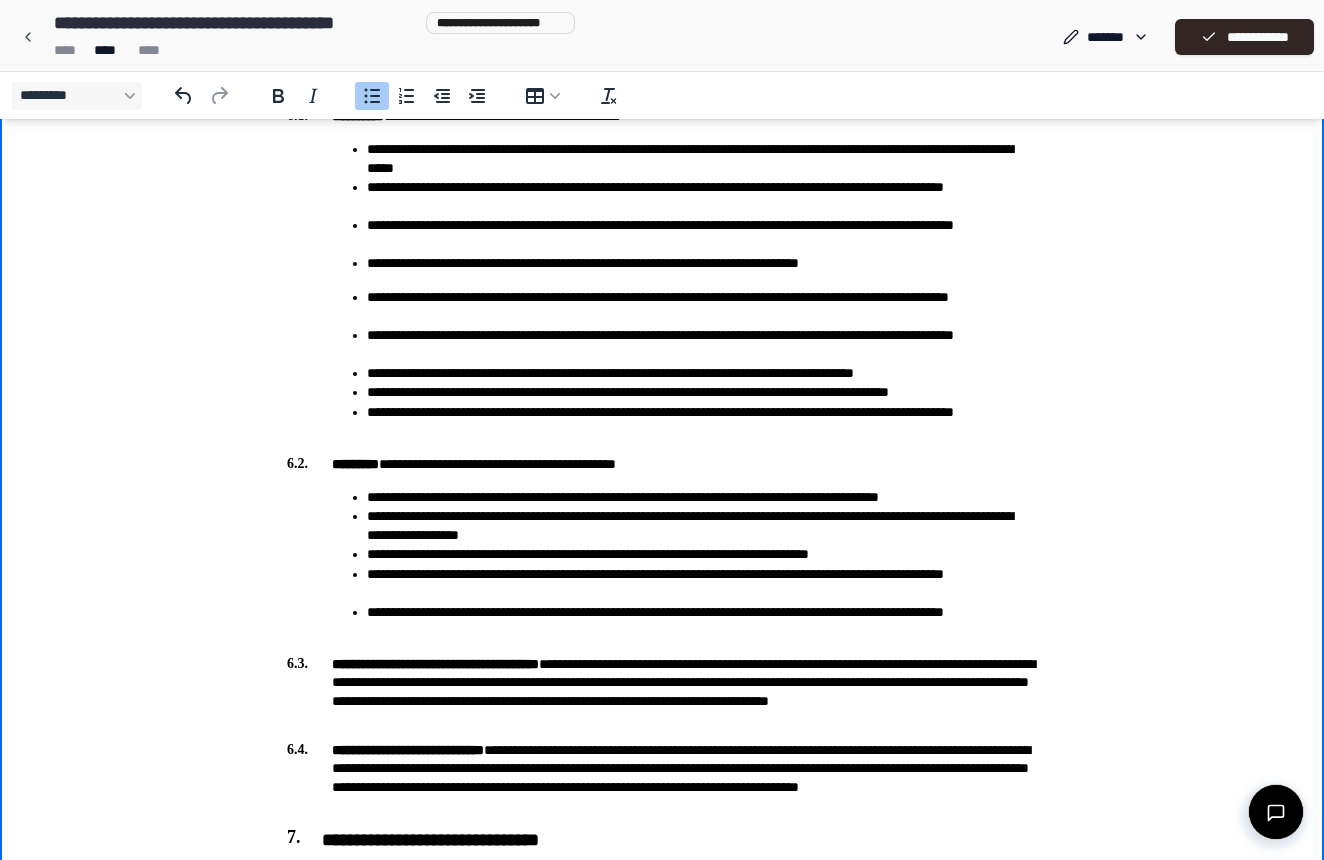 scroll, scrollTop: 1500, scrollLeft: 0, axis: vertical 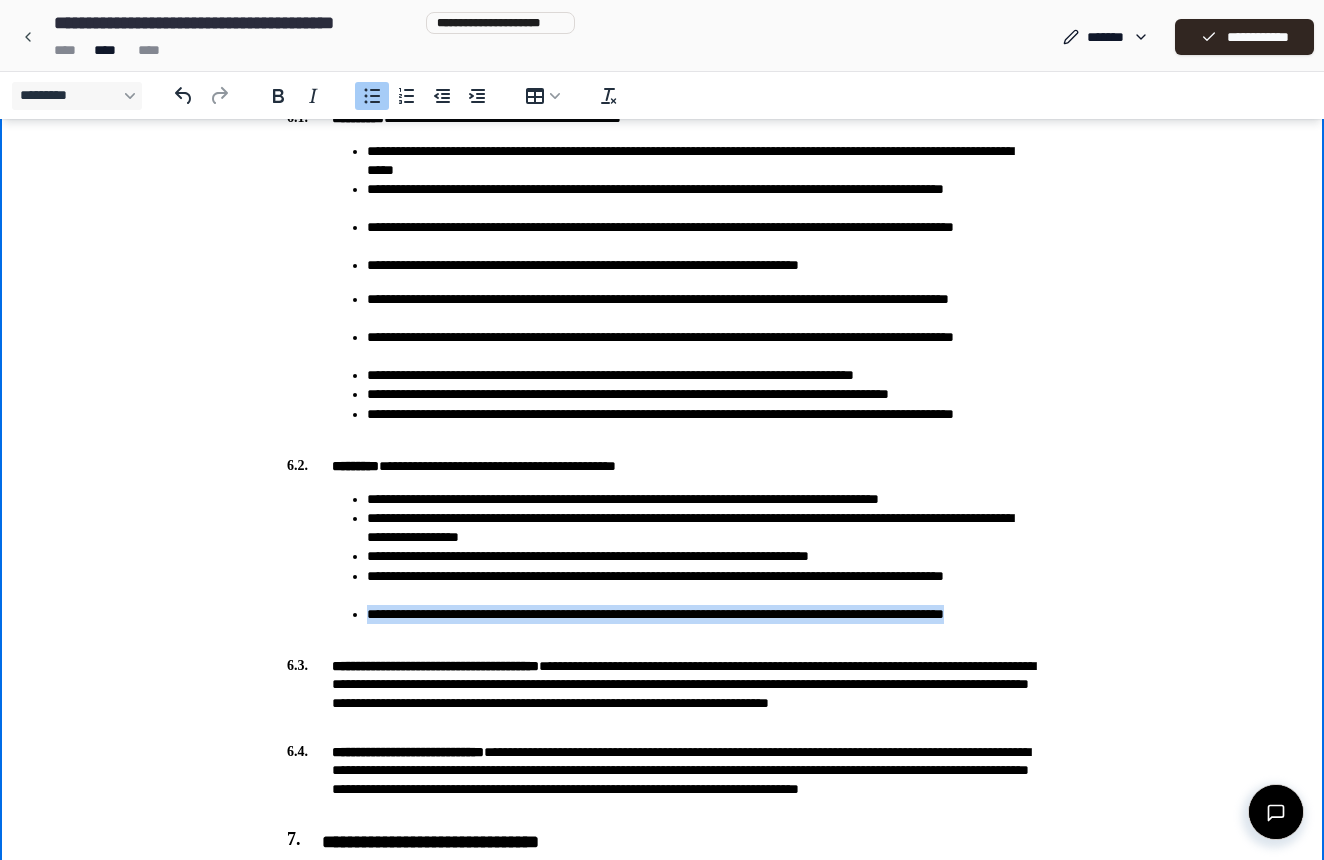 drag, startPoint x: 439, startPoint y: 634, endPoint x: 356, endPoint y: 615, distance: 85.146935 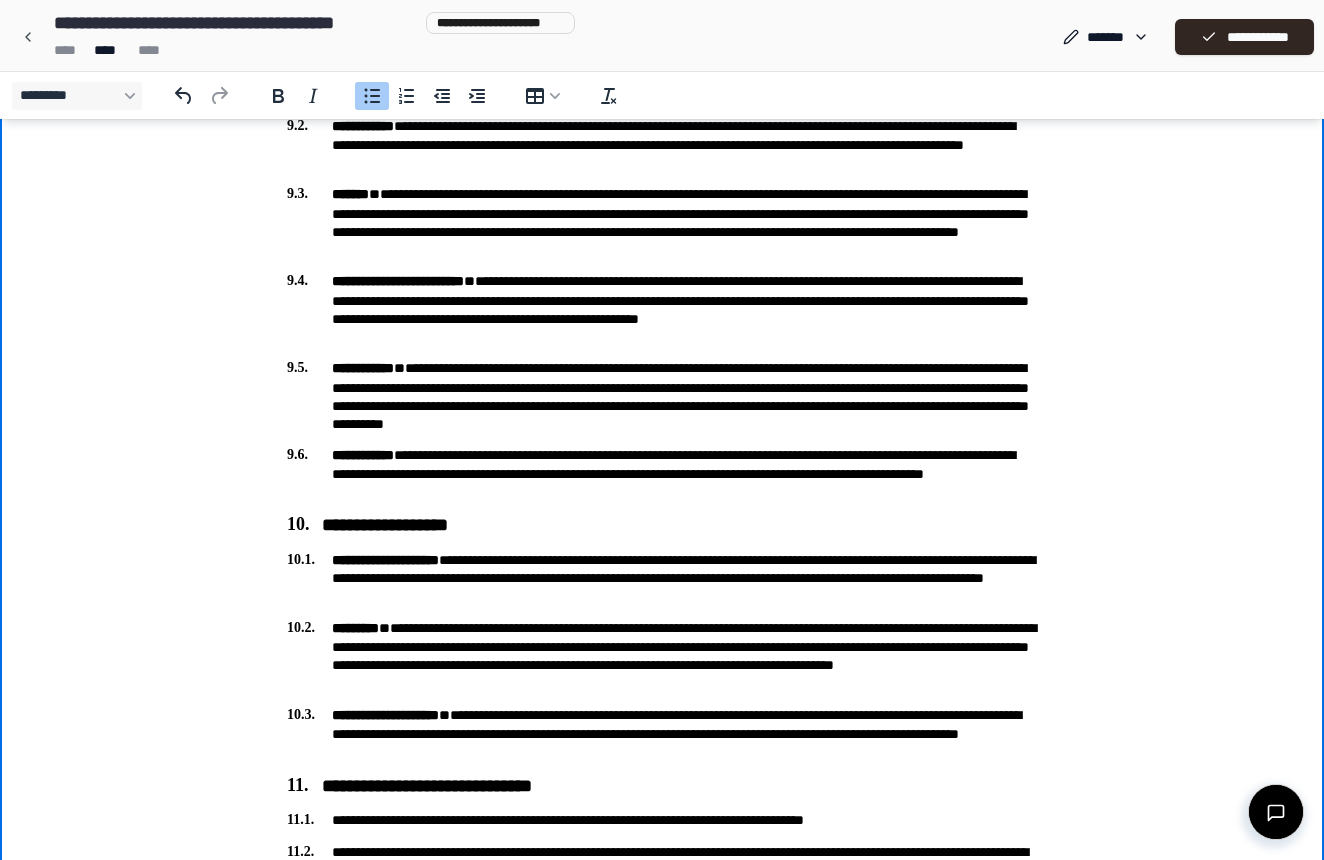 scroll, scrollTop: 2804, scrollLeft: 0, axis: vertical 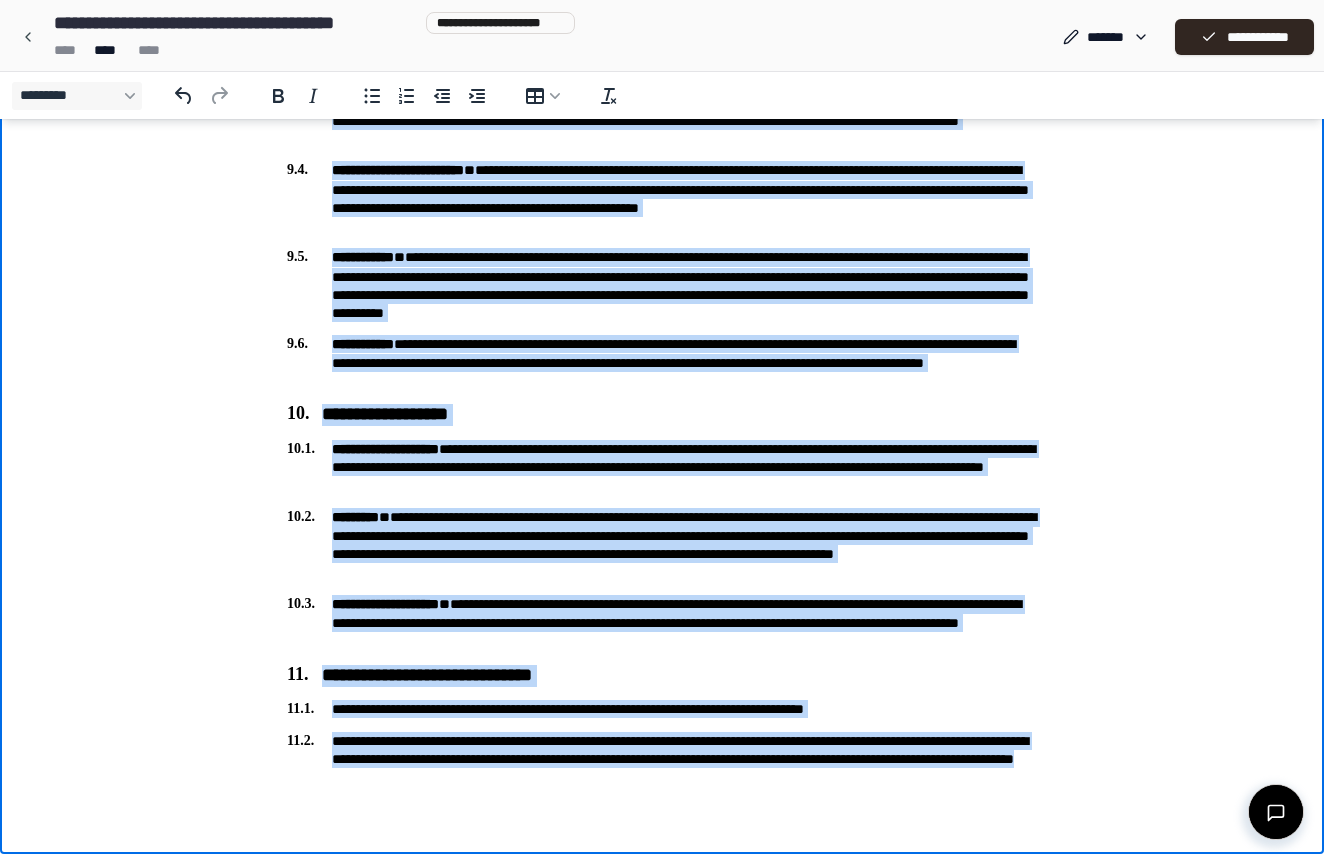 drag, startPoint x: 630, startPoint y: 781, endPoint x: 583, endPoint y: 56, distance: 726.52185 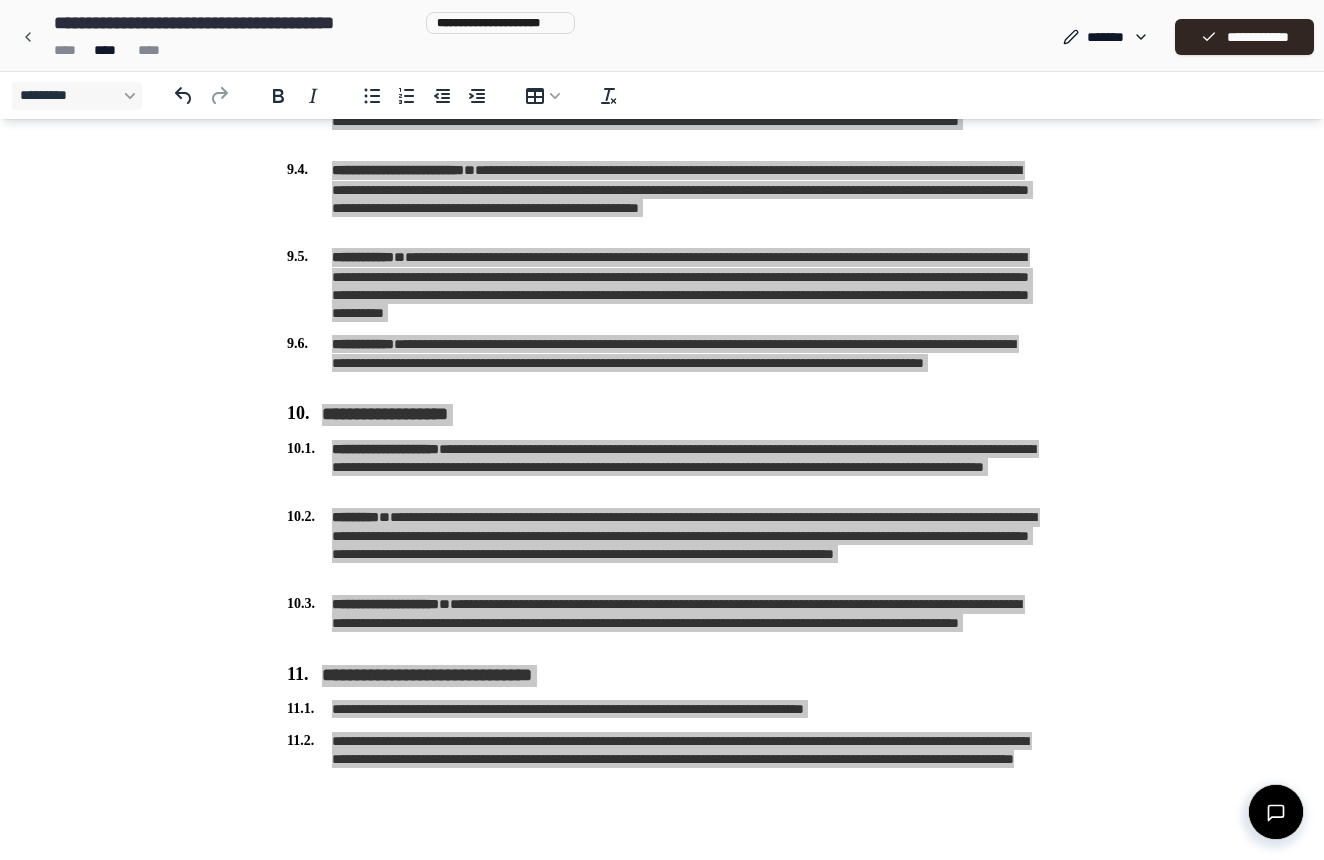 drag, startPoint x: 583, startPoint y: 2741, endPoint x: 589, endPoint y: 64, distance: 2677.0068 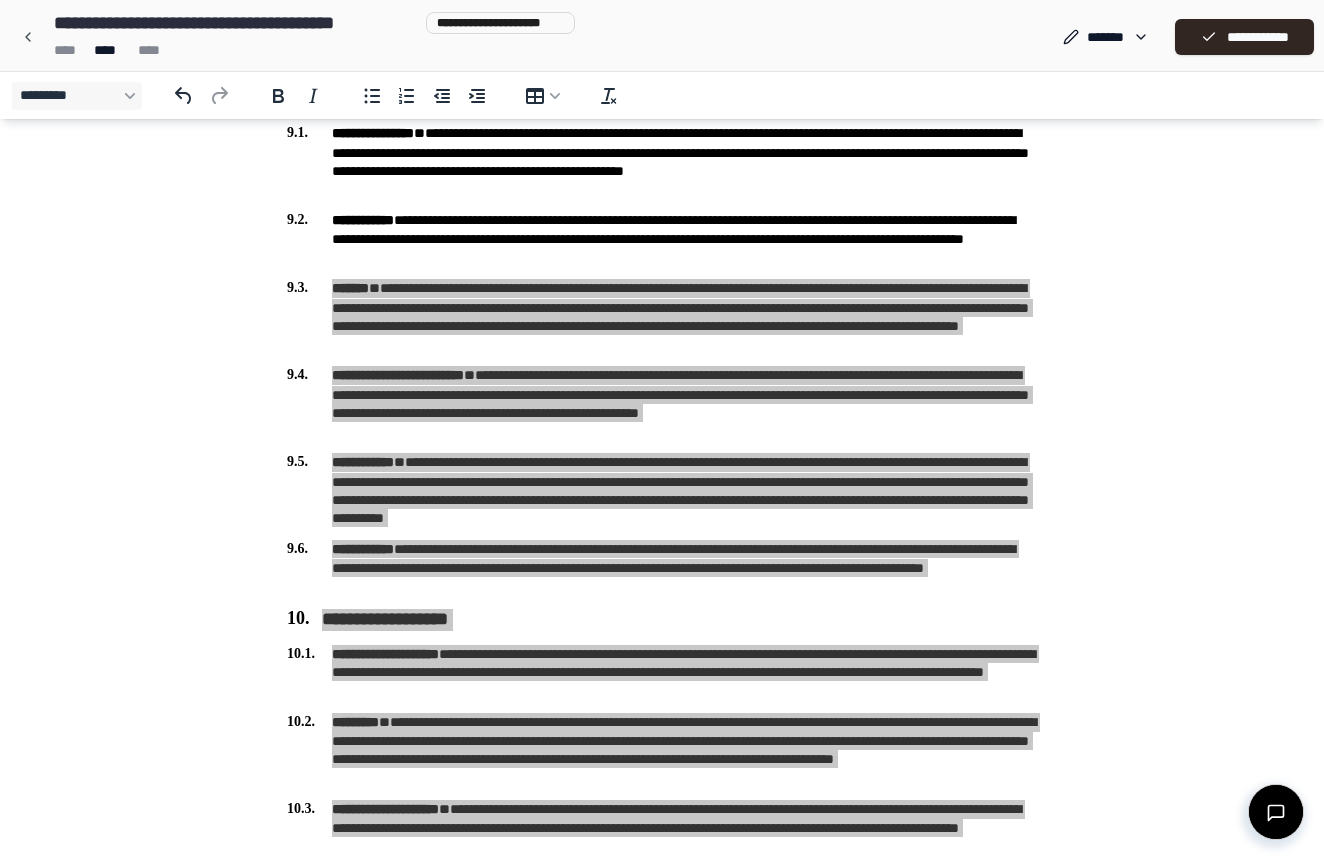 scroll, scrollTop: 2593, scrollLeft: 0, axis: vertical 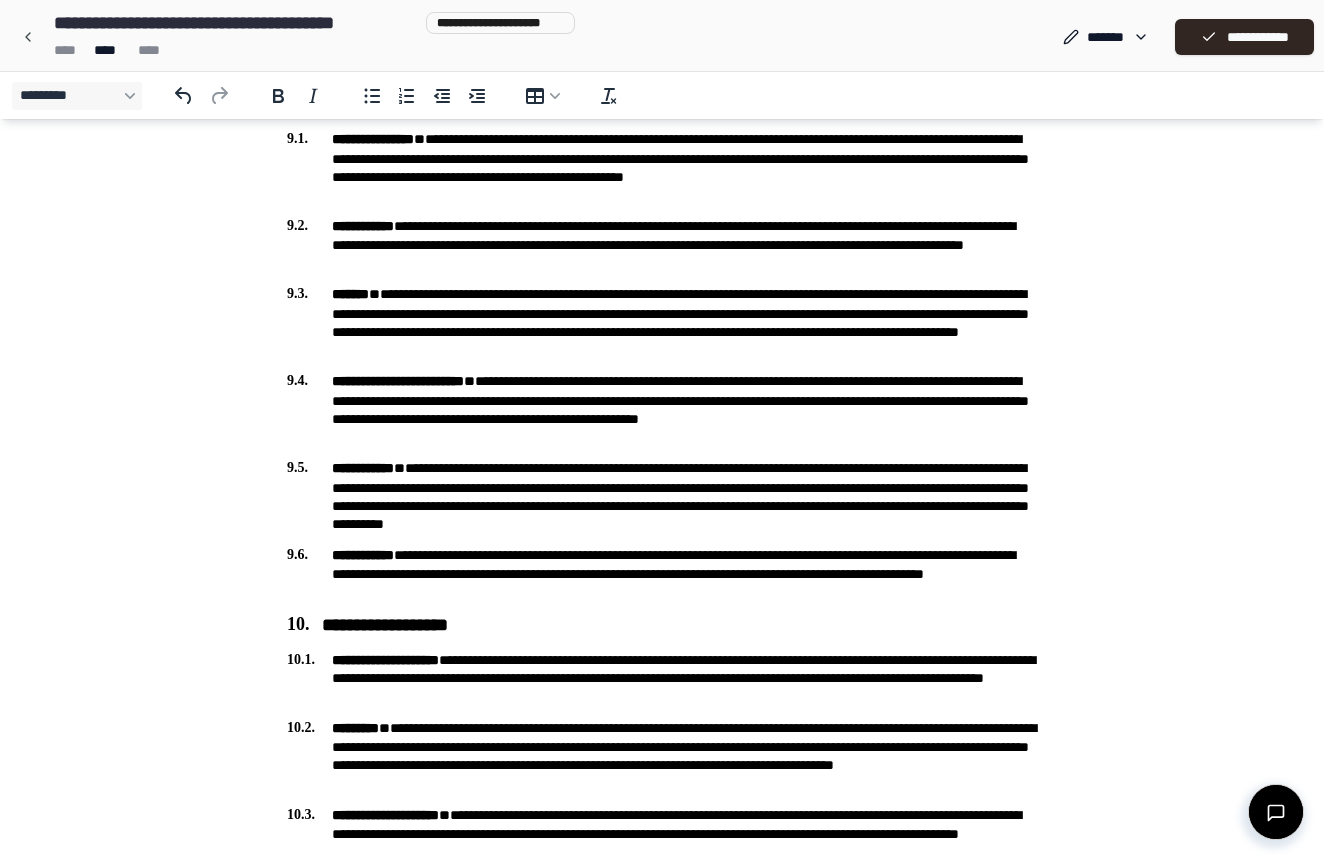 click on "**********" at bounding box center [662, -727] 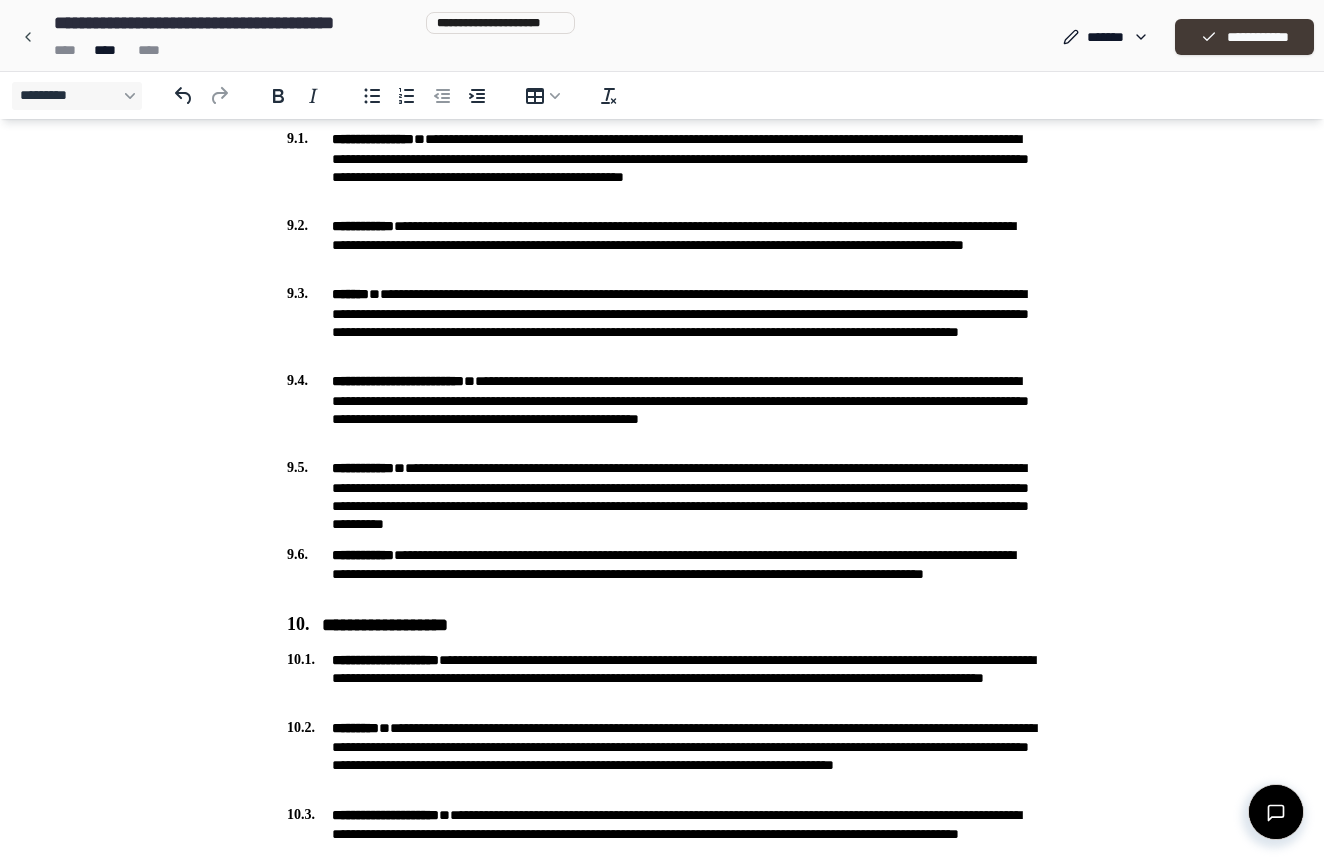 click on "**********" at bounding box center [1244, 37] 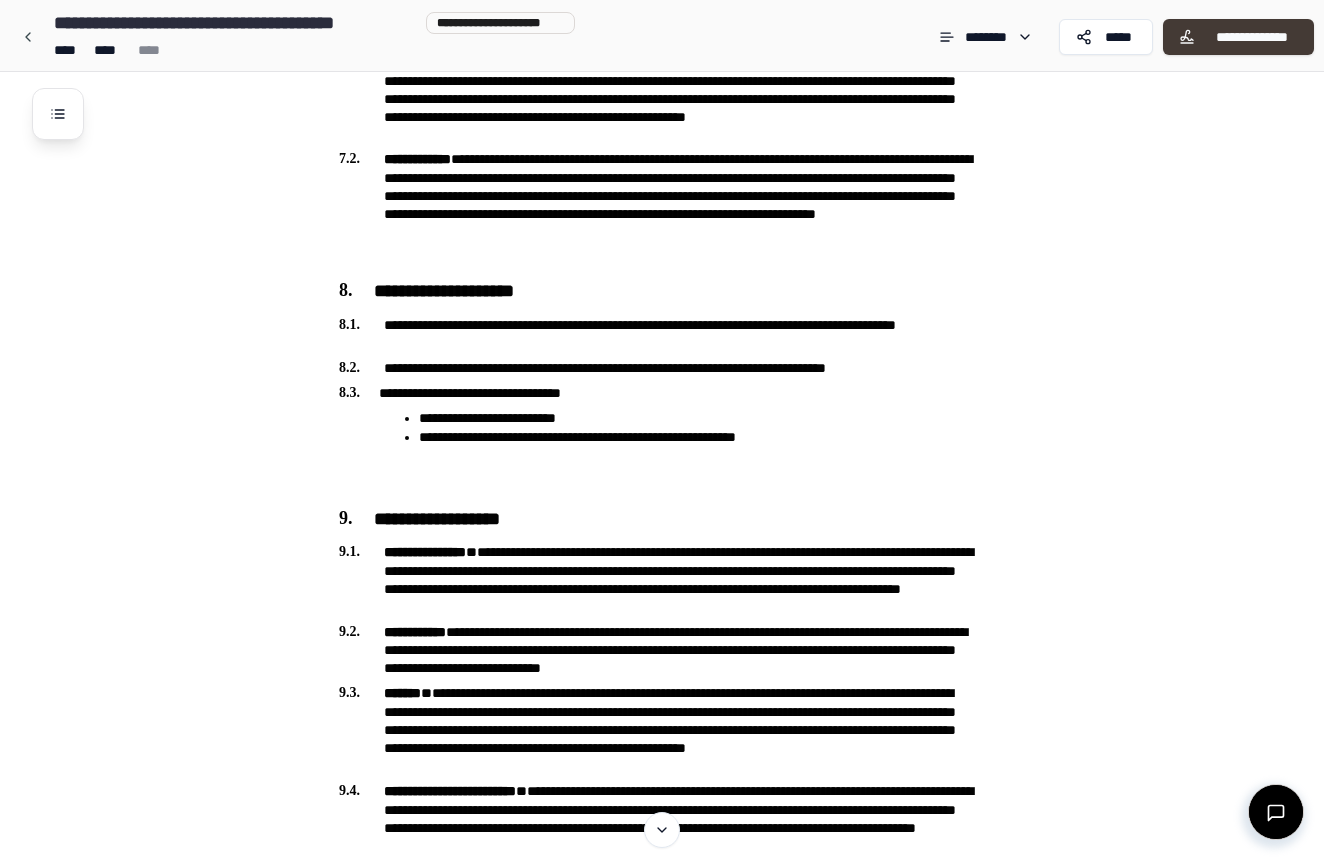 click on "**********" at bounding box center (1251, 37) 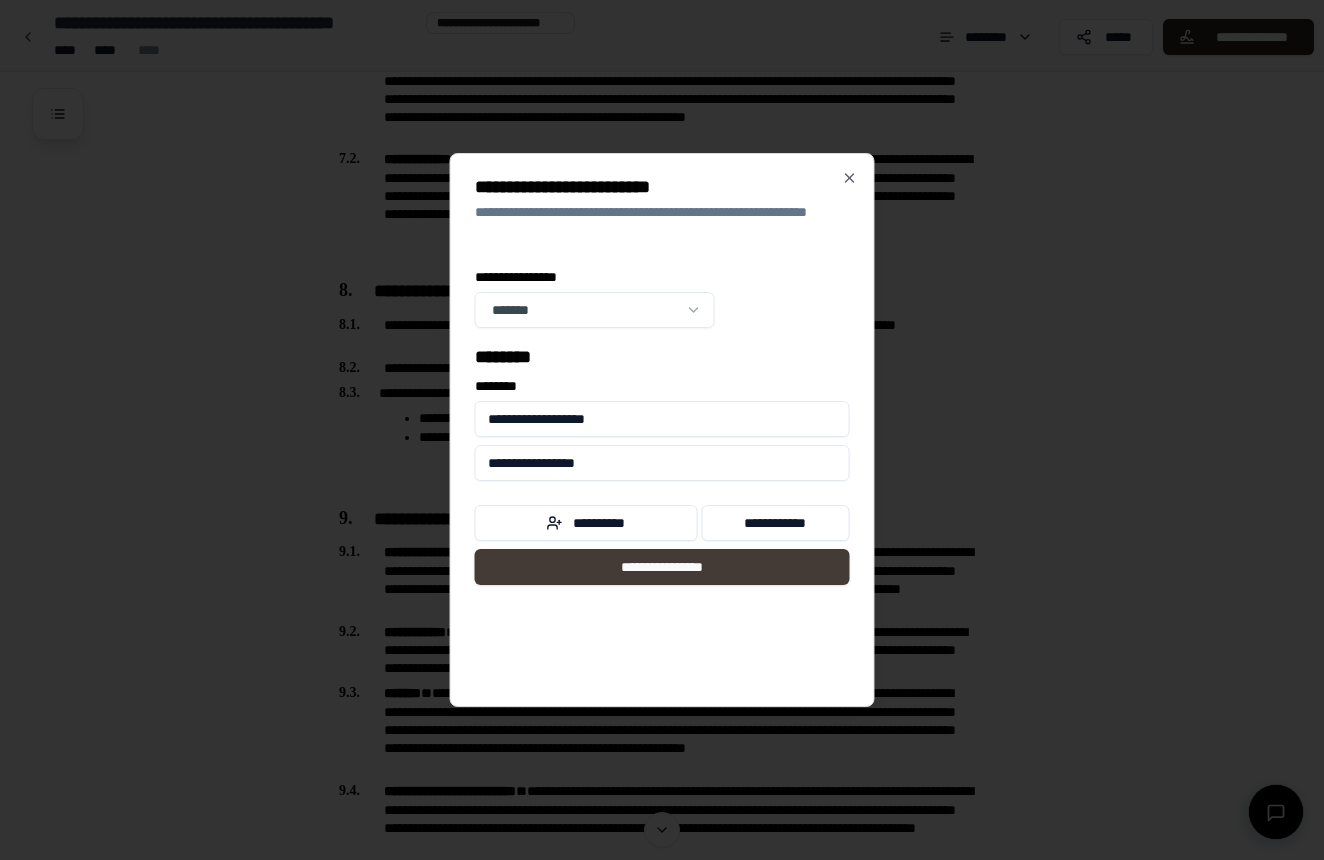 click on "**********" at bounding box center (662, 567) 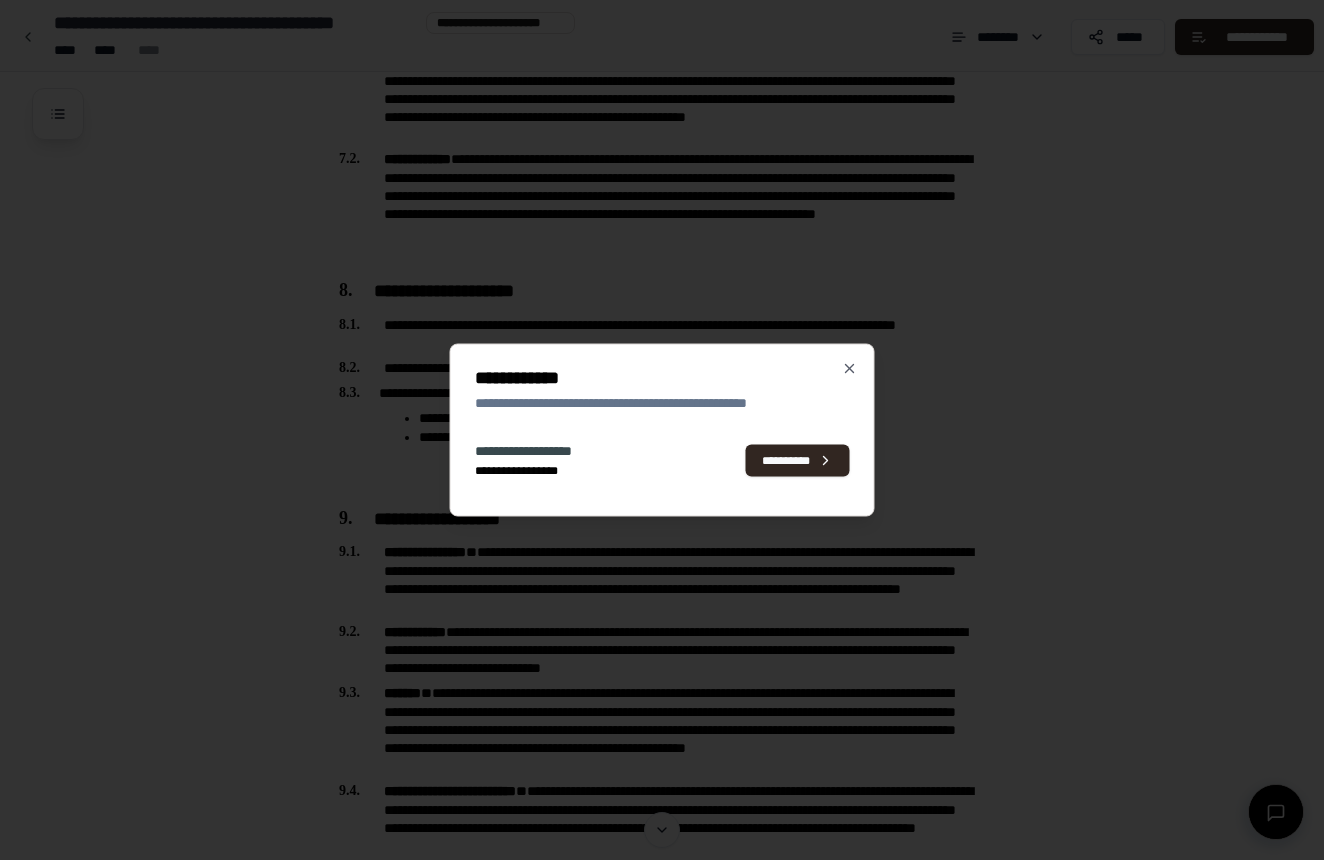 click on "**********" at bounding box center [662, 430] 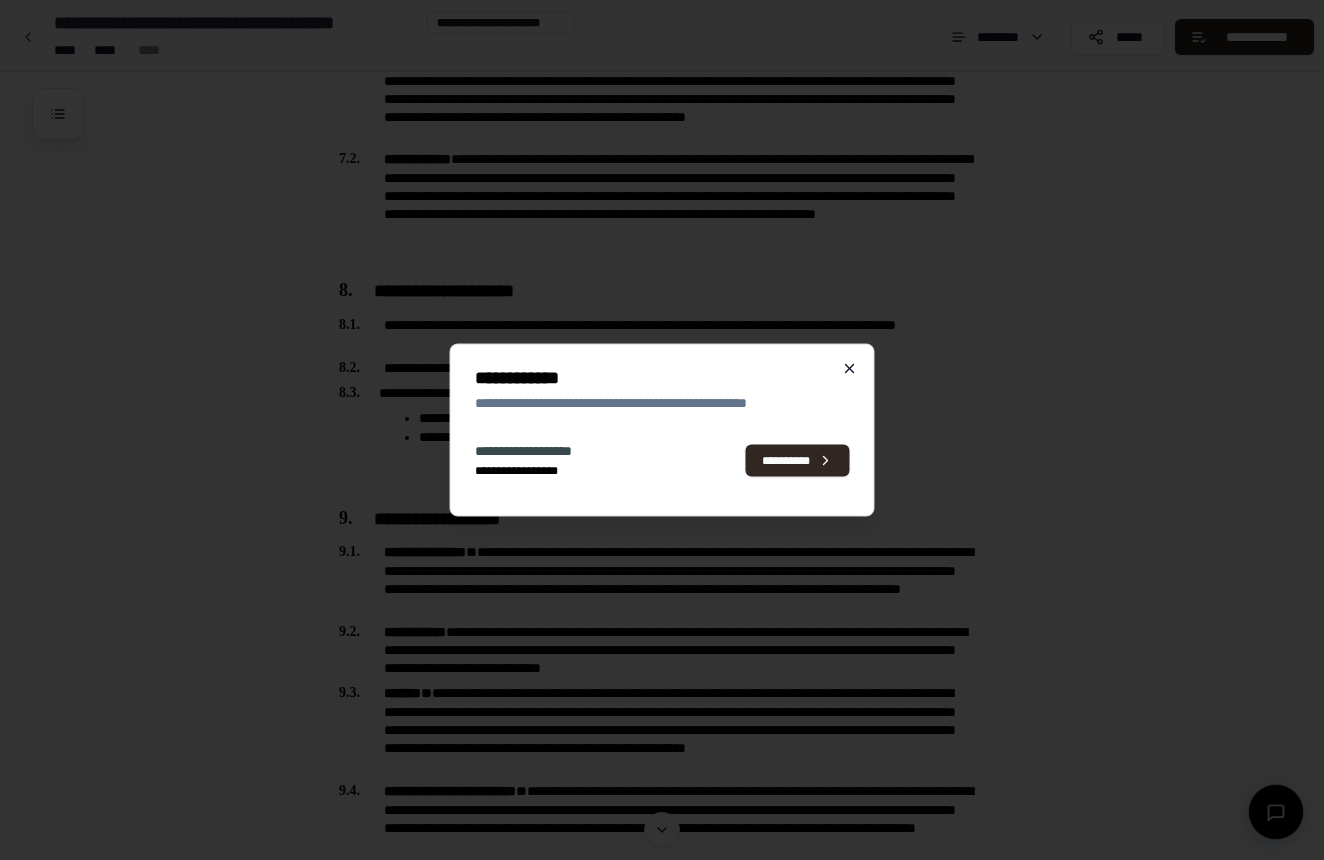 click 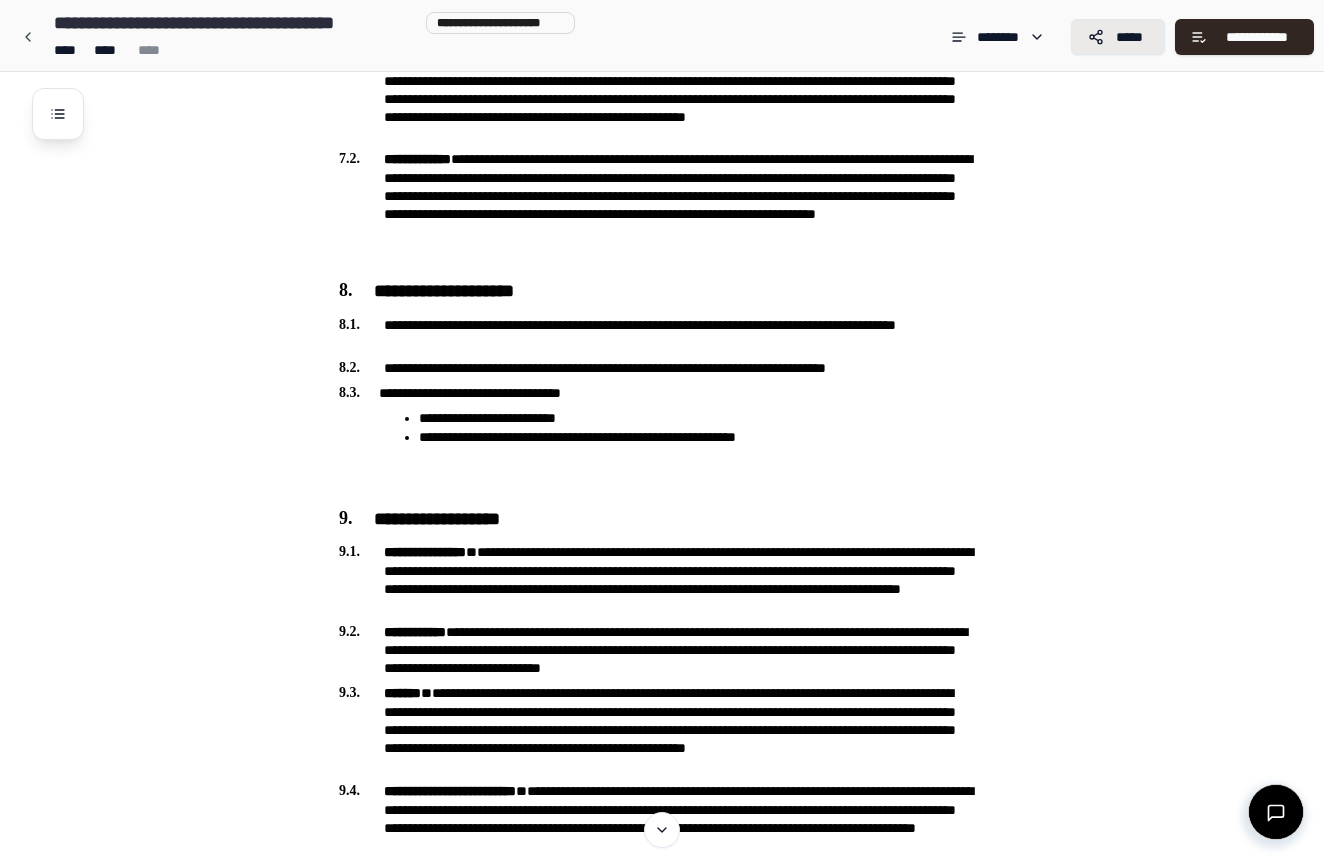 click on "*****" at bounding box center [1118, 37] 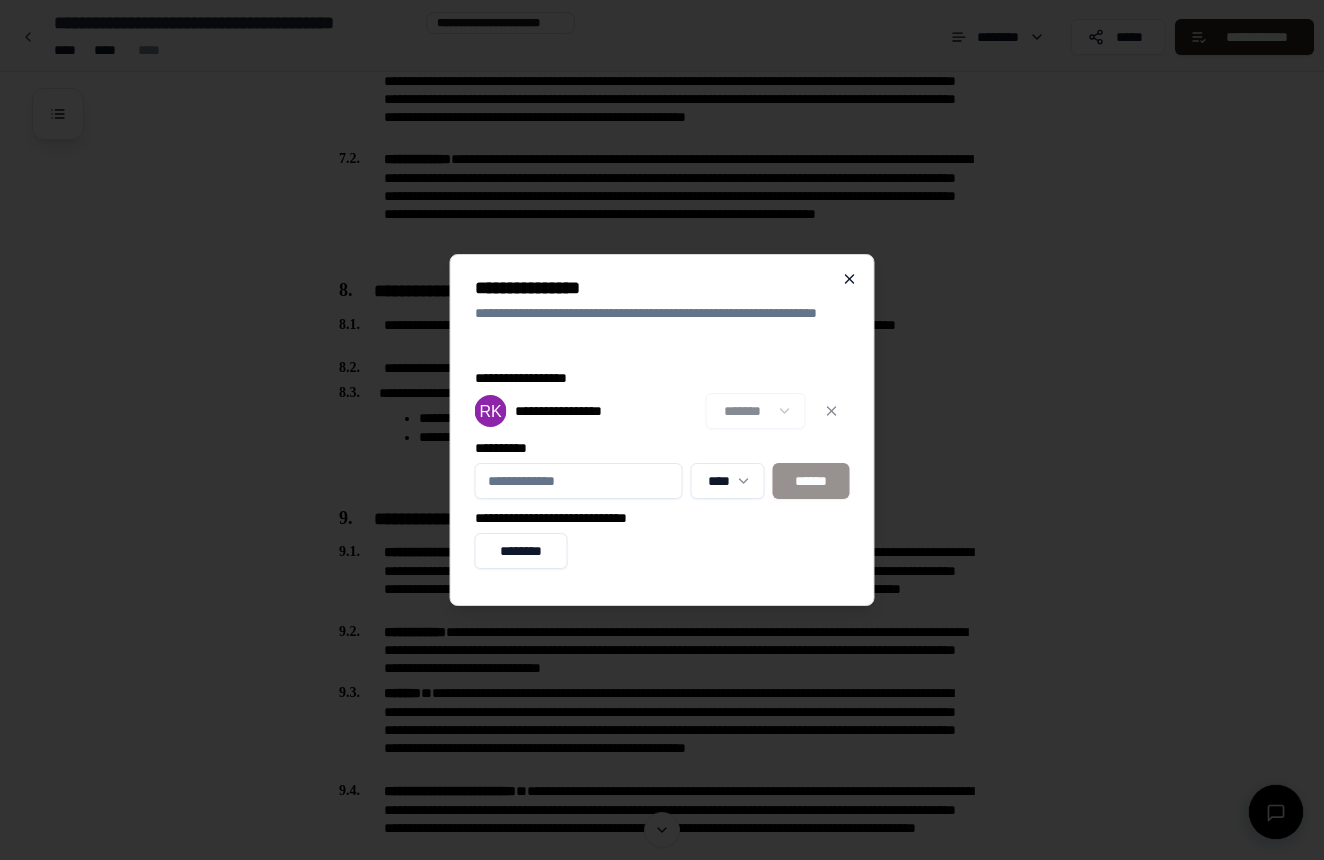 click 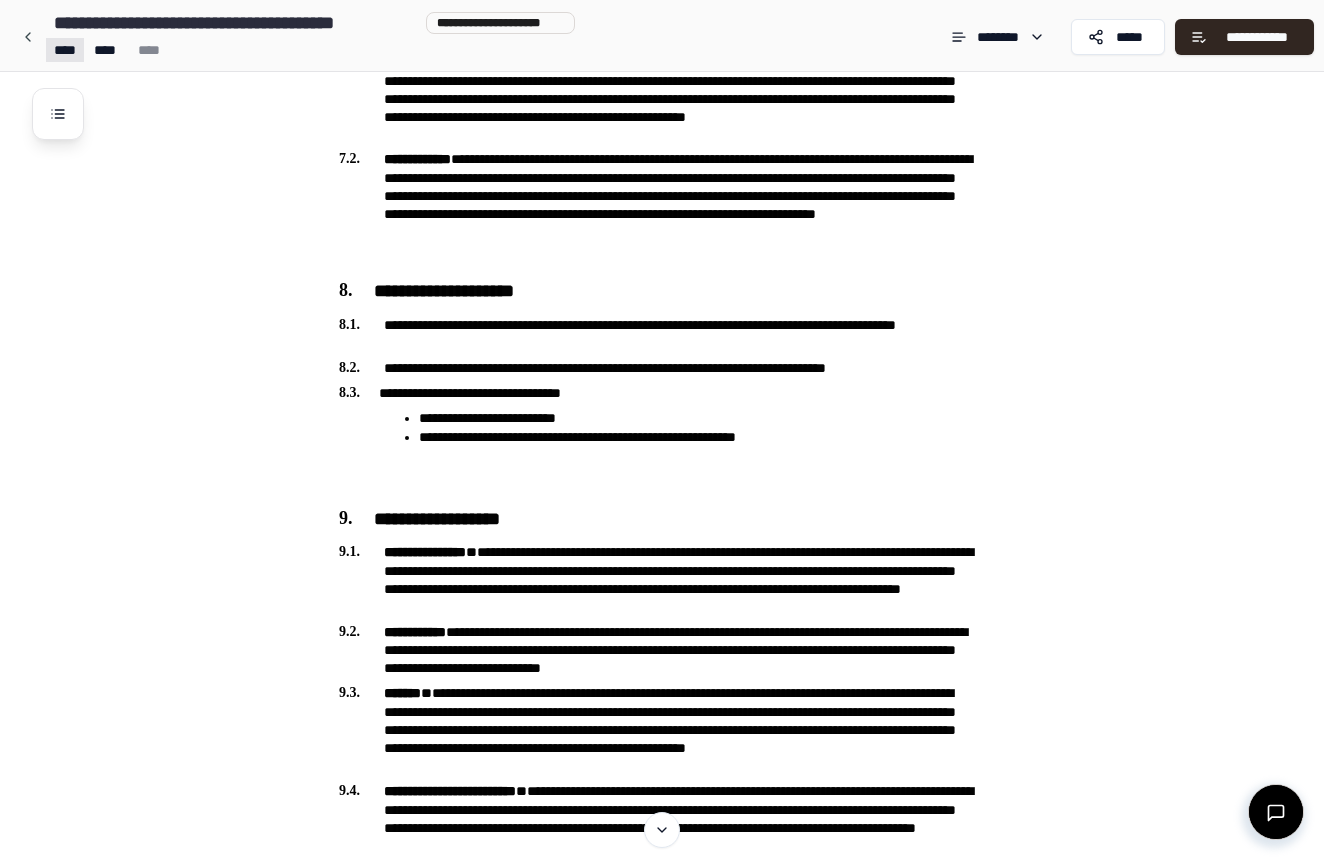 click on "**********" at bounding box center (662, -273) 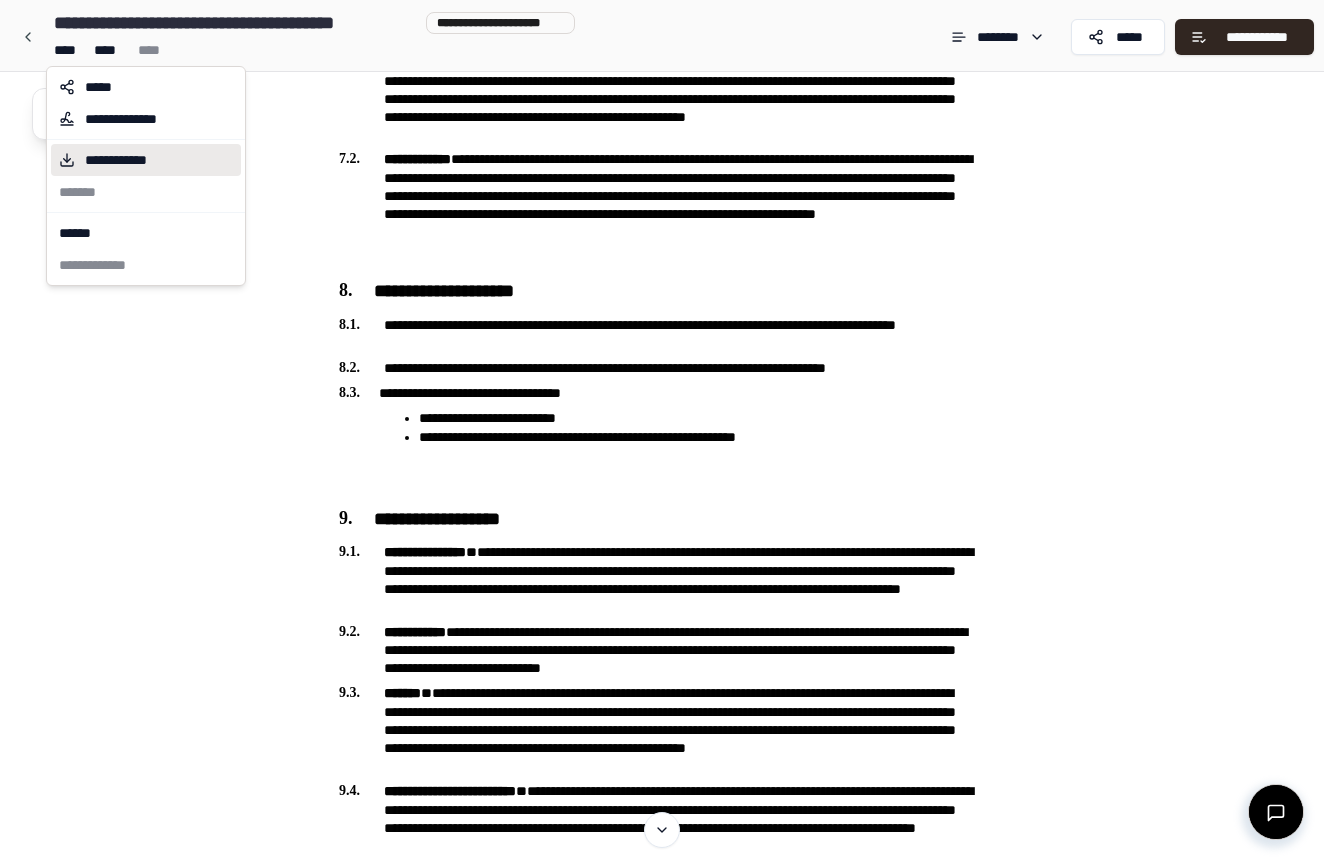 click on "**********" at bounding box center (131, 160) 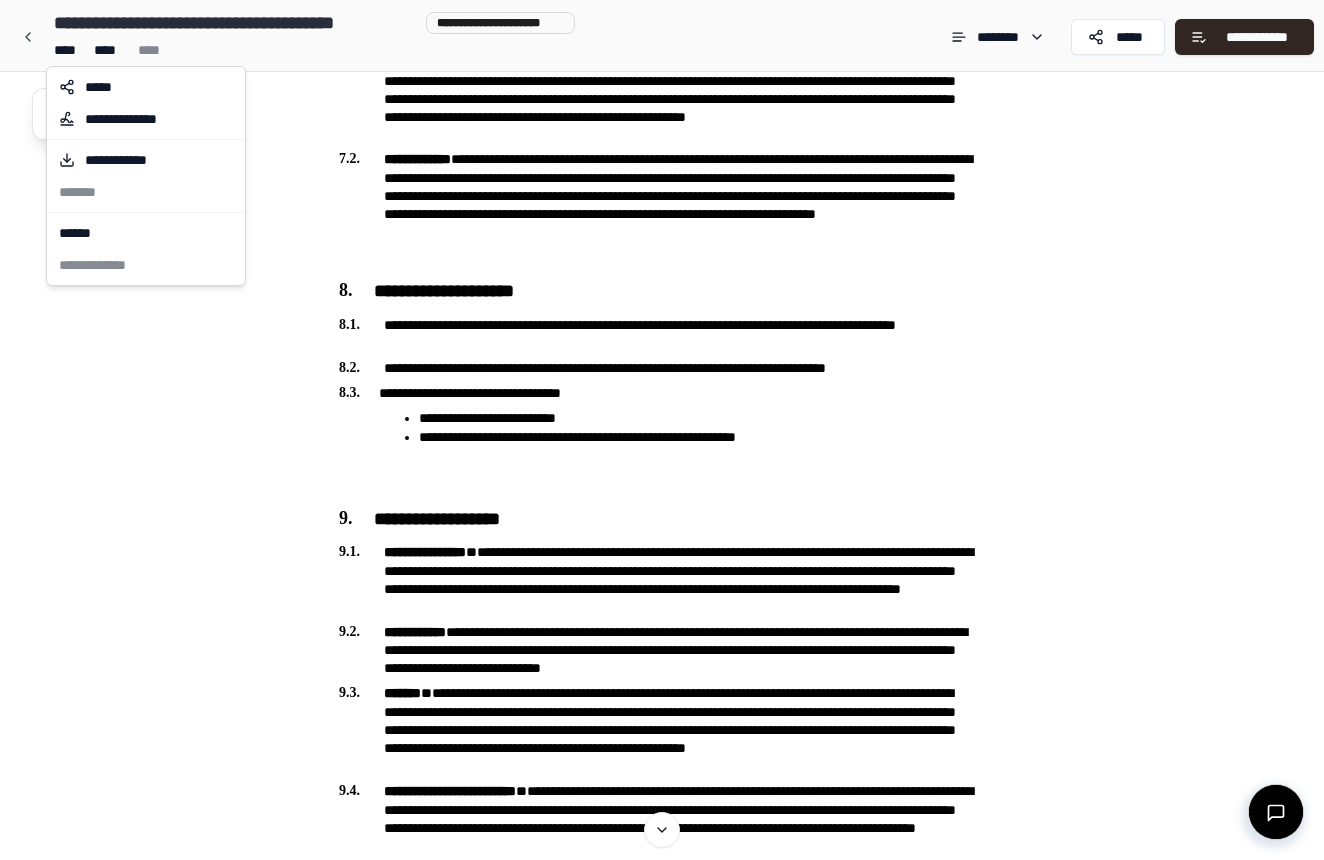 click on "**********" at bounding box center (662, -273) 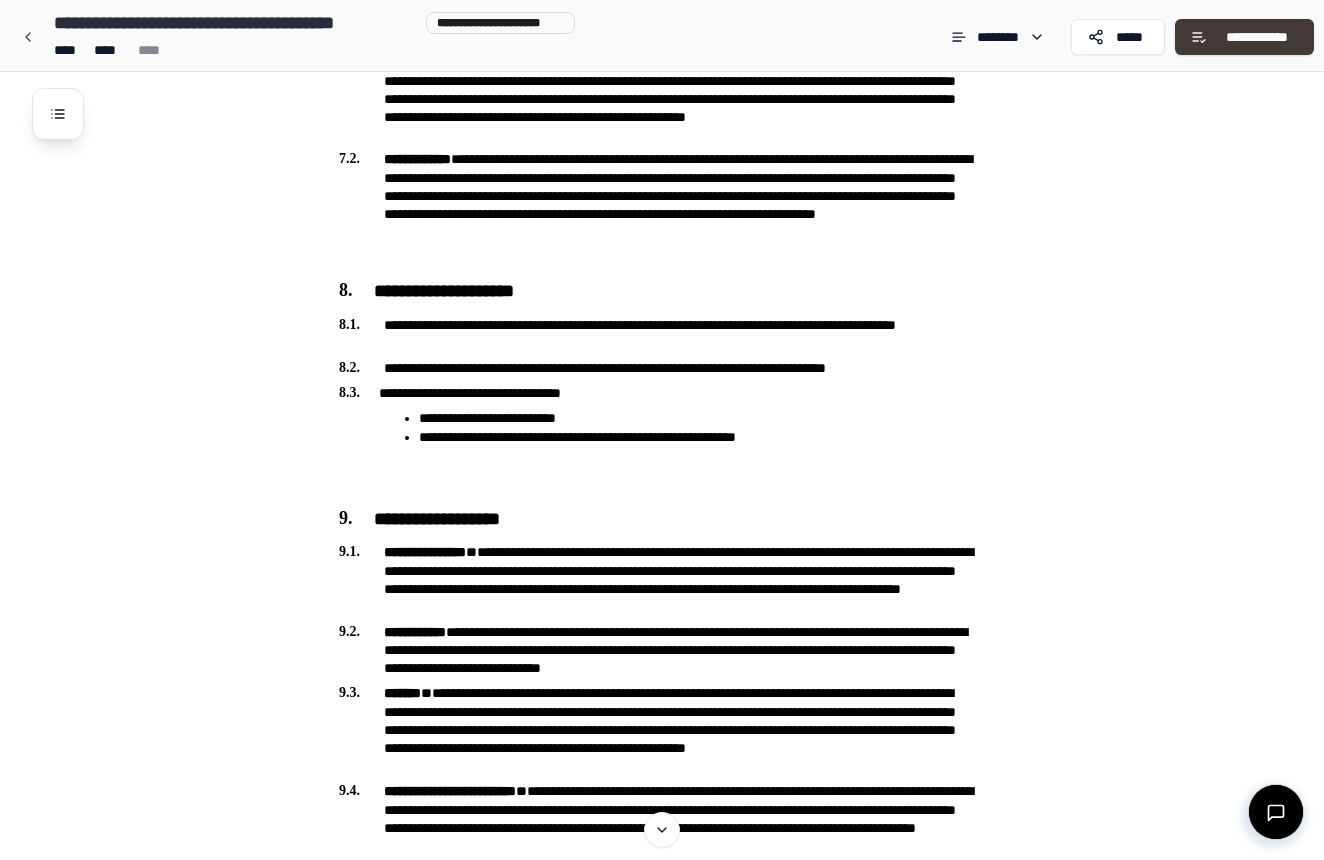 click on "**********" at bounding box center (1257, 37) 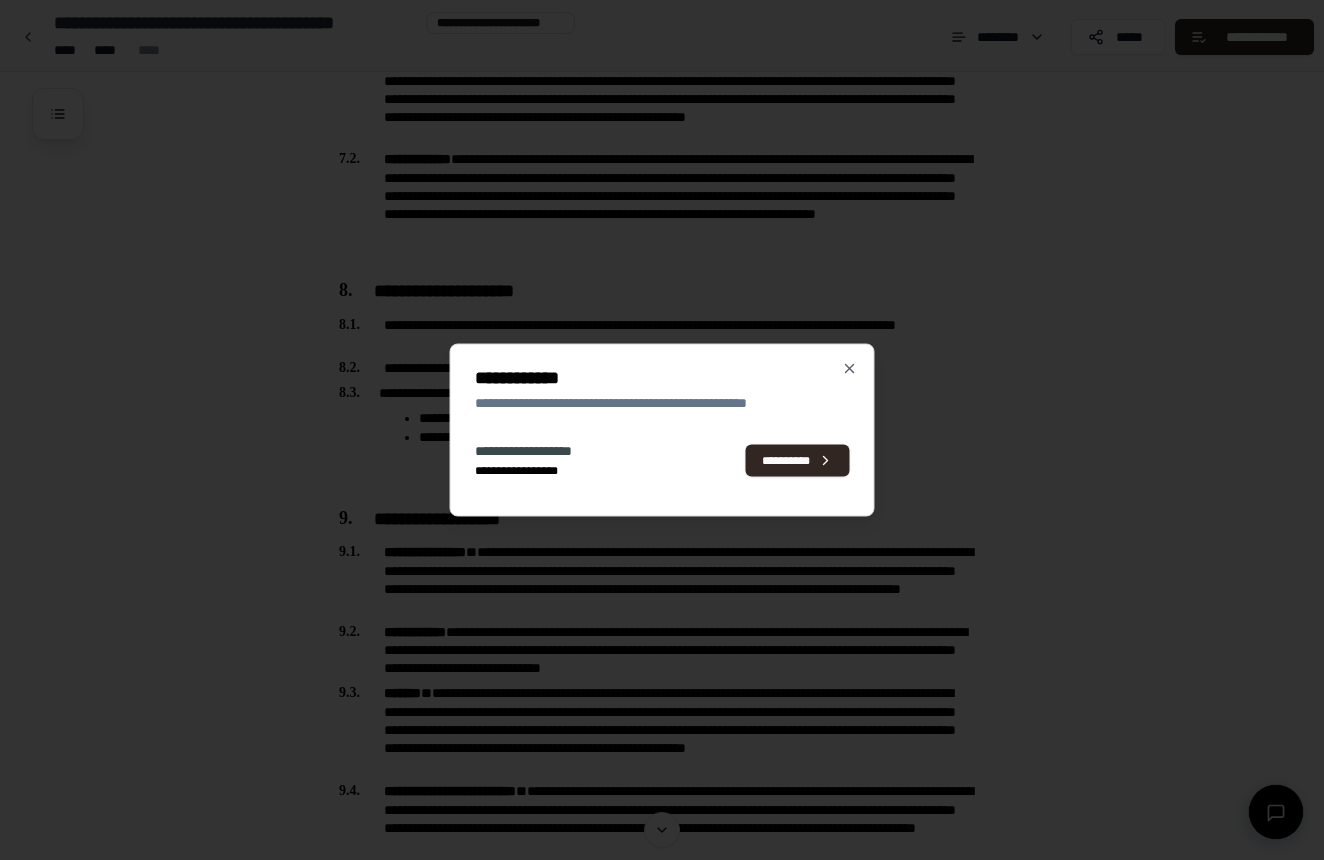 click on "**********" at bounding box center [662, 378] 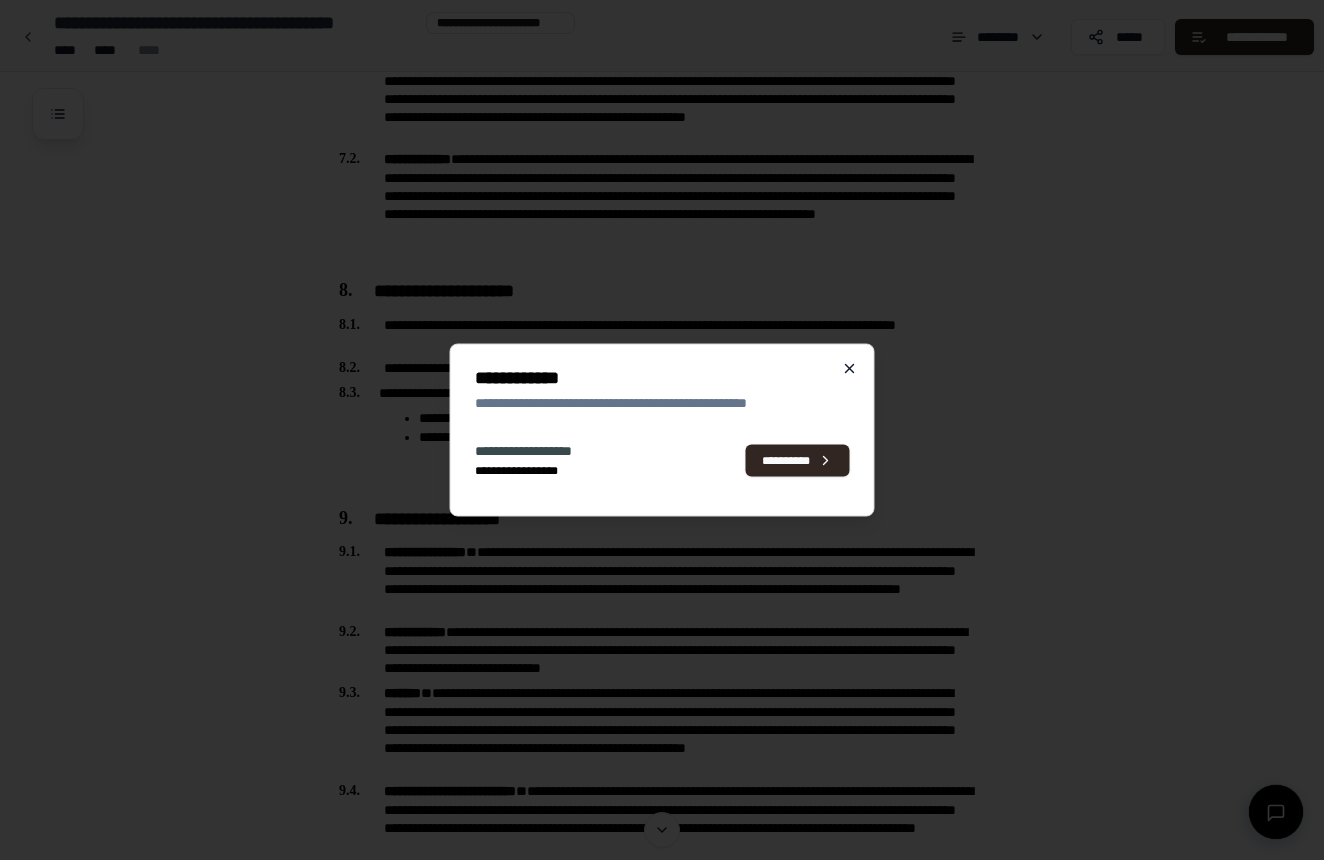 click 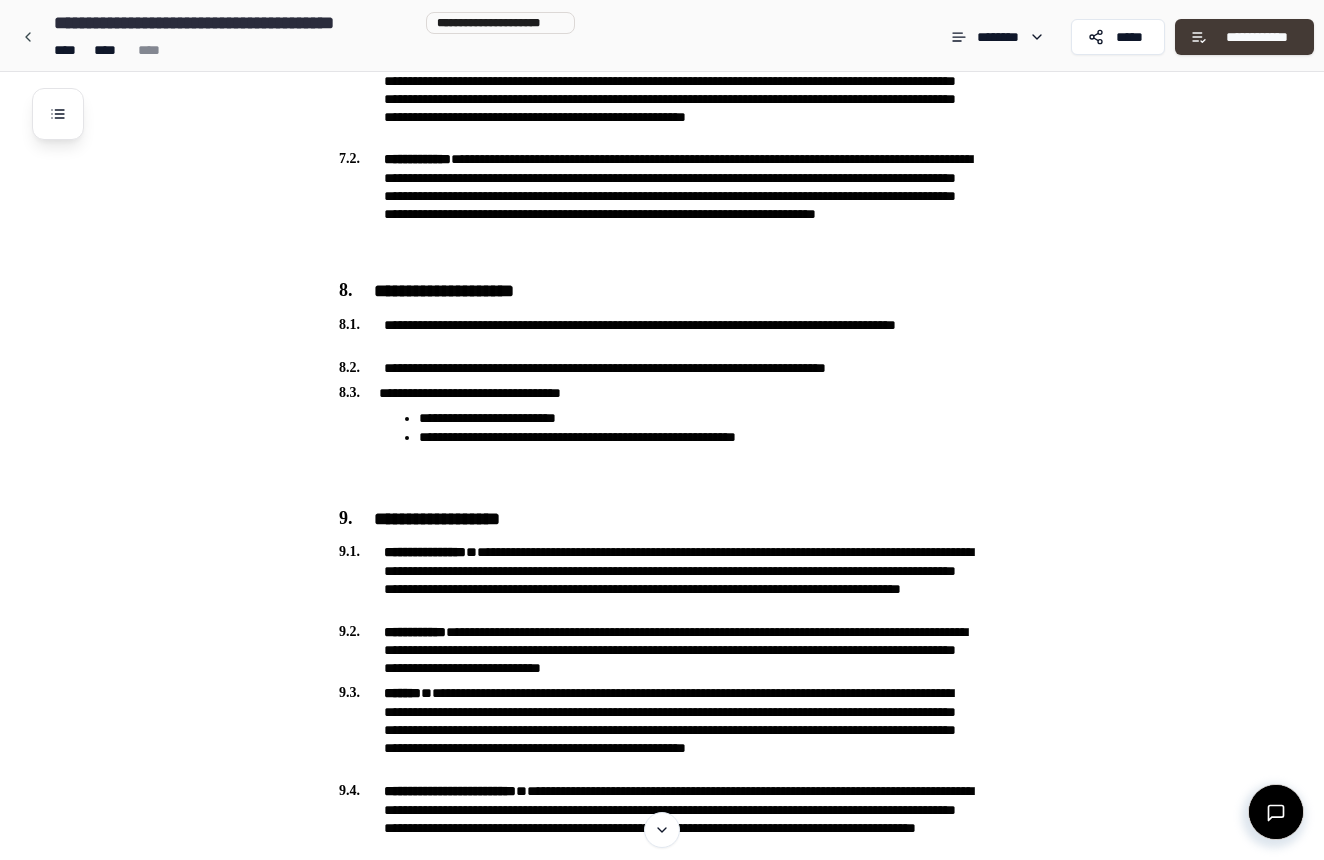 click on "**********" at bounding box center (1257, 37) 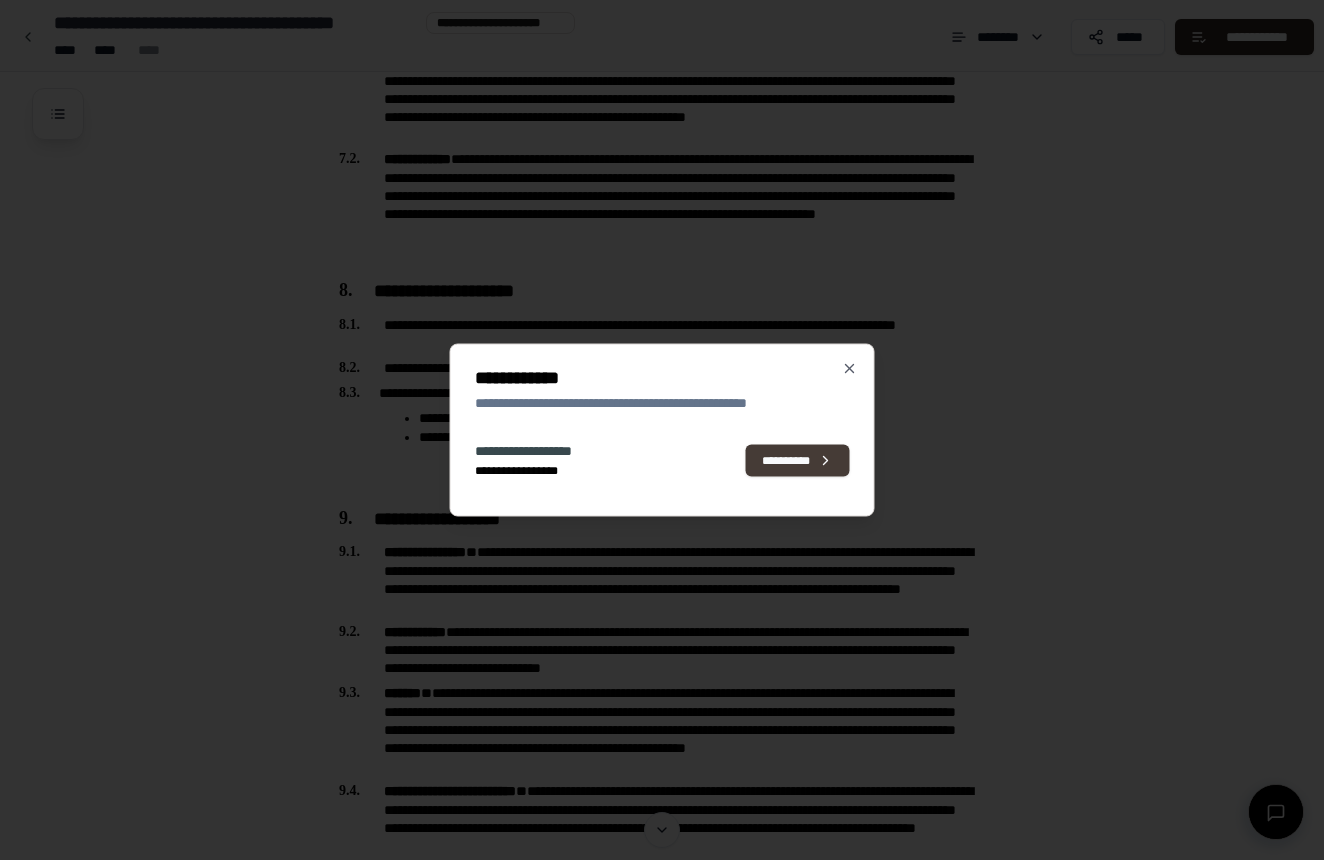 click on "**********" at bounding box center [798, 460] 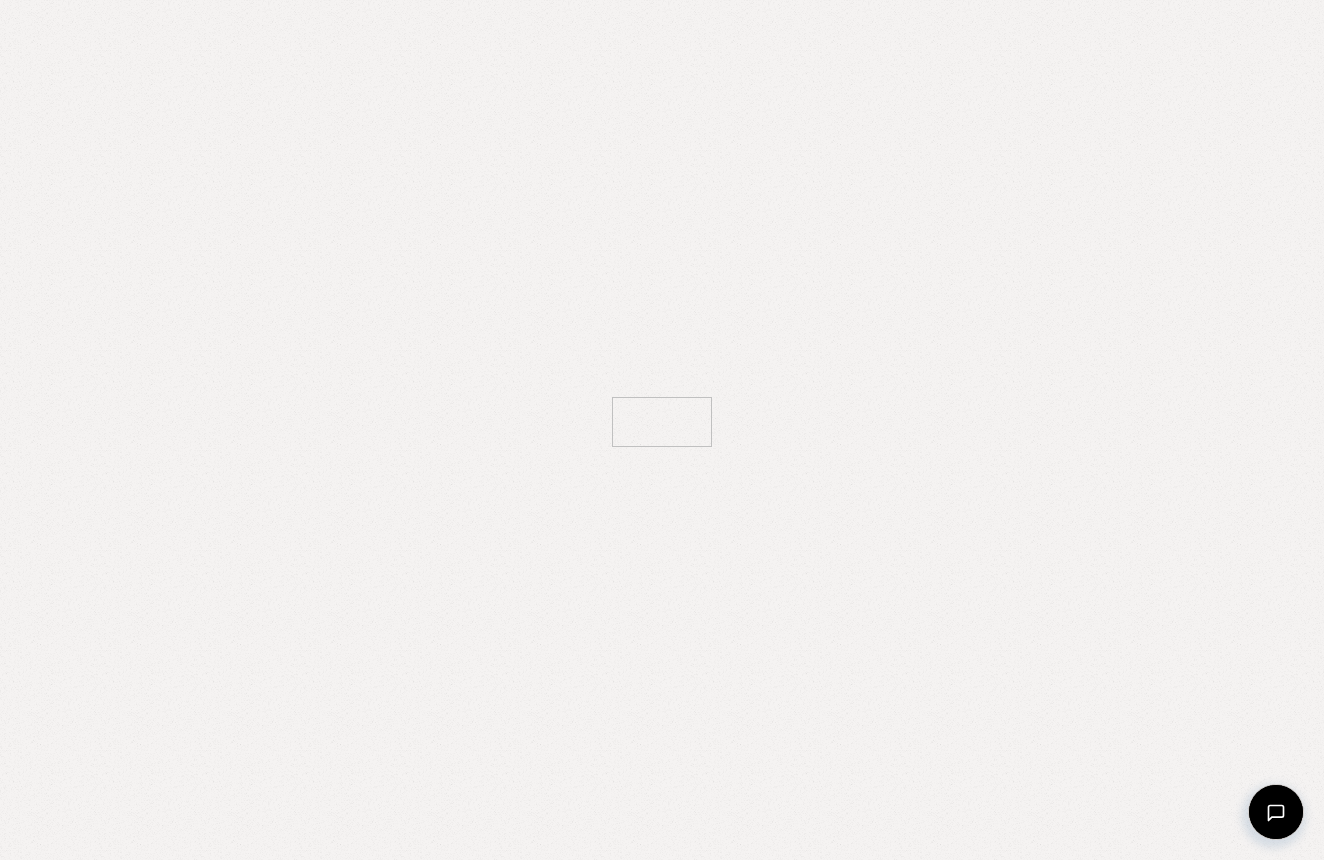 scroll, scrollTop: 0, scrollLeft: 0, axis: both 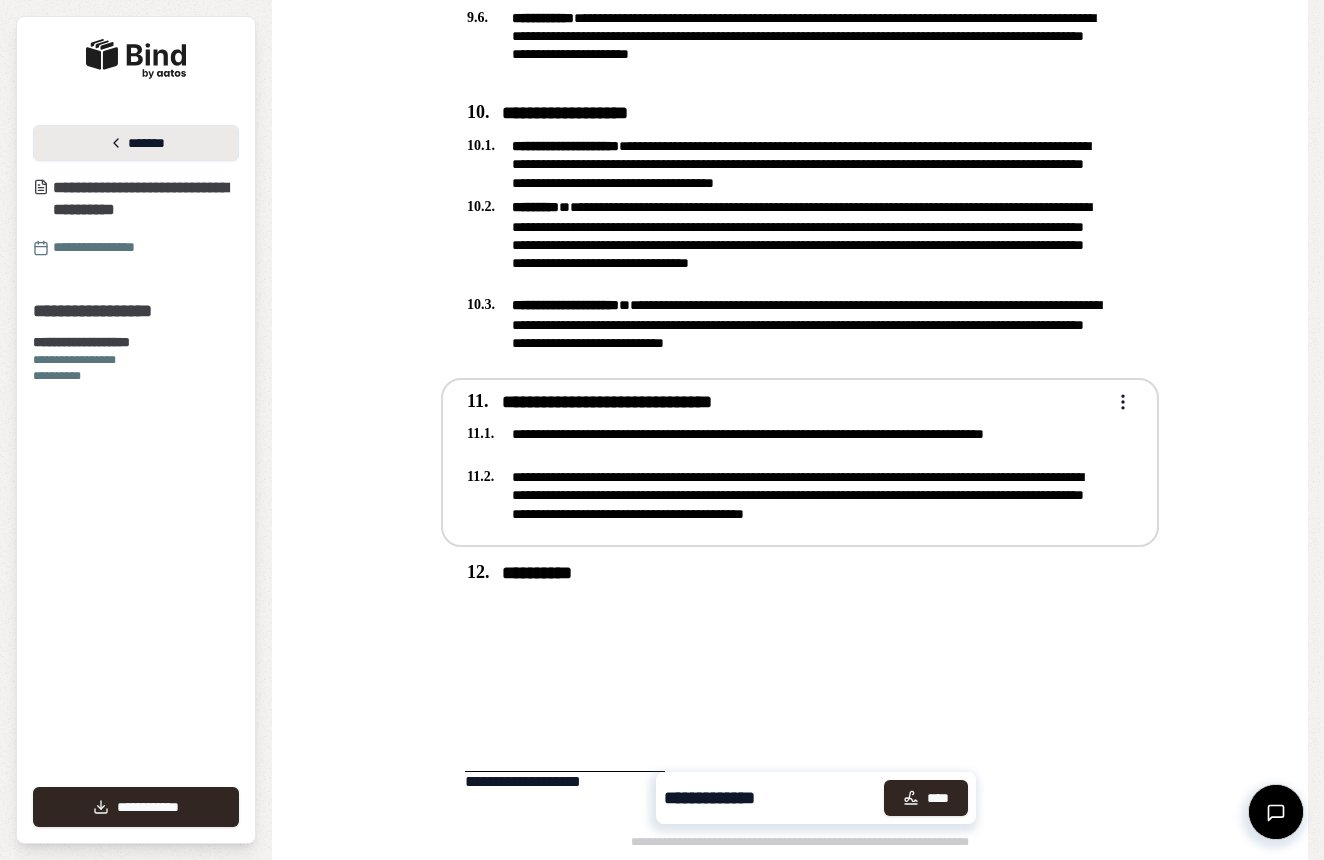 click on "*******" at bounding box center (136, 143) 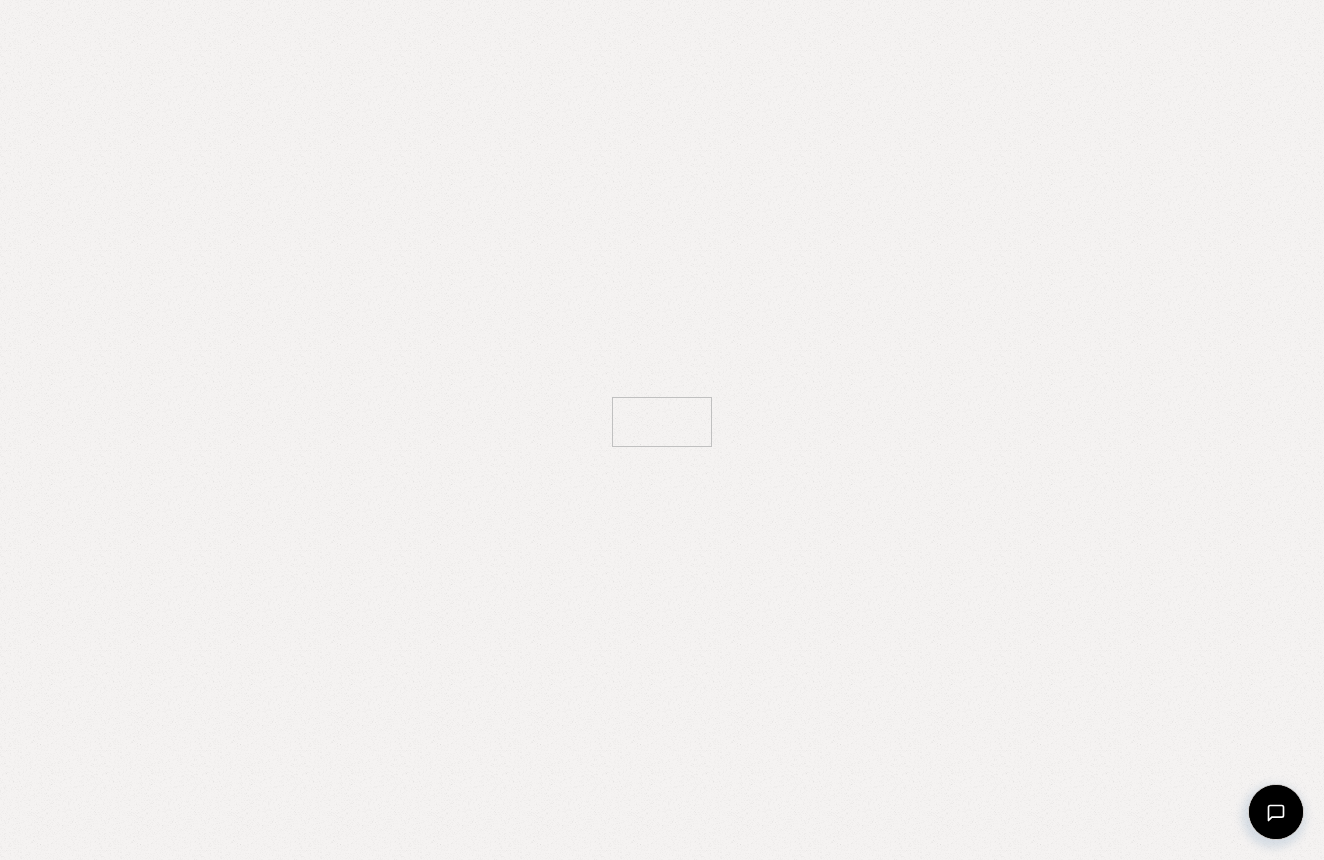 scroll, scrollTop: 0, scrollLeft: 0, axis: both 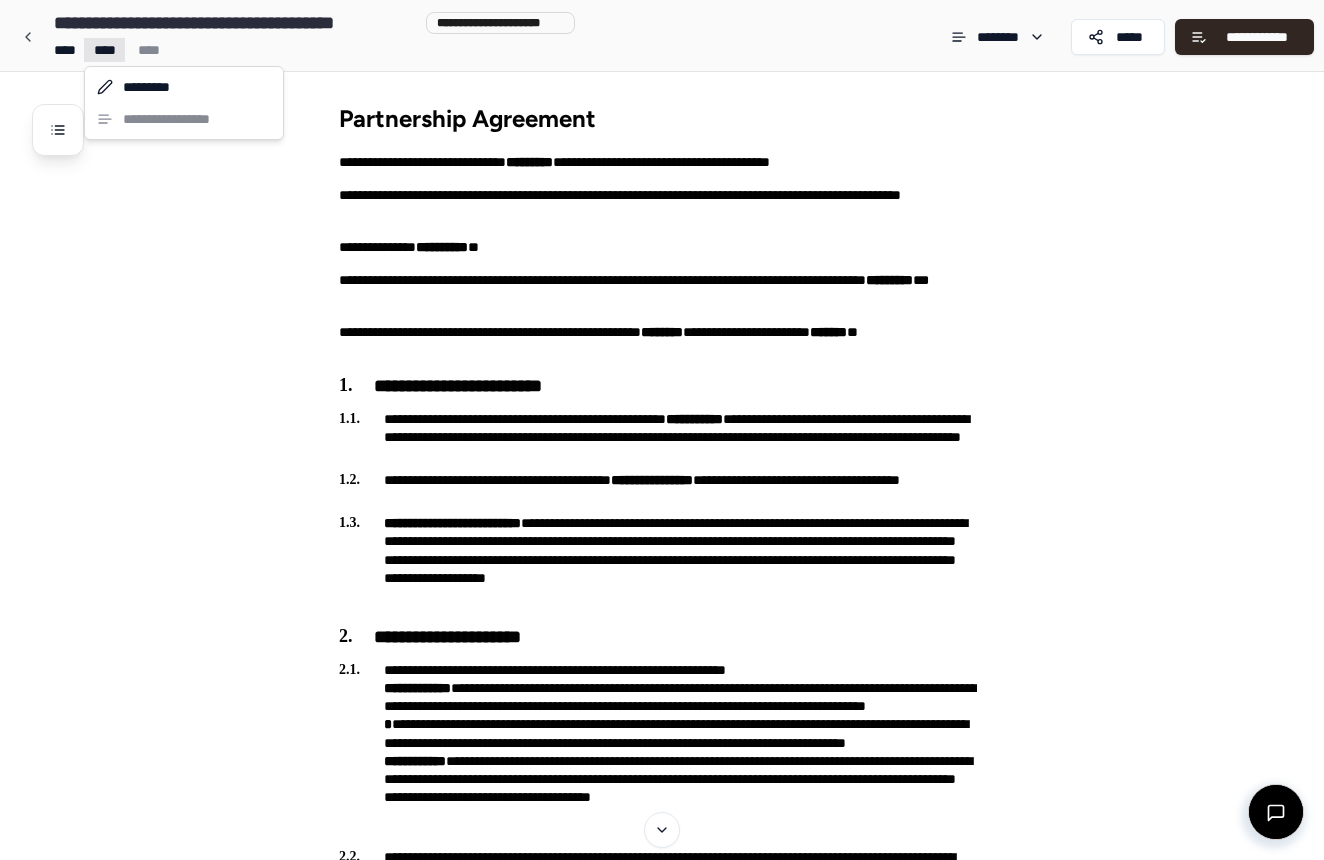 click on "**********" at bounding box center [662, 2320] 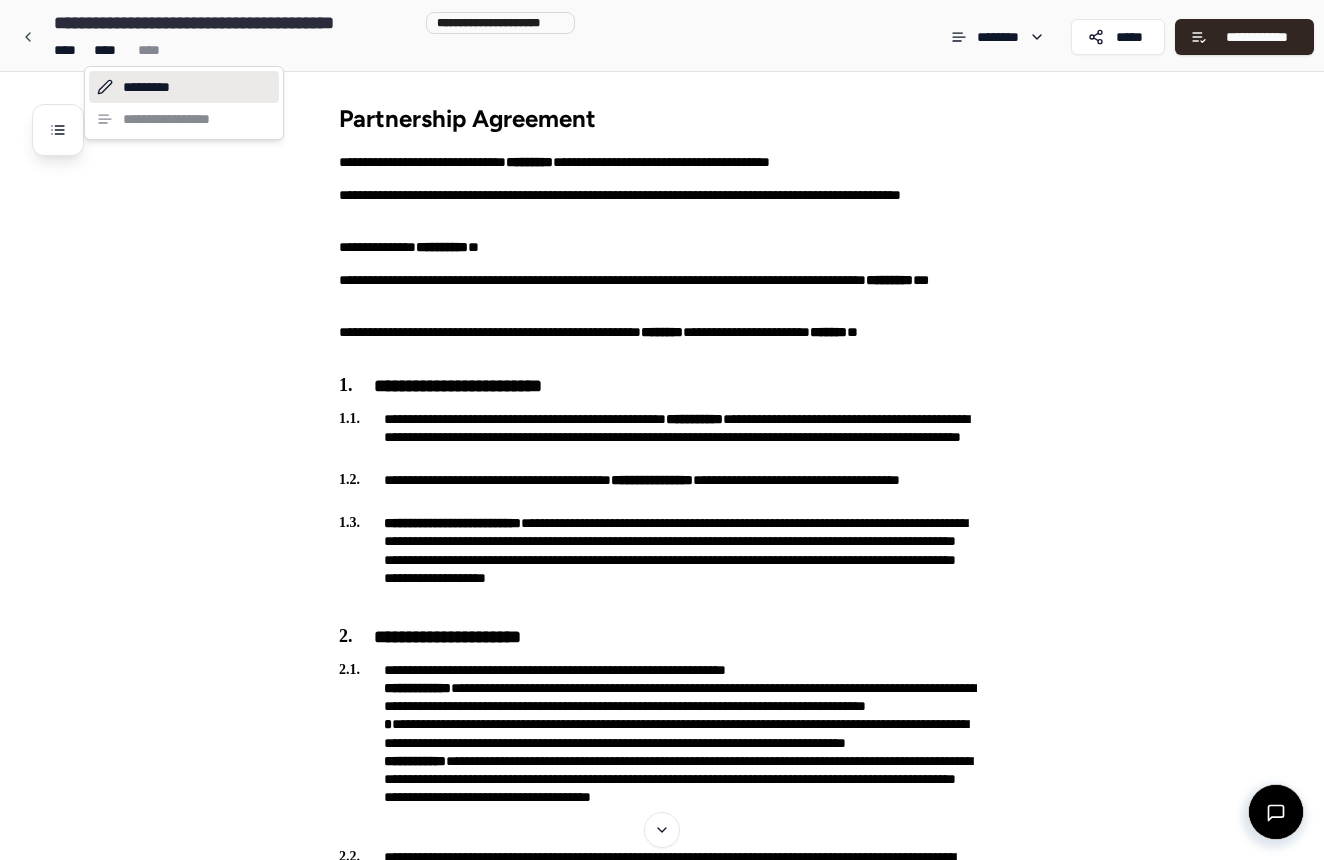 click on "*********" at bounding box center (184, 87) 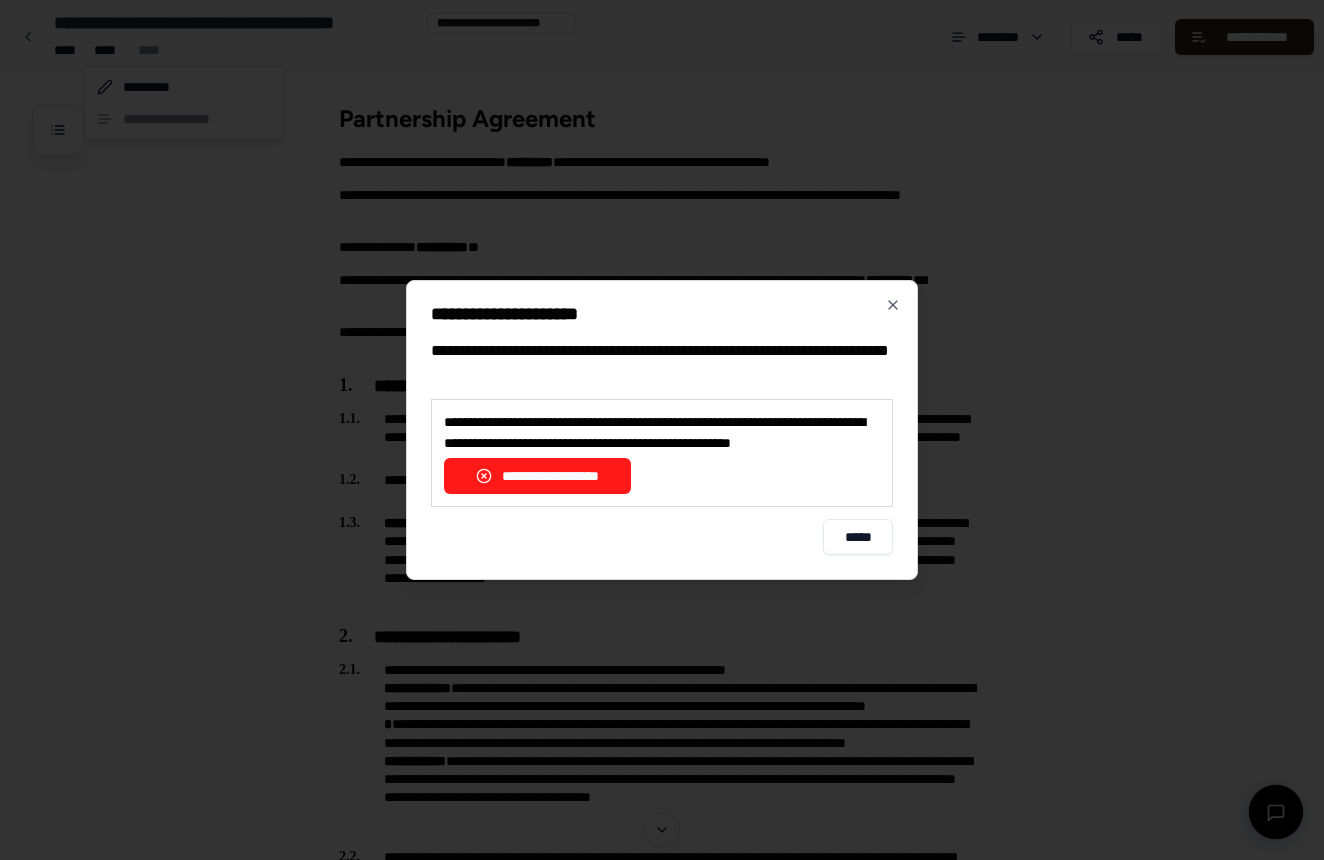click on "**********" at bounding box center [537, 476] 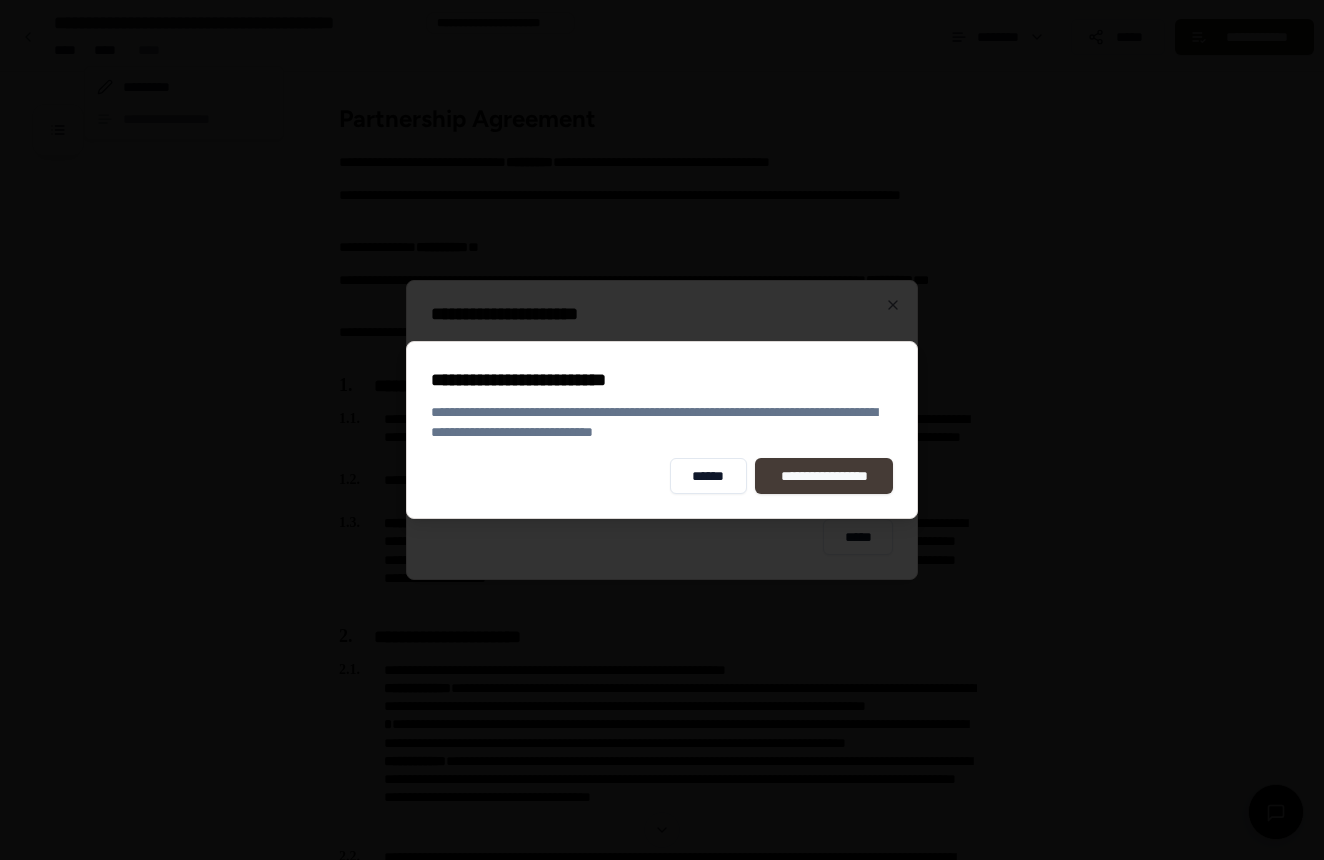 click on "**********" at bounding box center (824, 476) 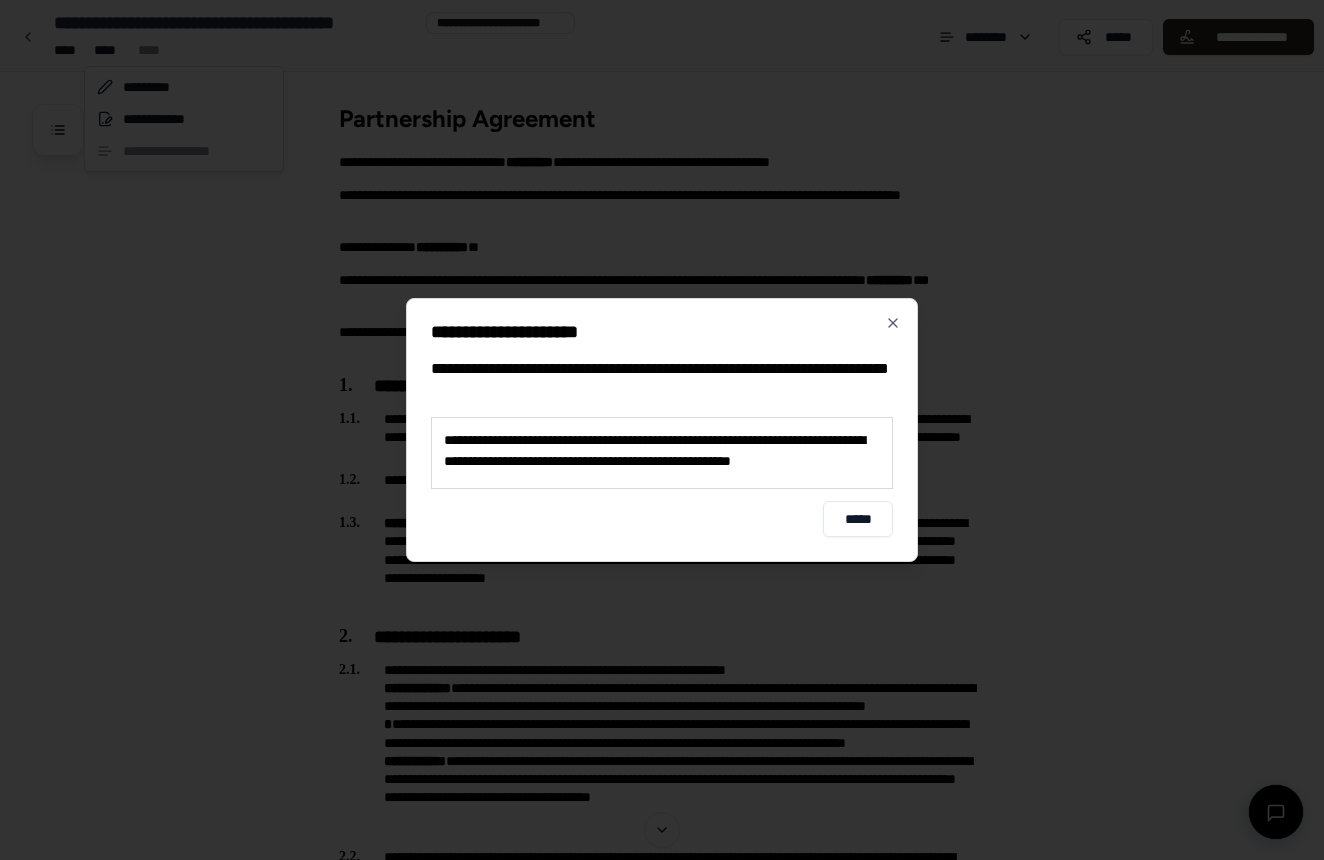 click on "*****" at bounding box center [858, 519] 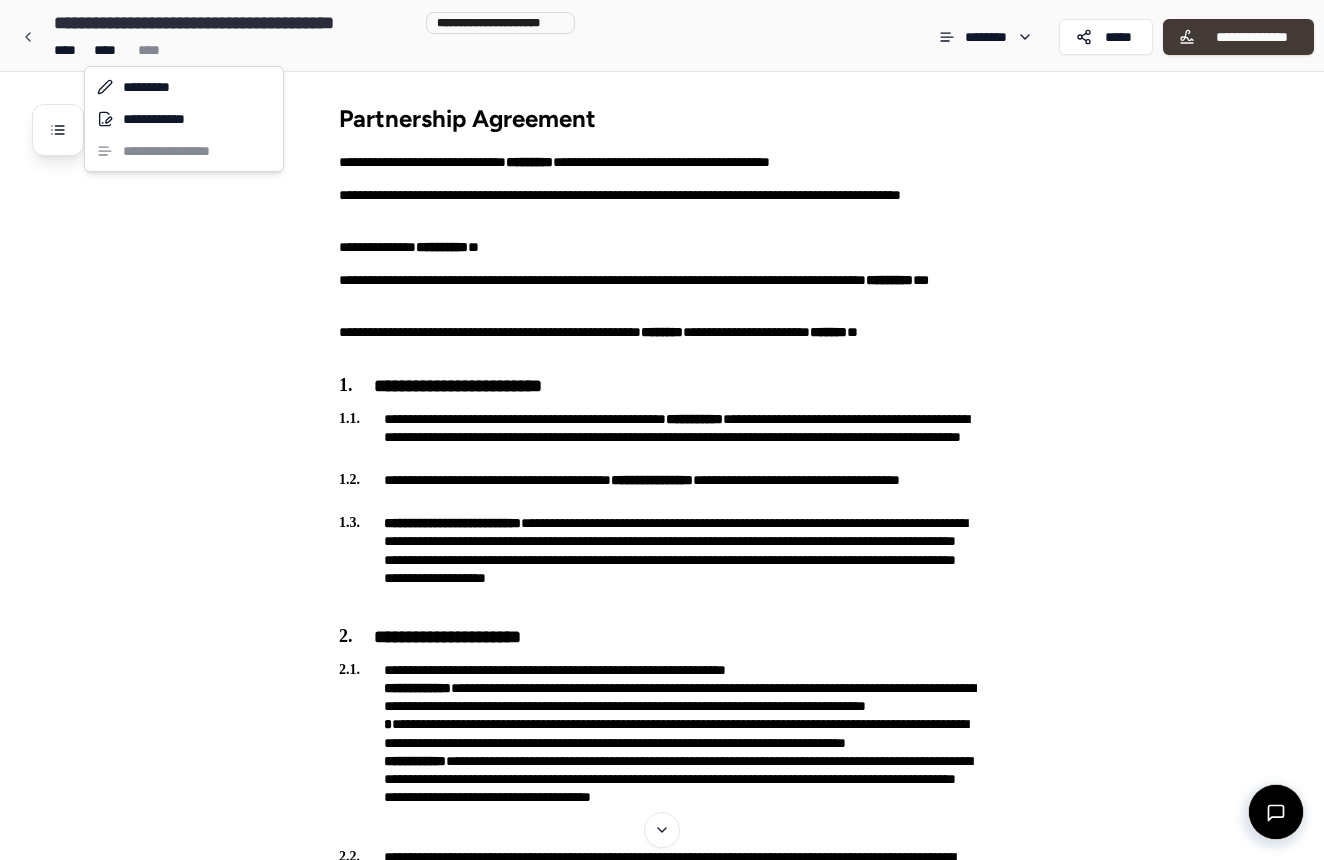 click on "**********" at bounding box center [662, 2201] 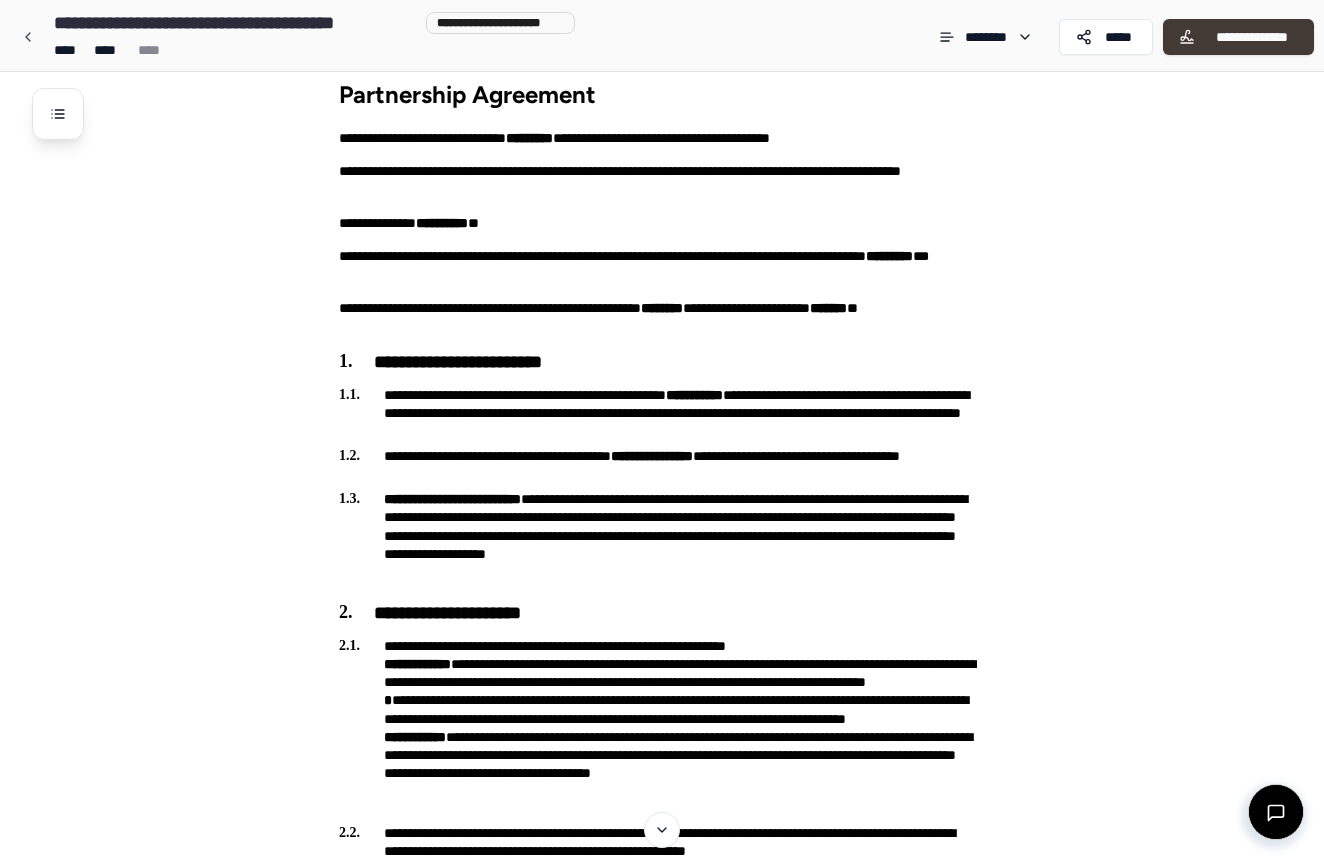 scroll, scrollTop: 22, scrollLeft: 0, axis: vertical 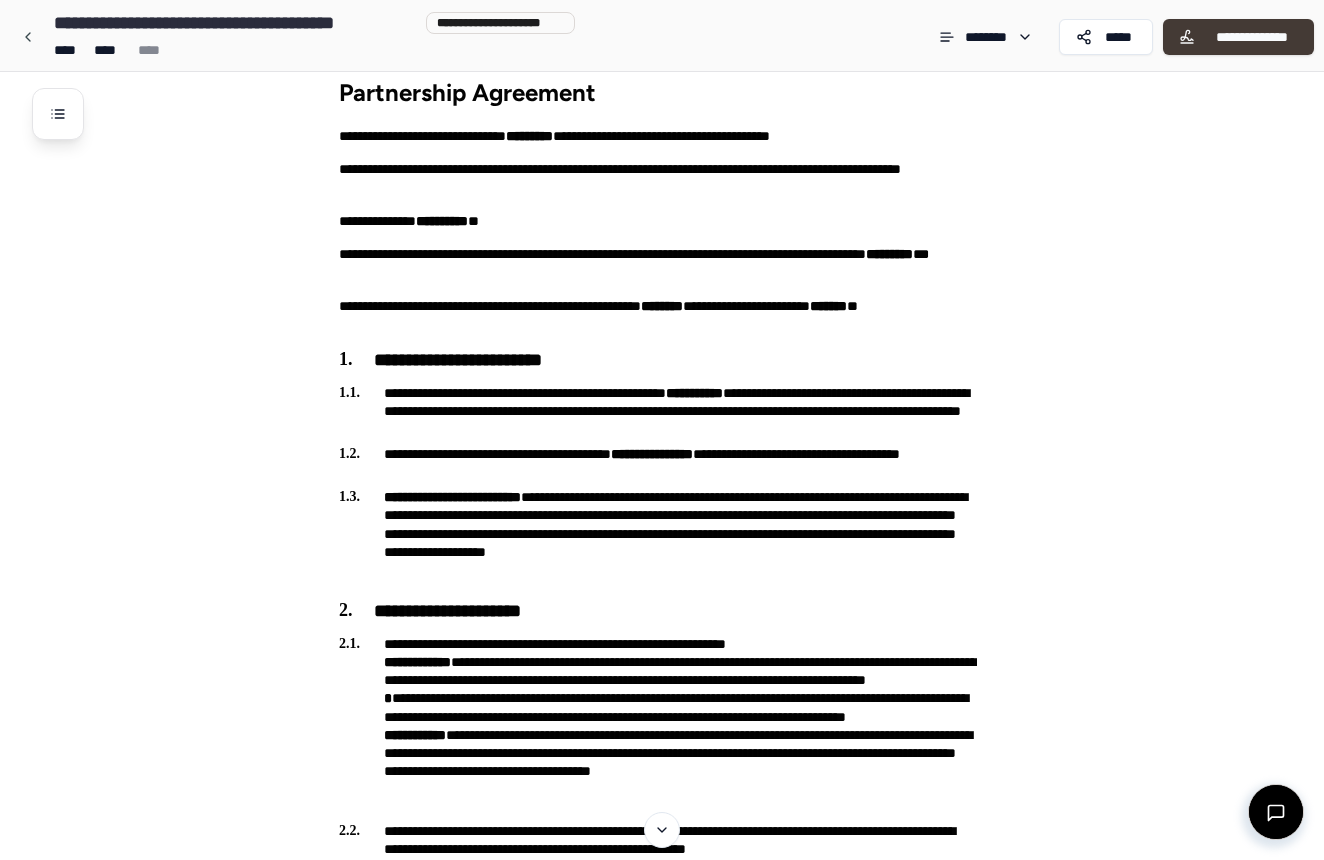 click on "**********" at bounding box center (1251, 37) 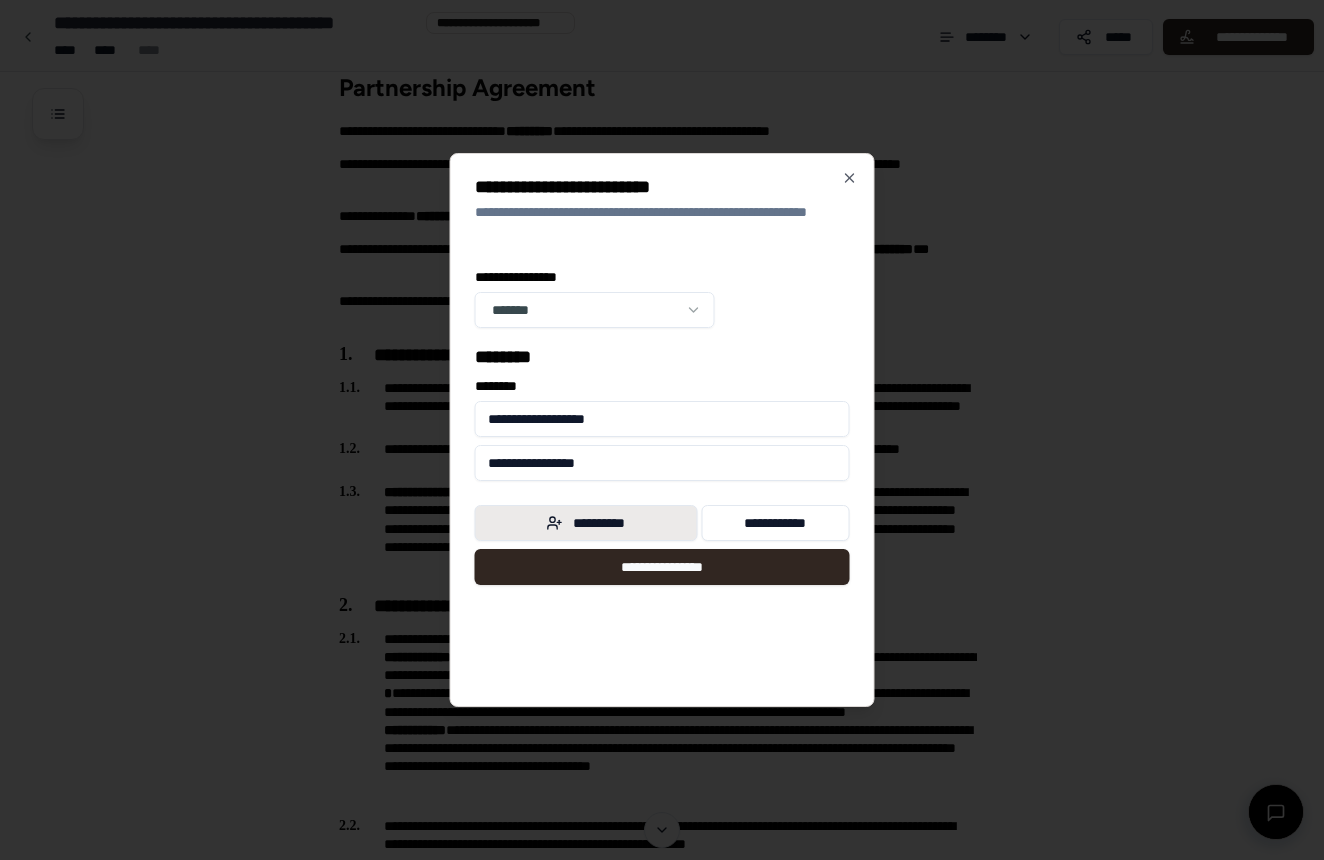 click on "**********" at bounding box center (586, 523) 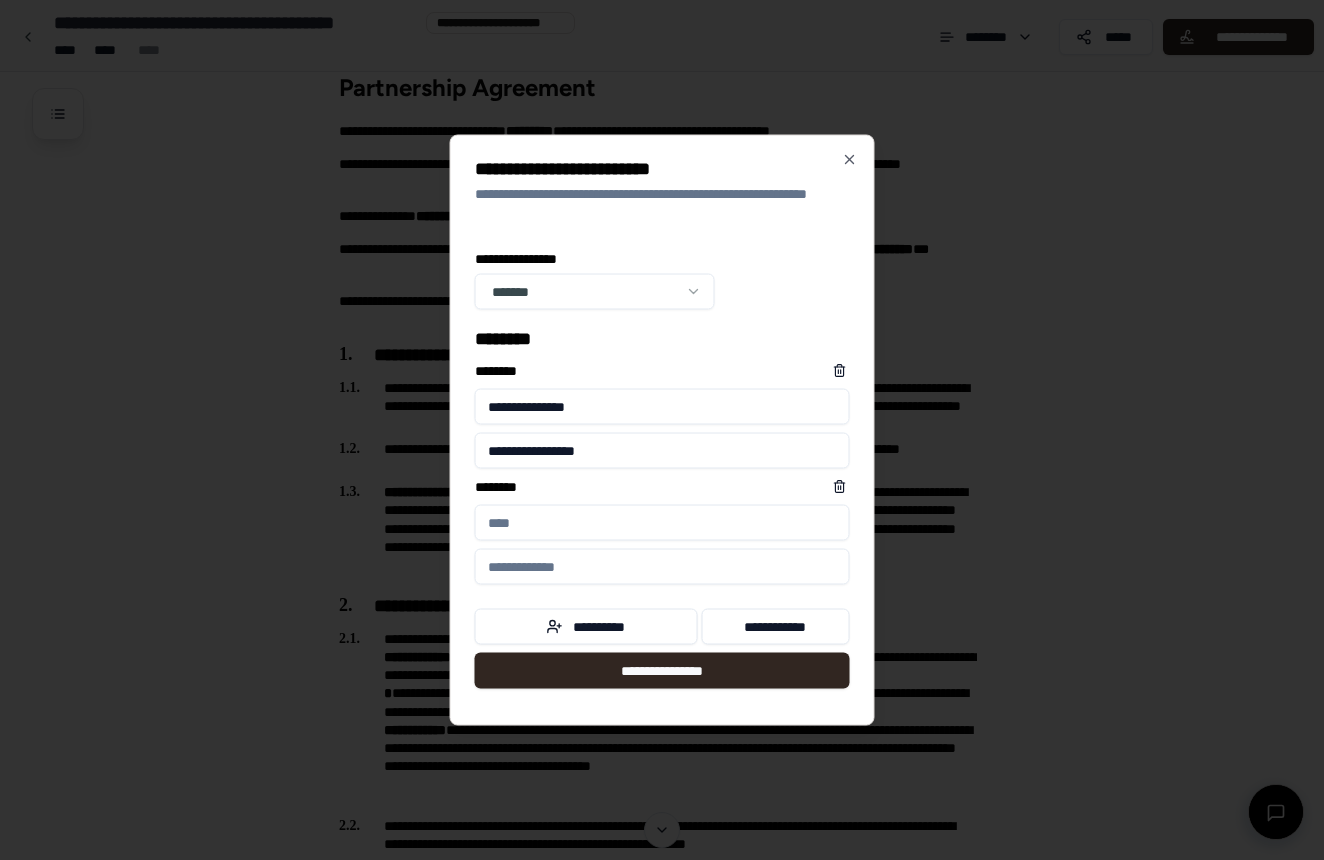 type on "**********" 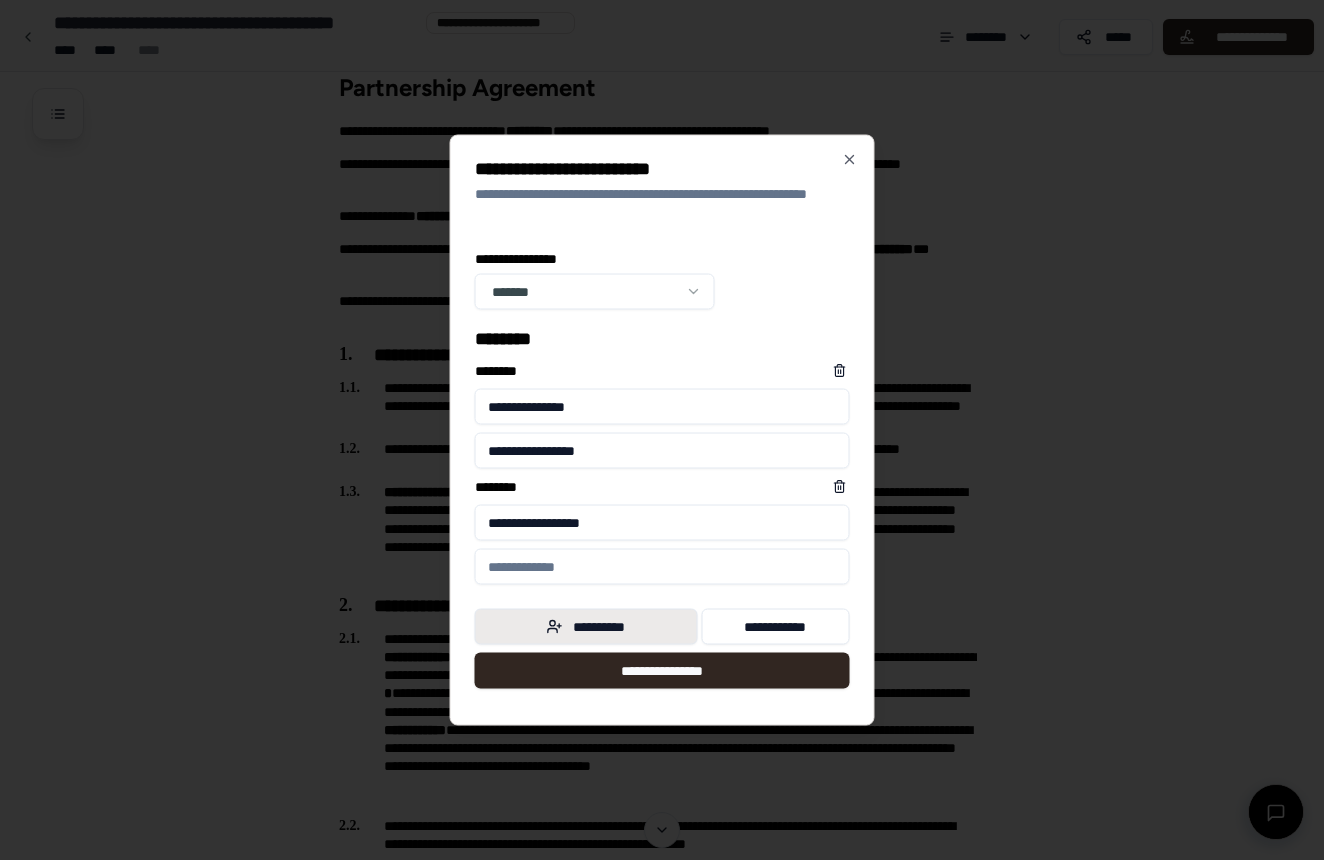 type on "**********" 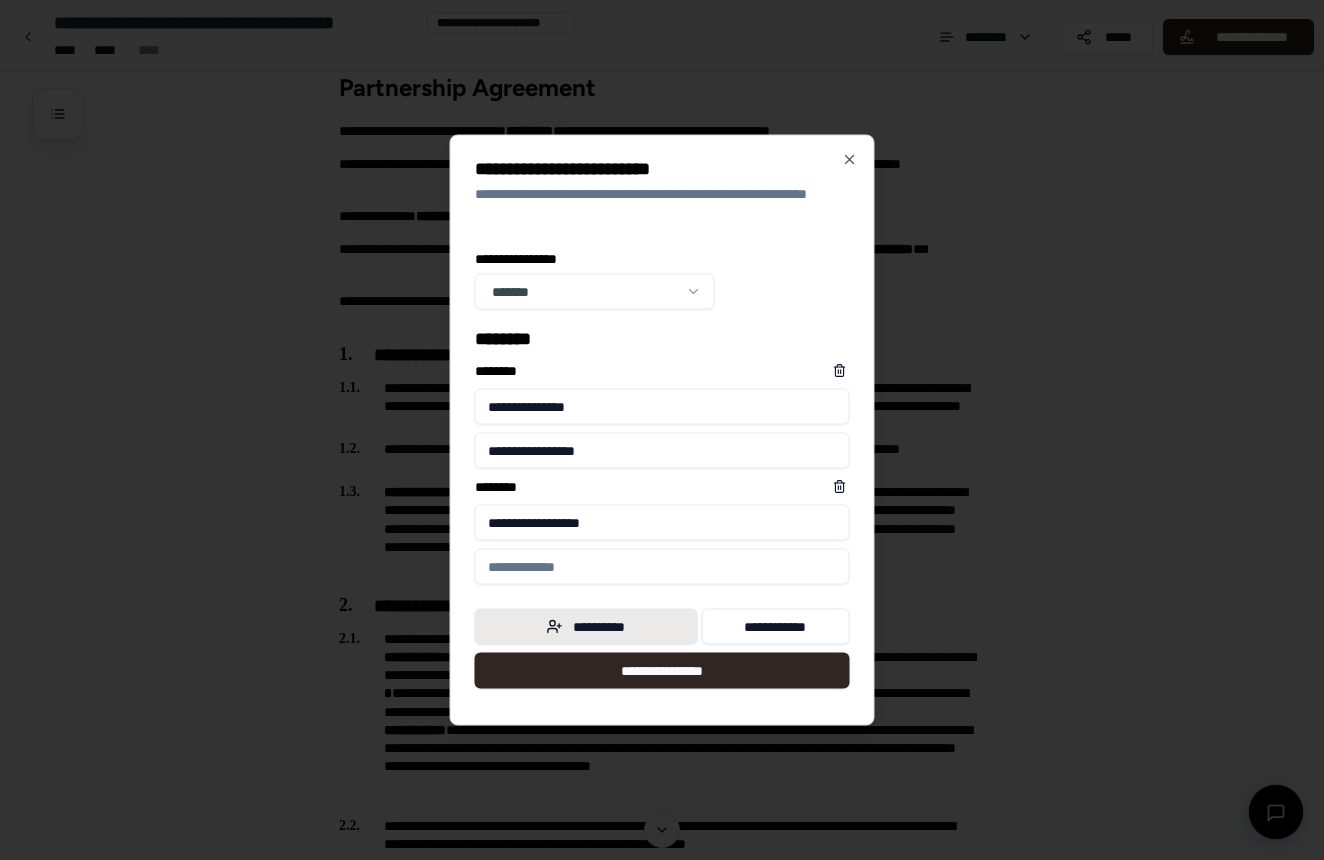 click on "**********" at bounding box center (586, 627) 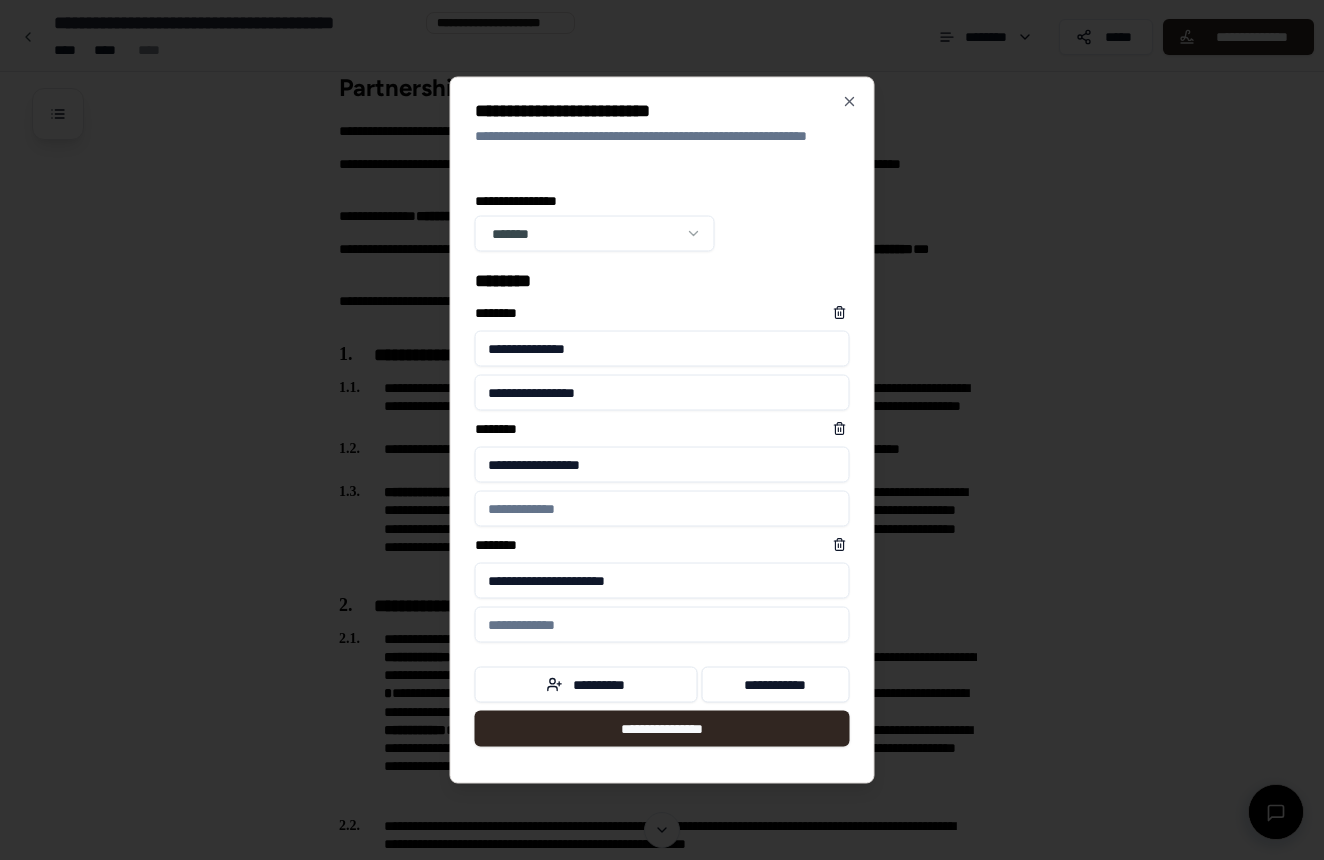 type on "**********" 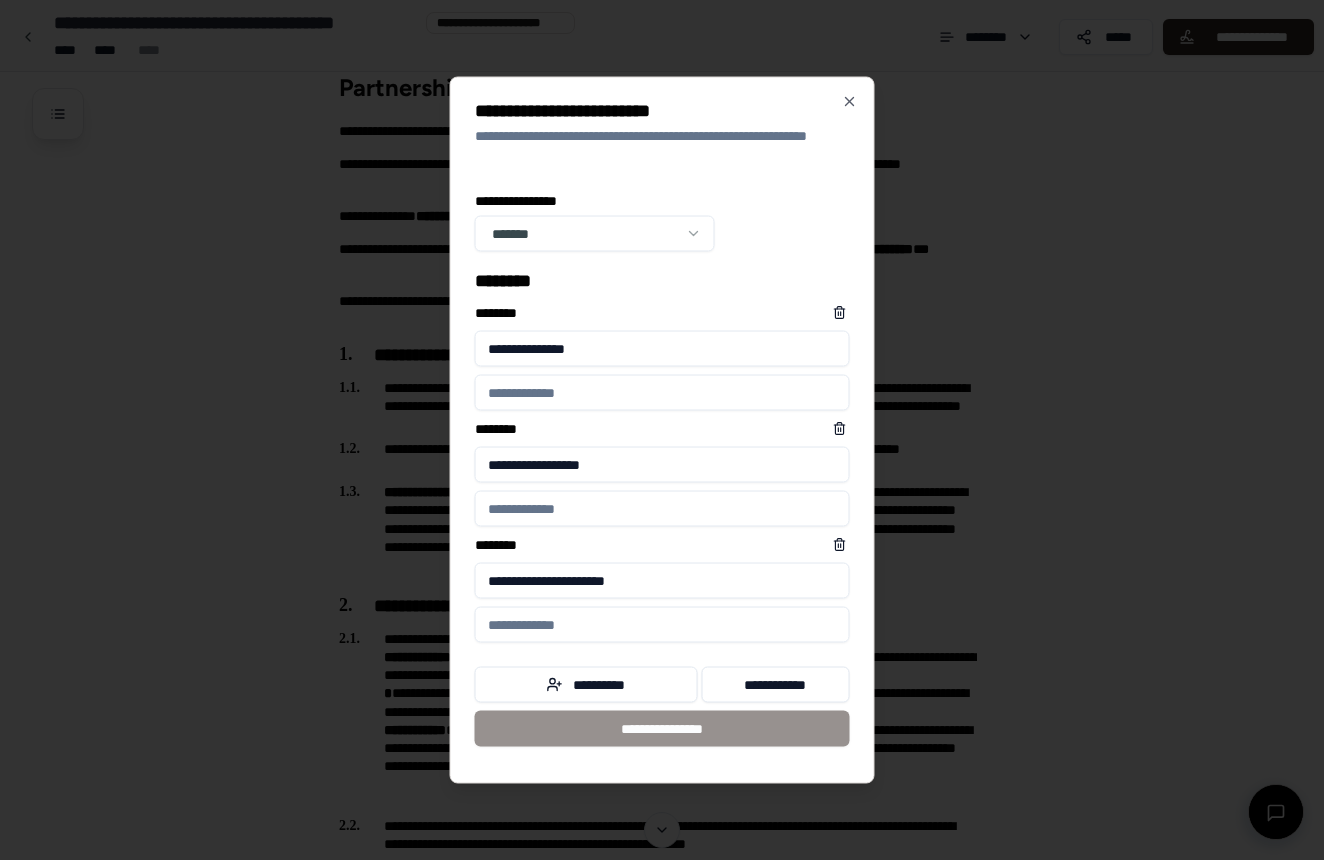 click at bounding box center [662, 393] 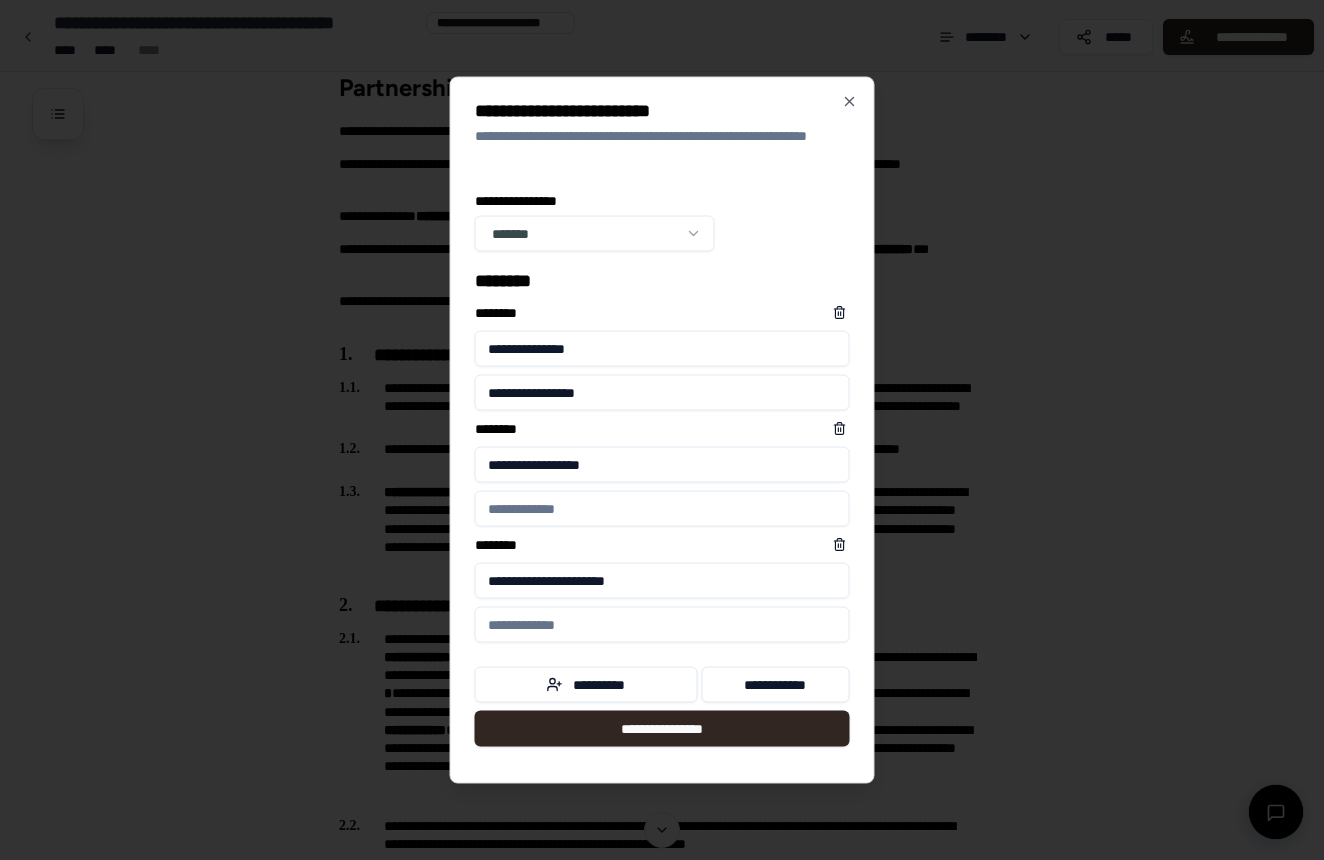 click at bounding box center (662, 509) 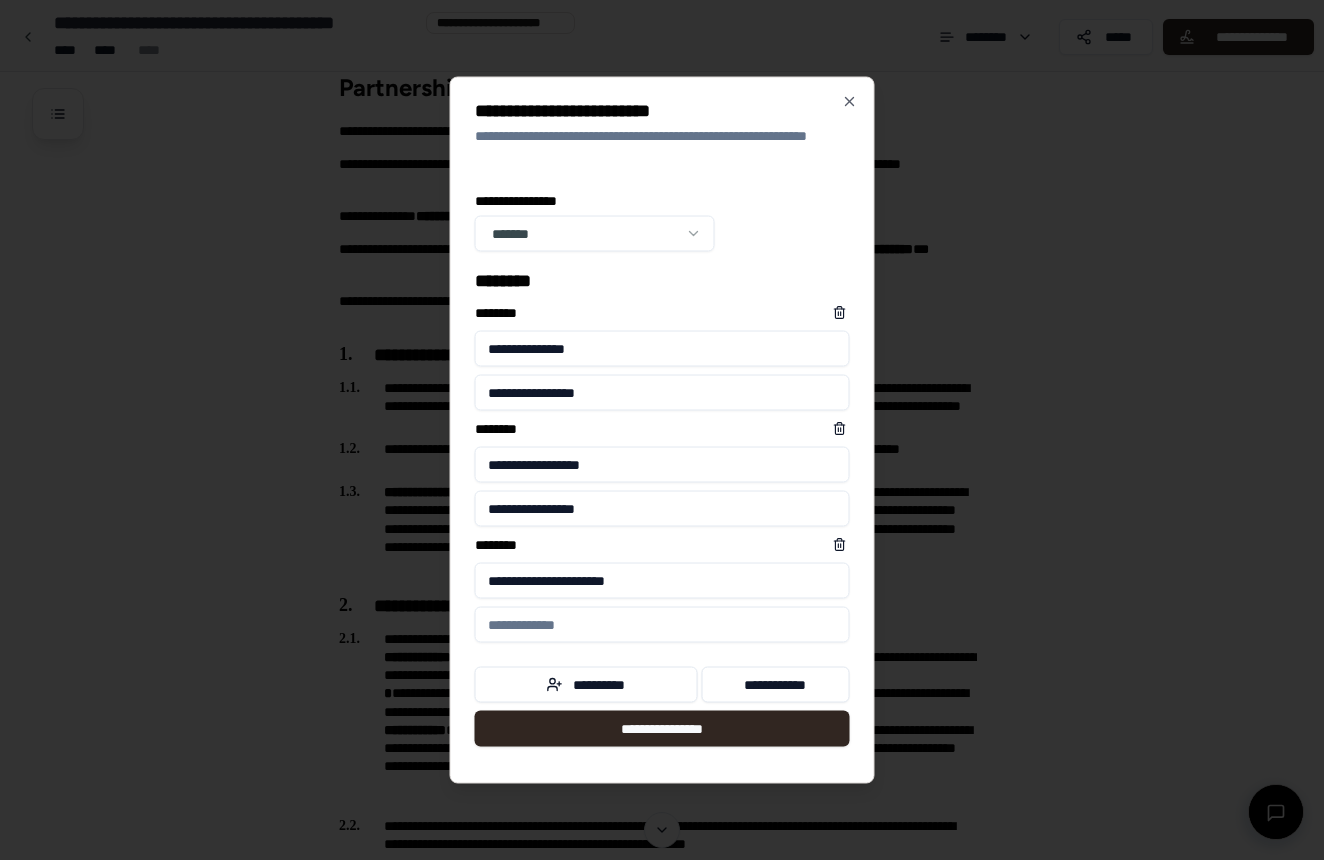 type on "**********" 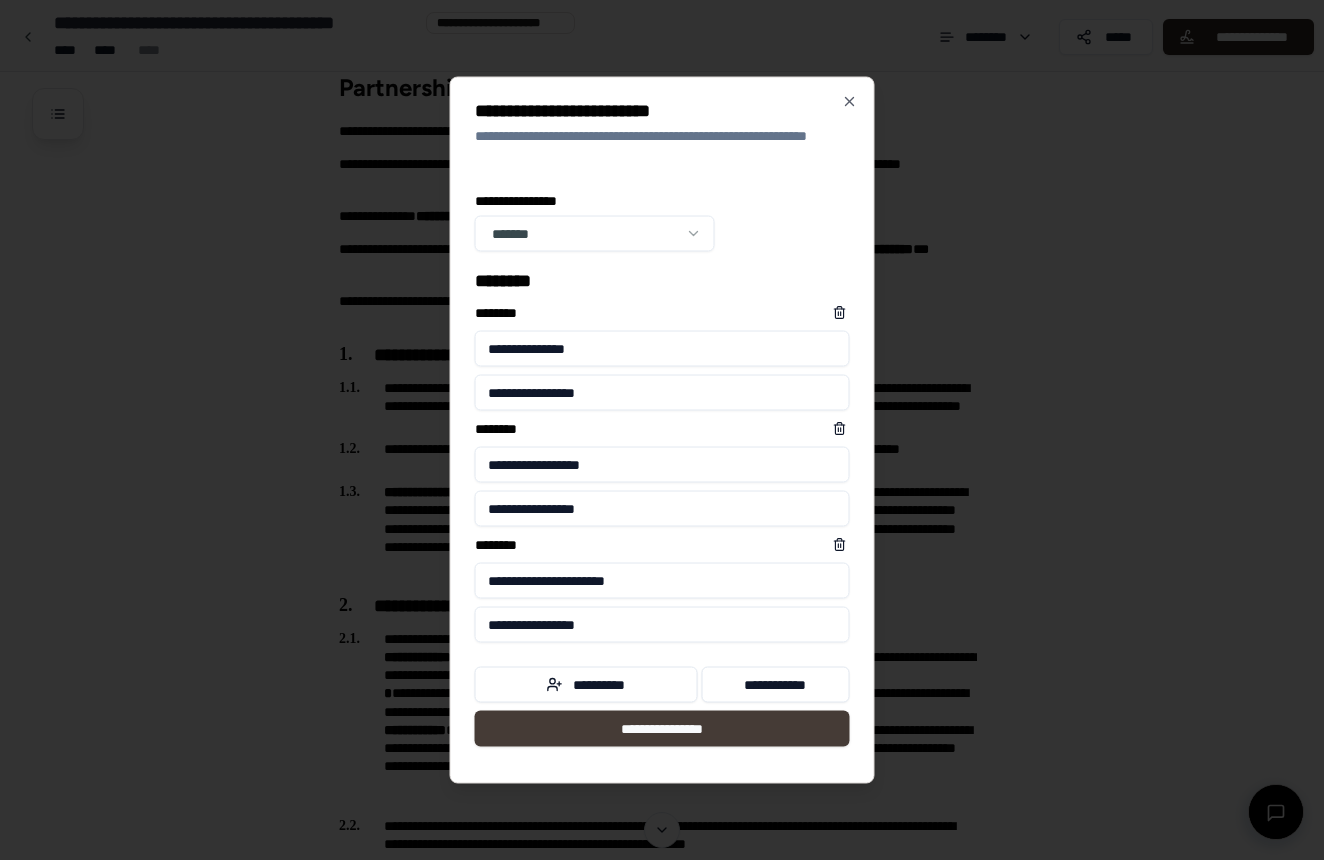 type on "**********" 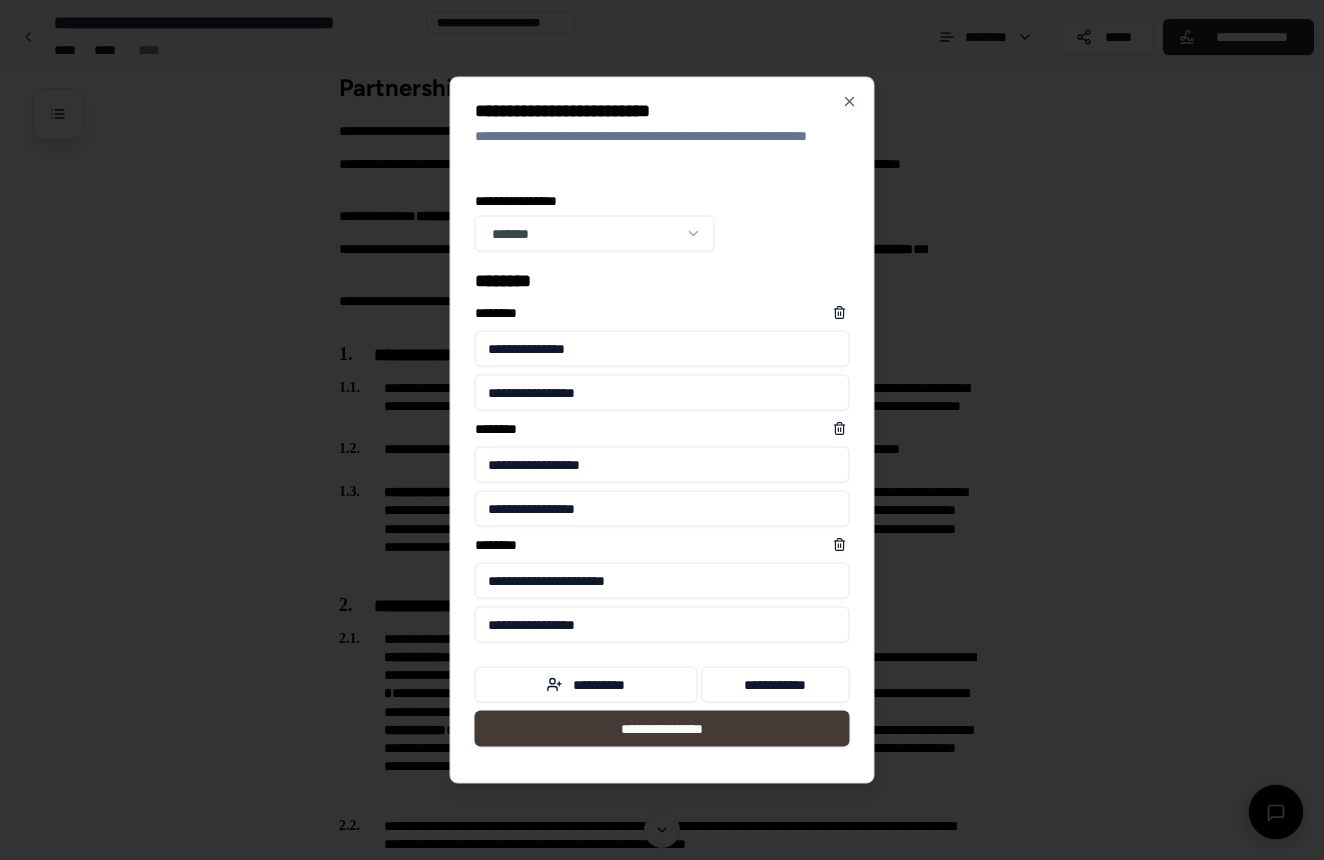 click on "**********" at bounding box center [662, 729] 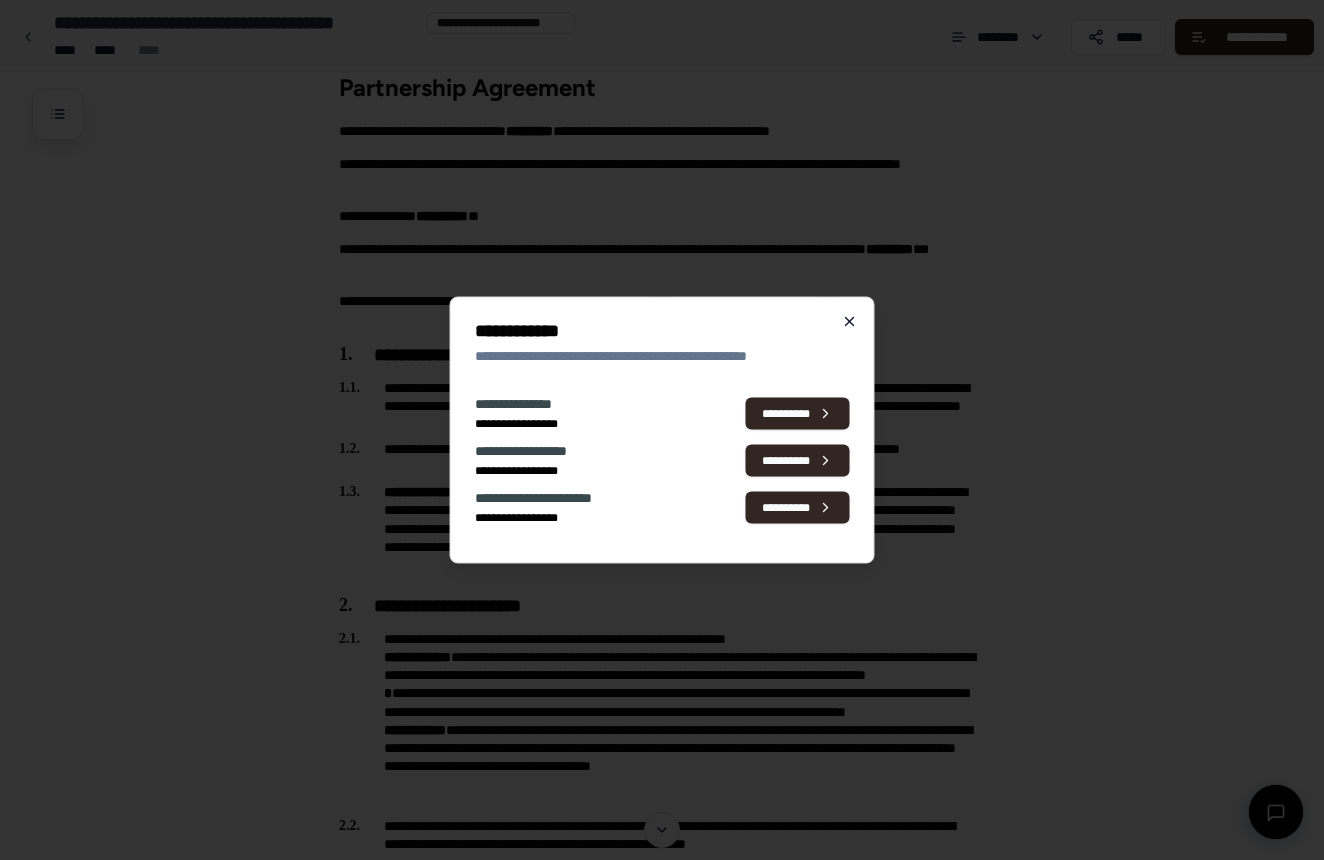 click 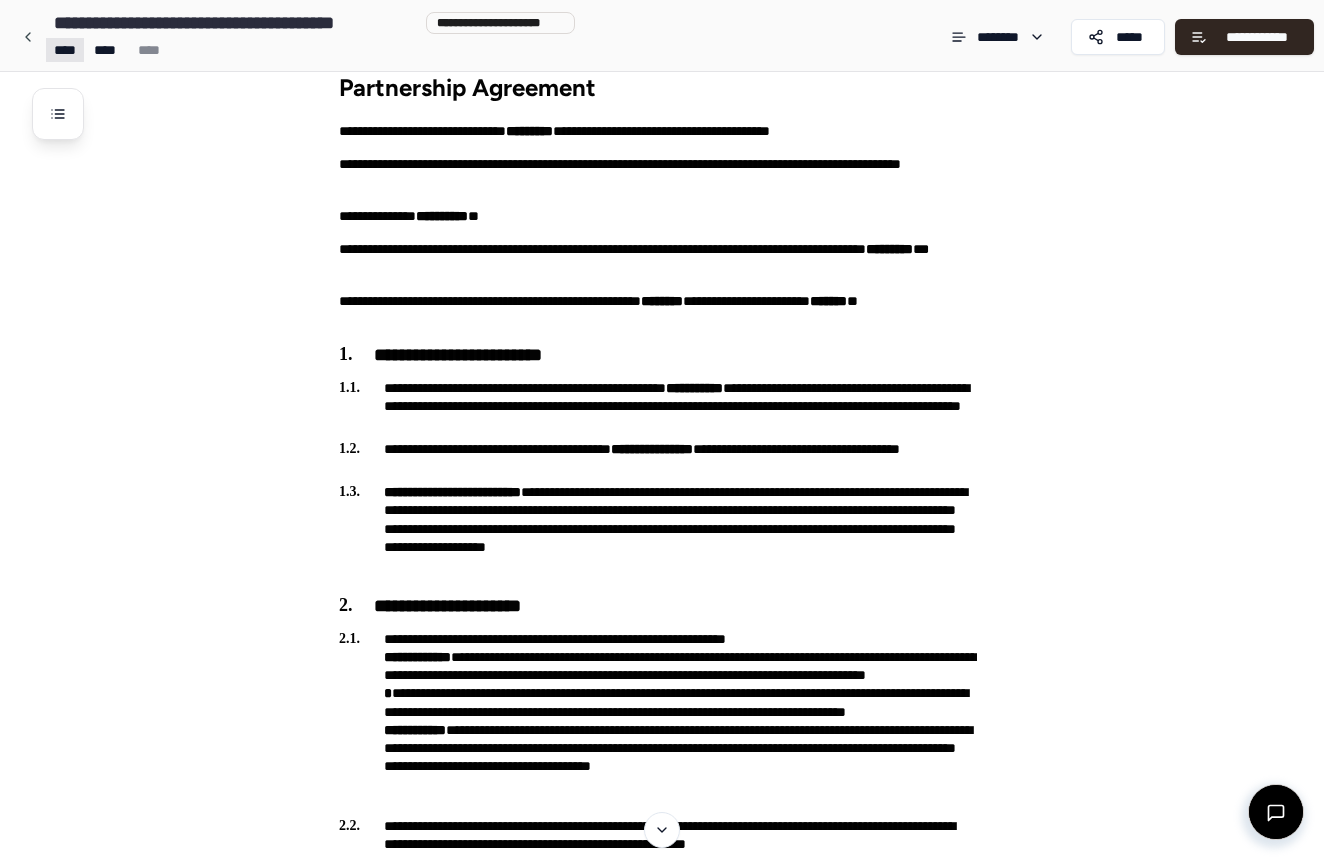 click on "**********" at bounding box center [662, 2289] 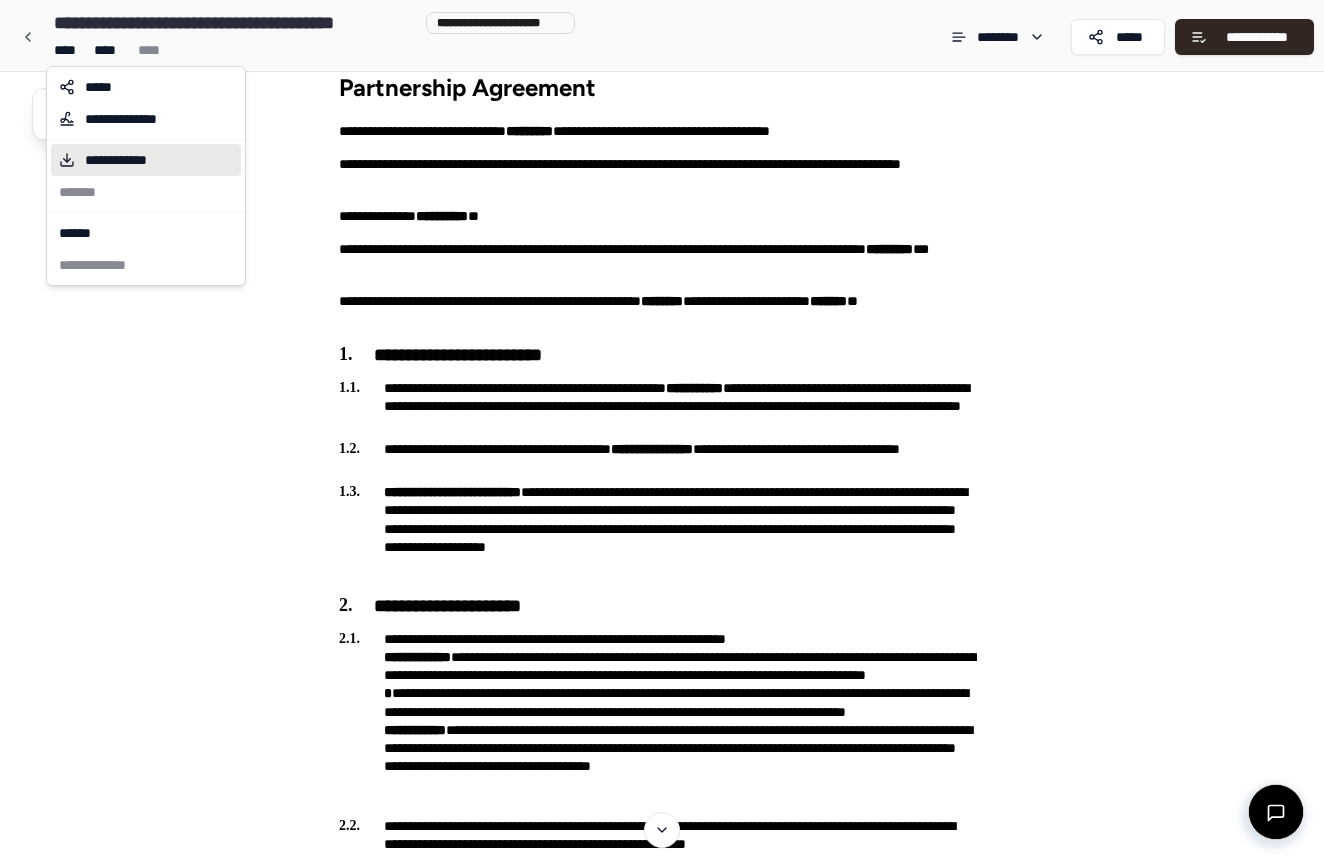 click on "**********" at bounding box center [131, 160] 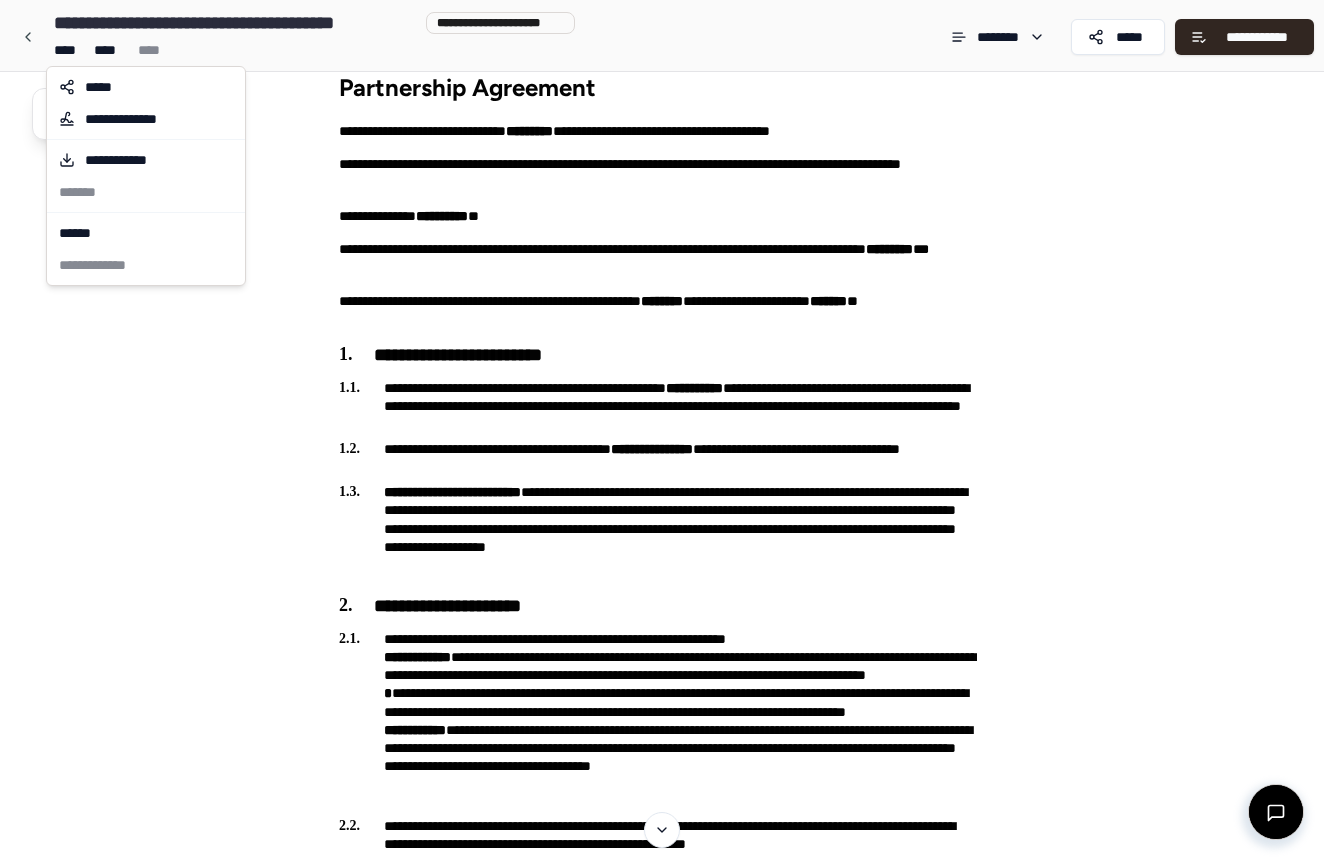 click on "**********" at bounding box center (662, 2289) 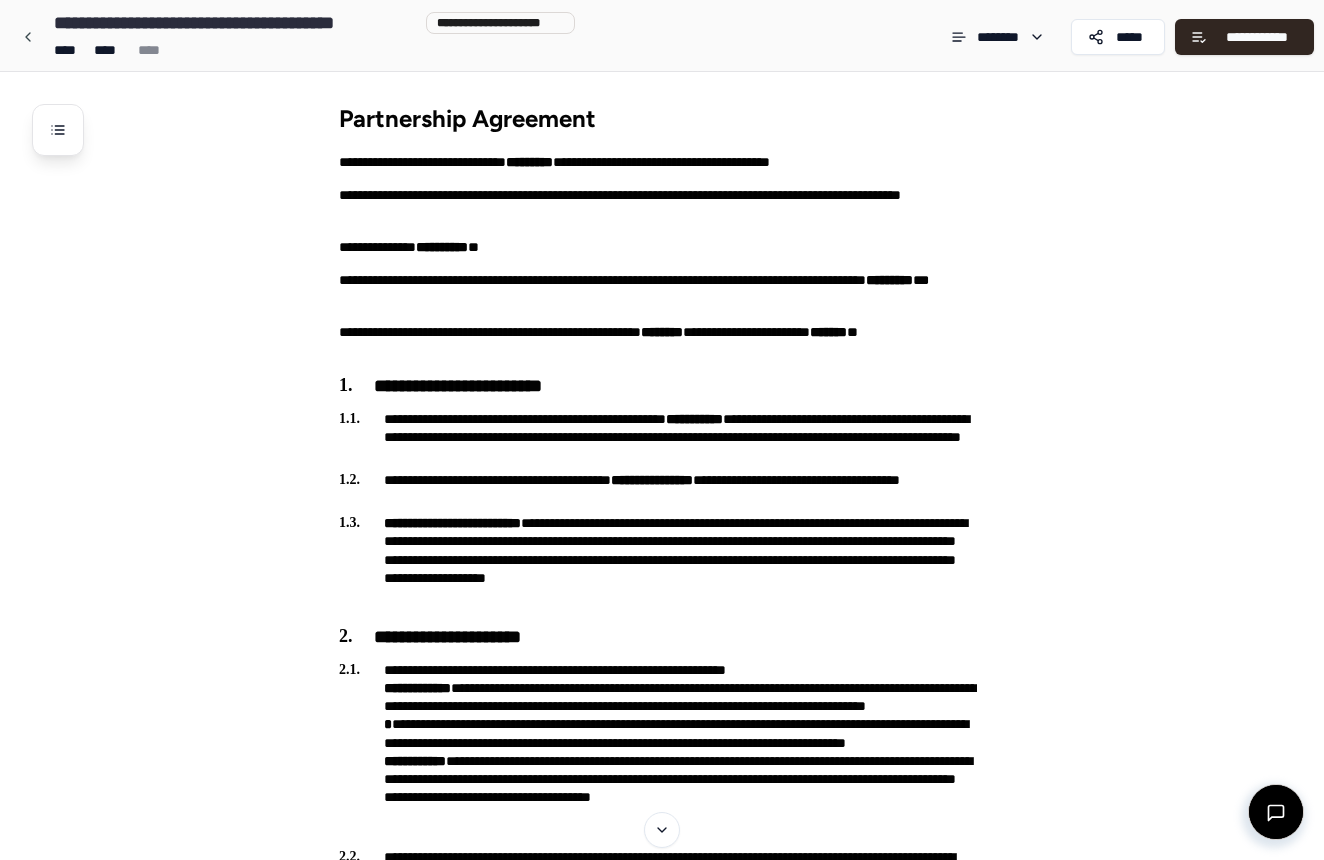 scroll, scrollTop: 12, scrollLeft: 0, axis: vertical 